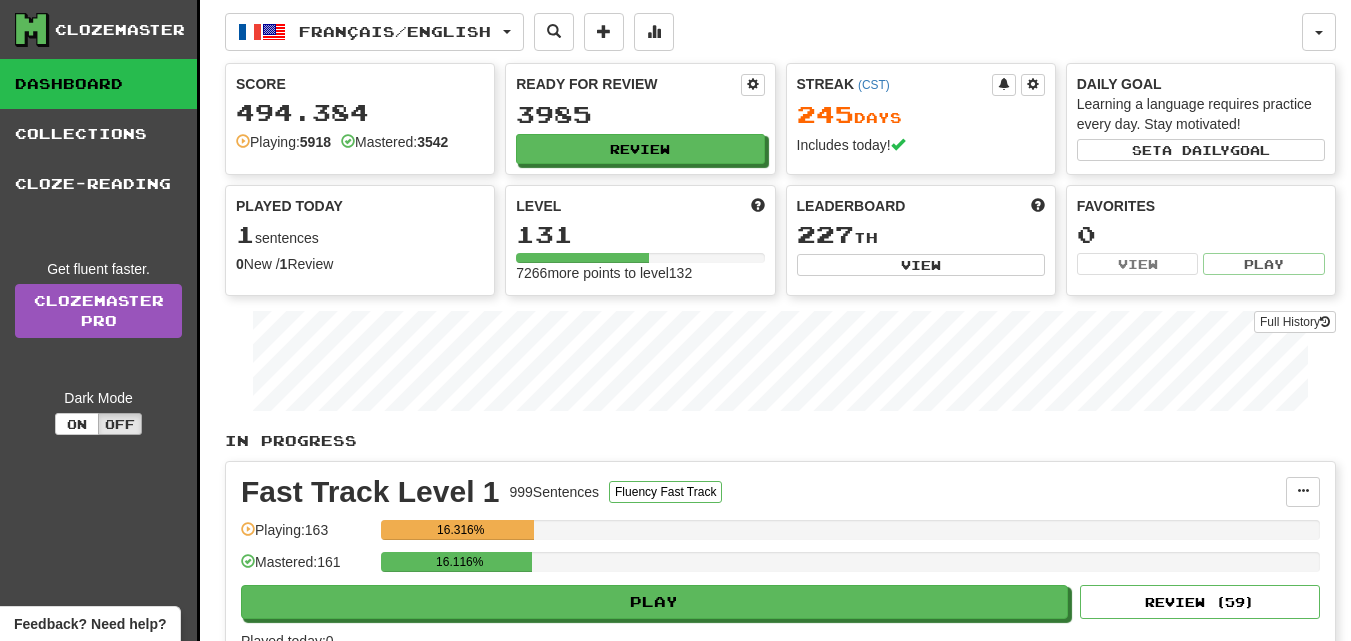 scroll, scrollTop: 0, scrollLeft: 0, axis: both 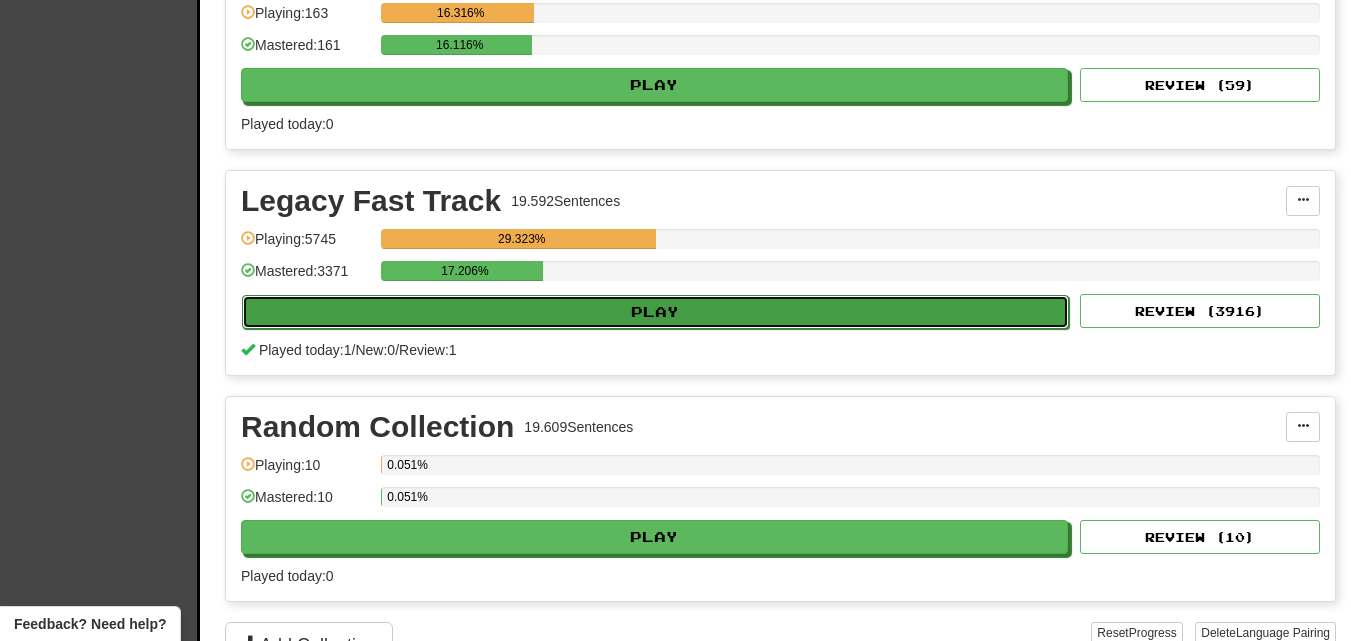 click on "Play" at bounding box center [655, 312] 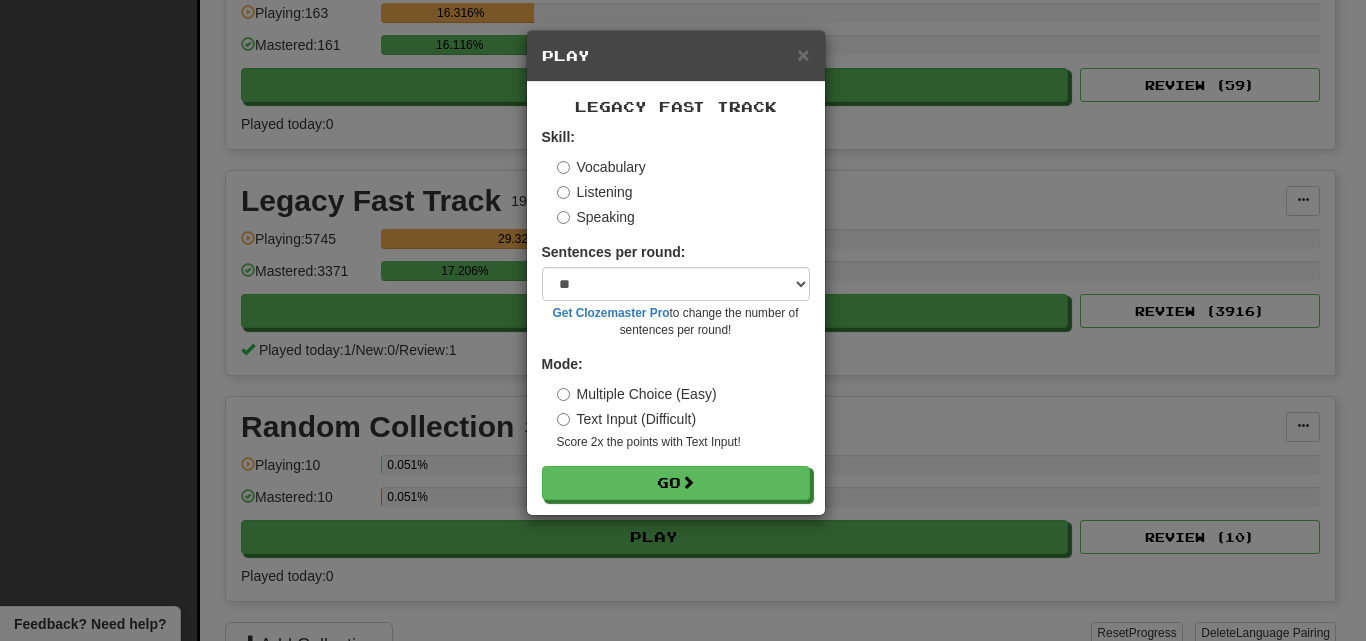 click on "Listening" at bounding box center [595, 192] 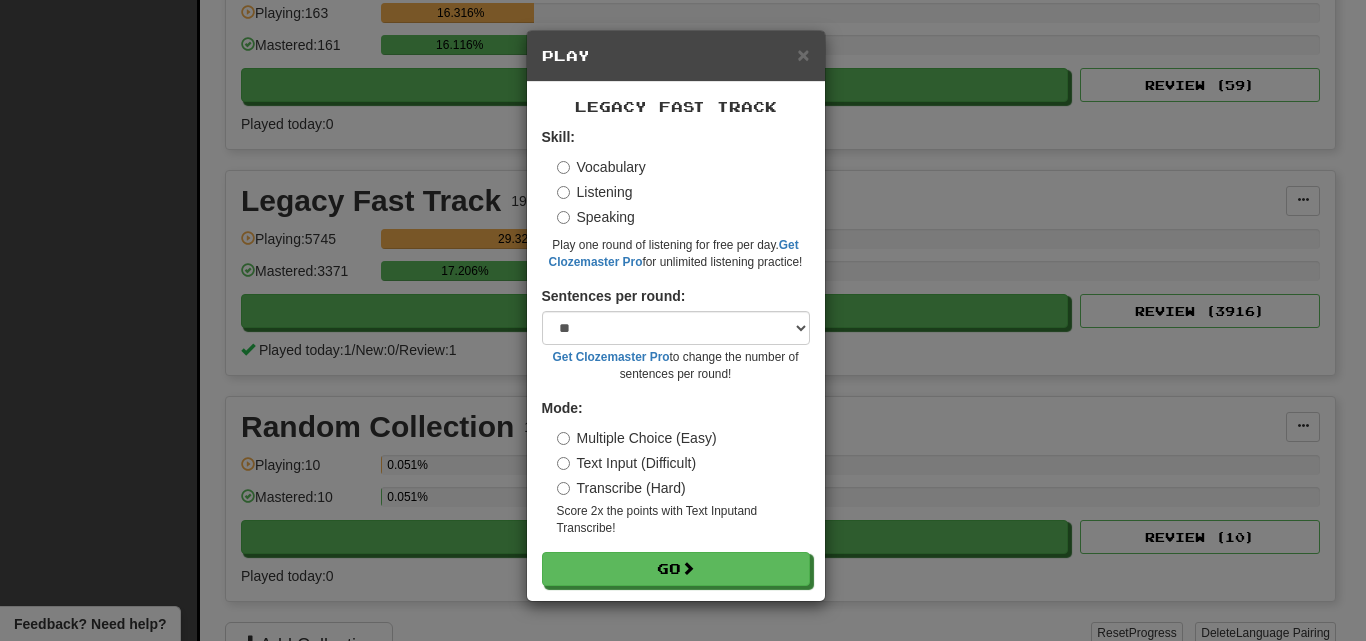 click on "Transcribe (Hard)" at bounding box center (621, 488) 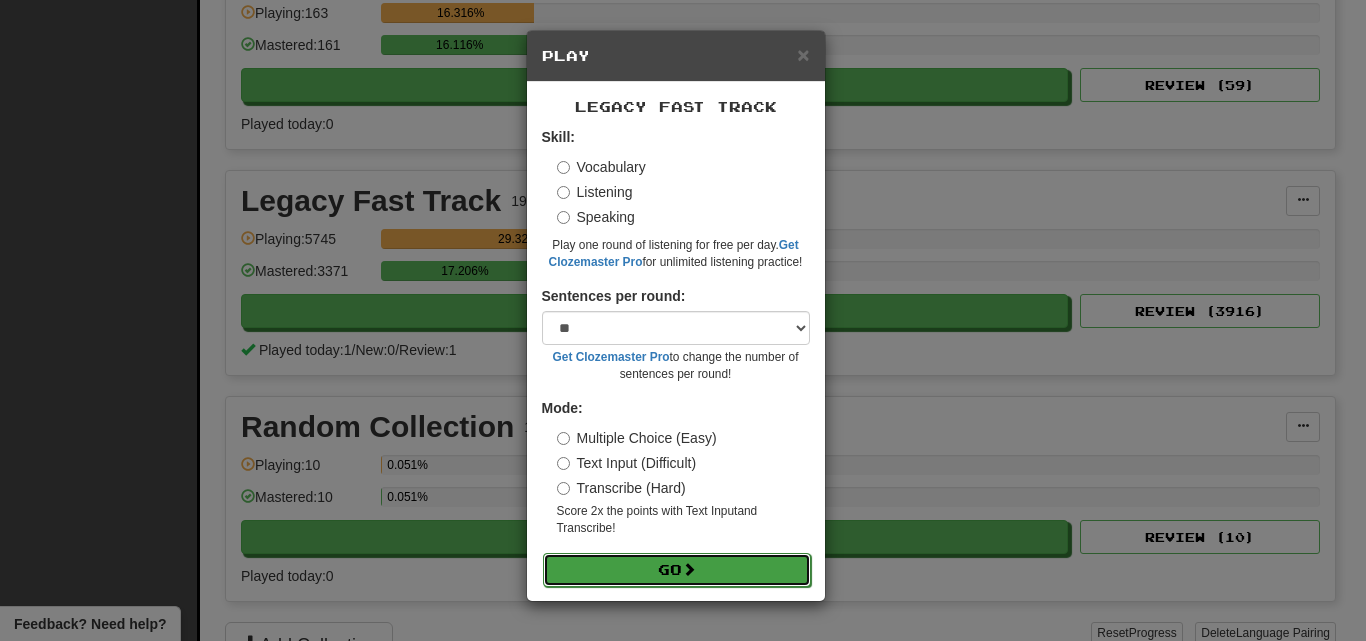 click on "Go" at bounding box center [677, 570] 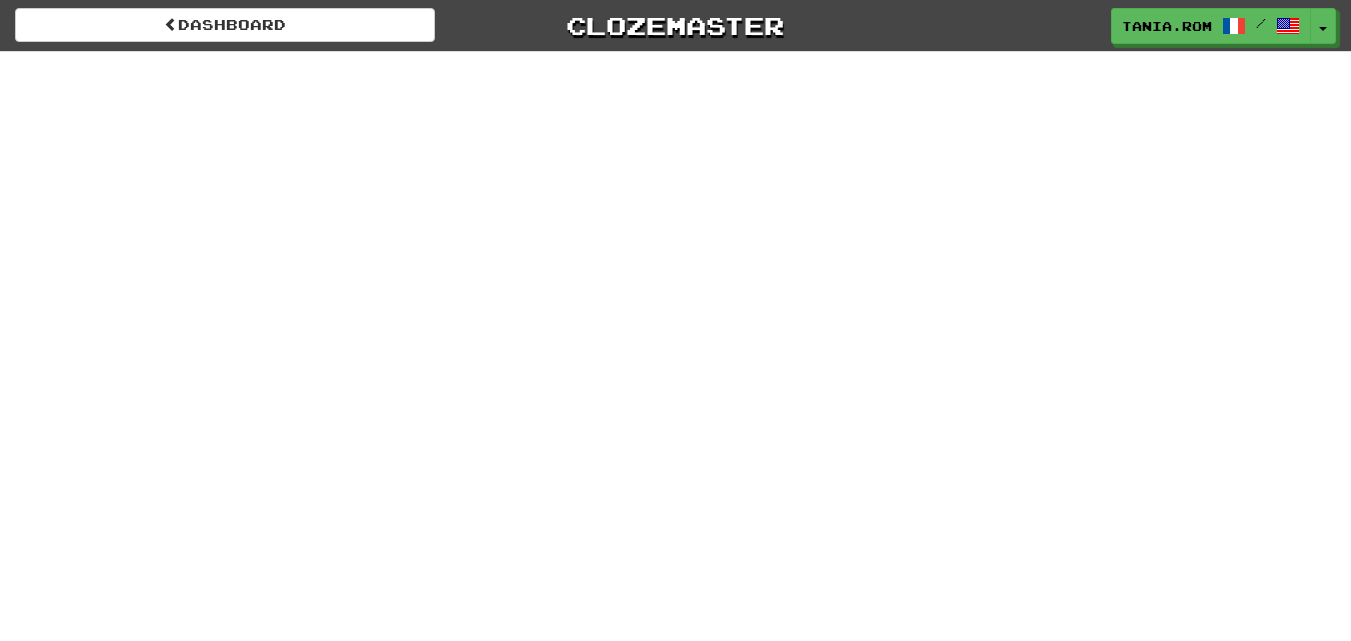 scroll, scrollTop: 0, scrollLeft: 0, axis: both 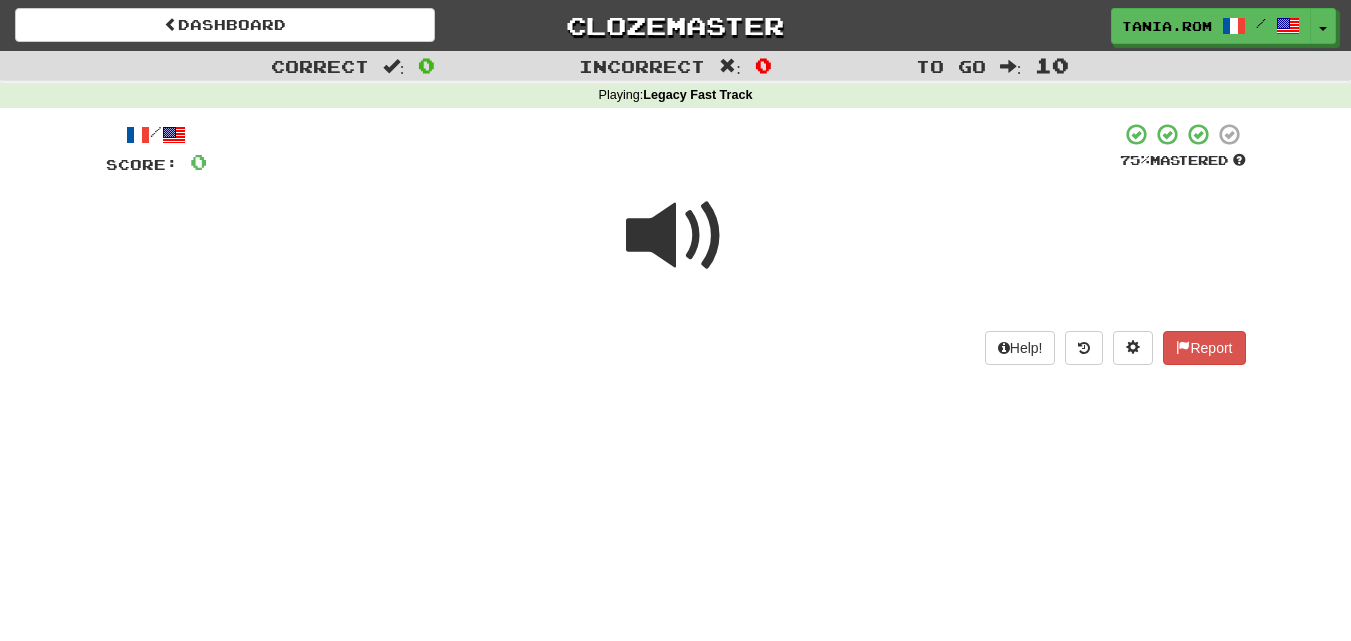 click at bounding box center (676, 236) 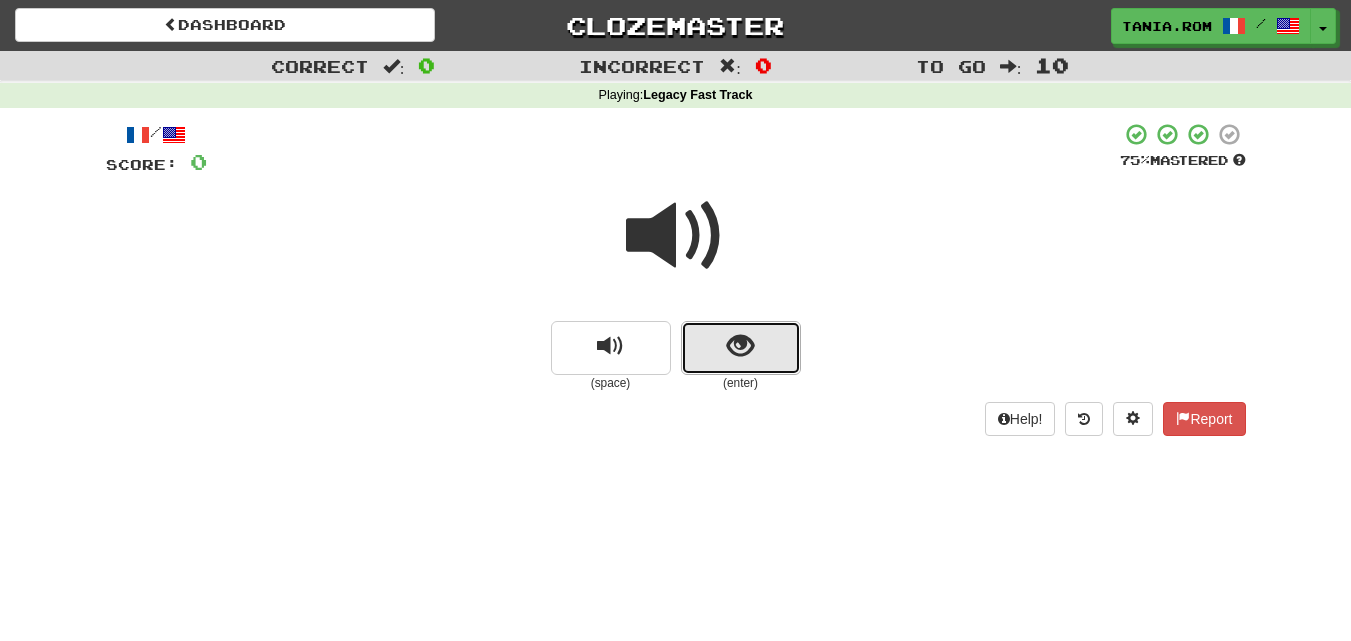 click at bounding box center (741, 348) 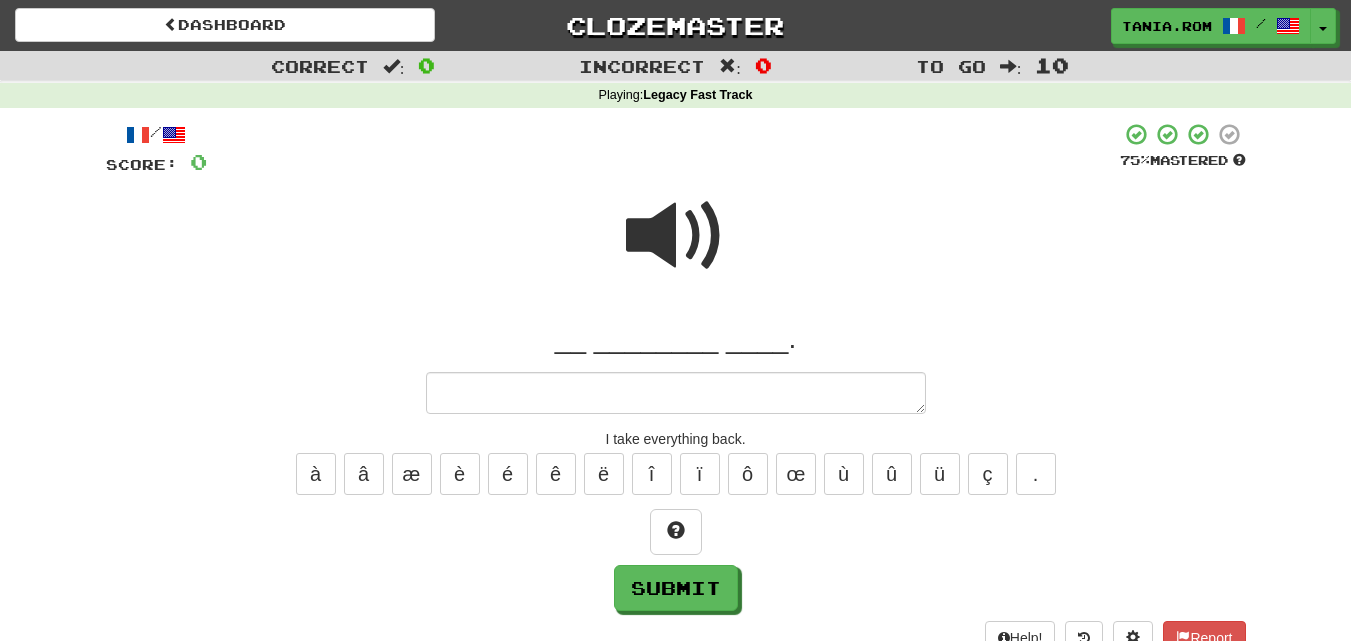 type on "*" 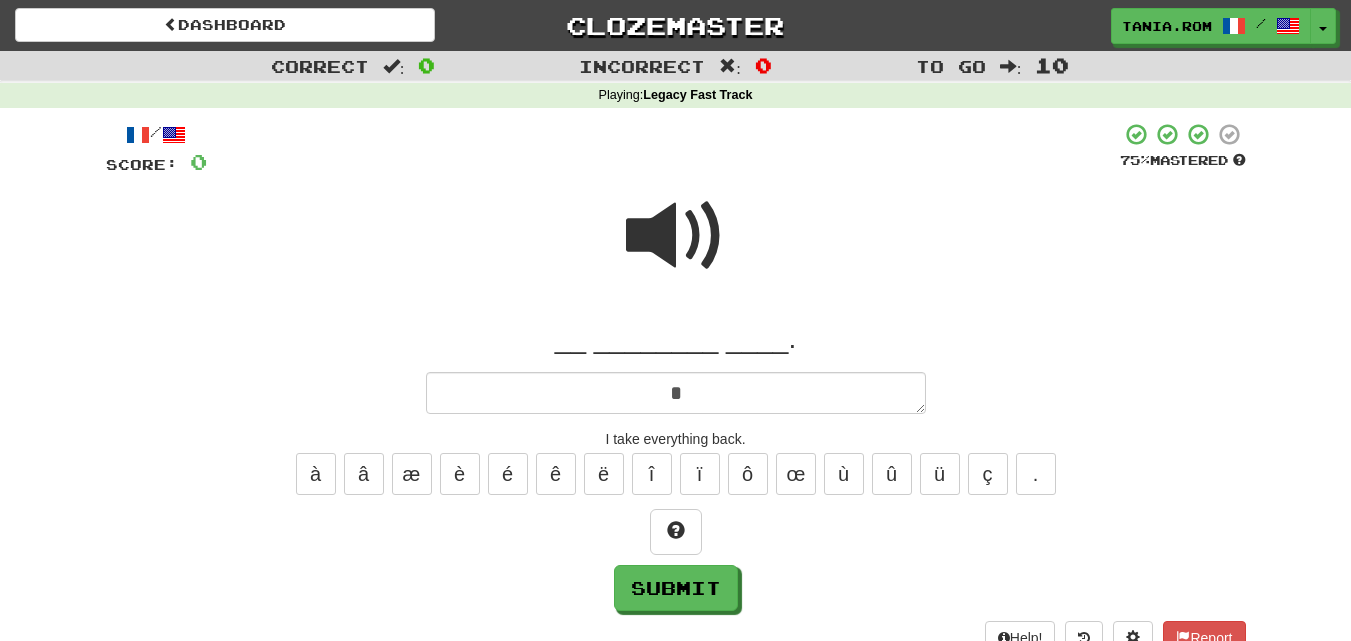 type on "*" 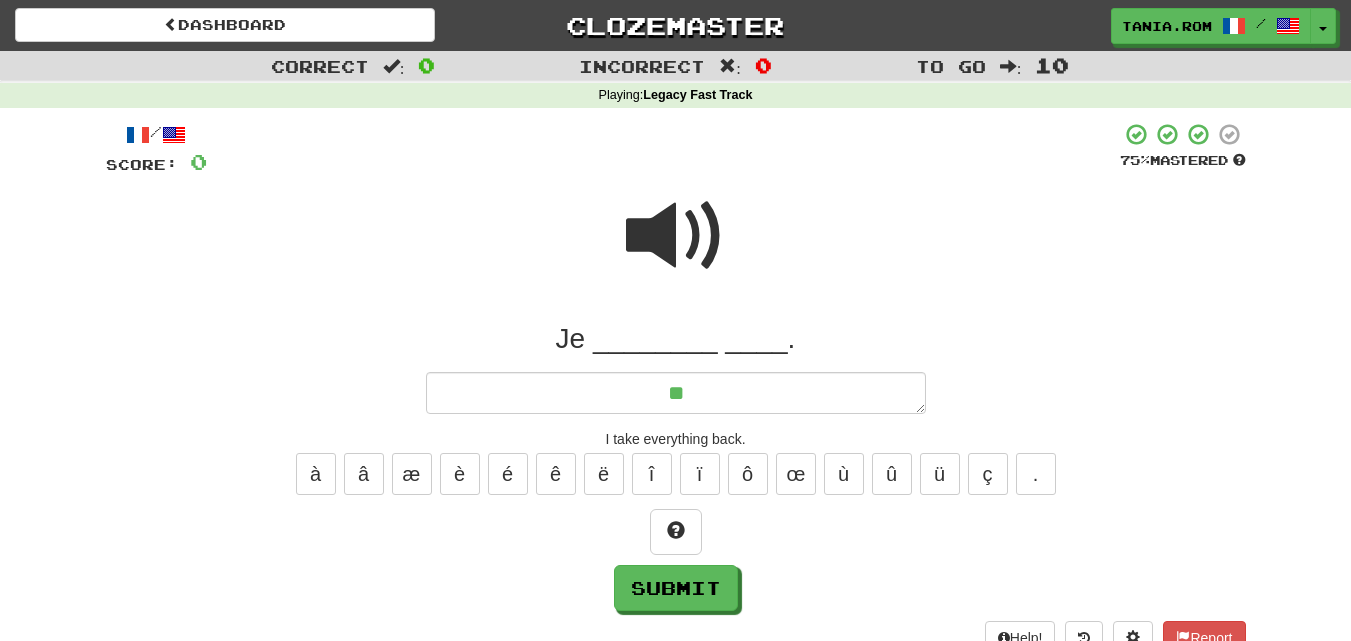 type on "*" 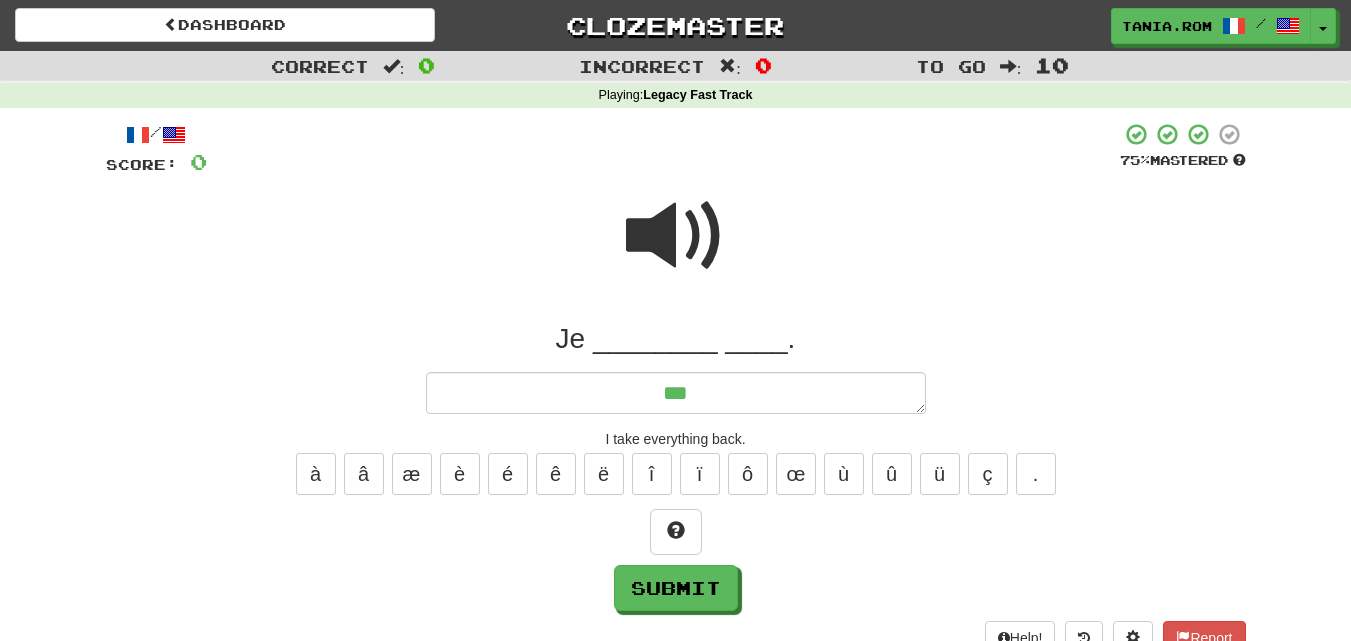 type on "*" 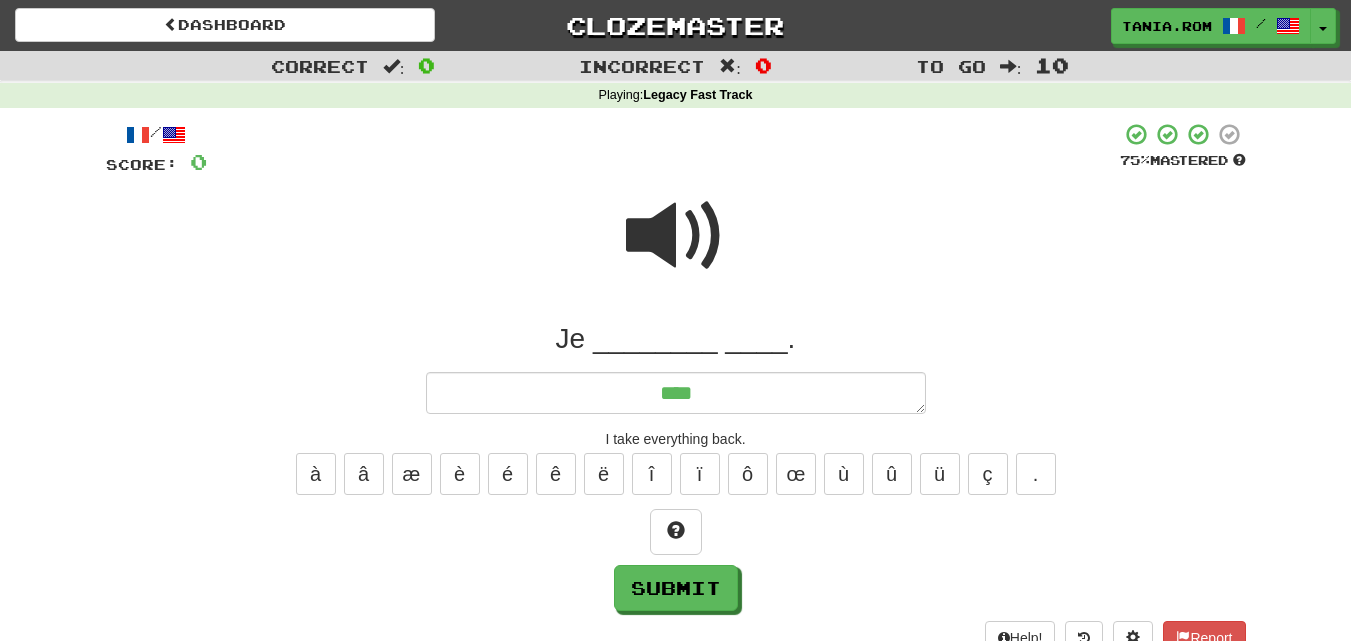 type on "*" 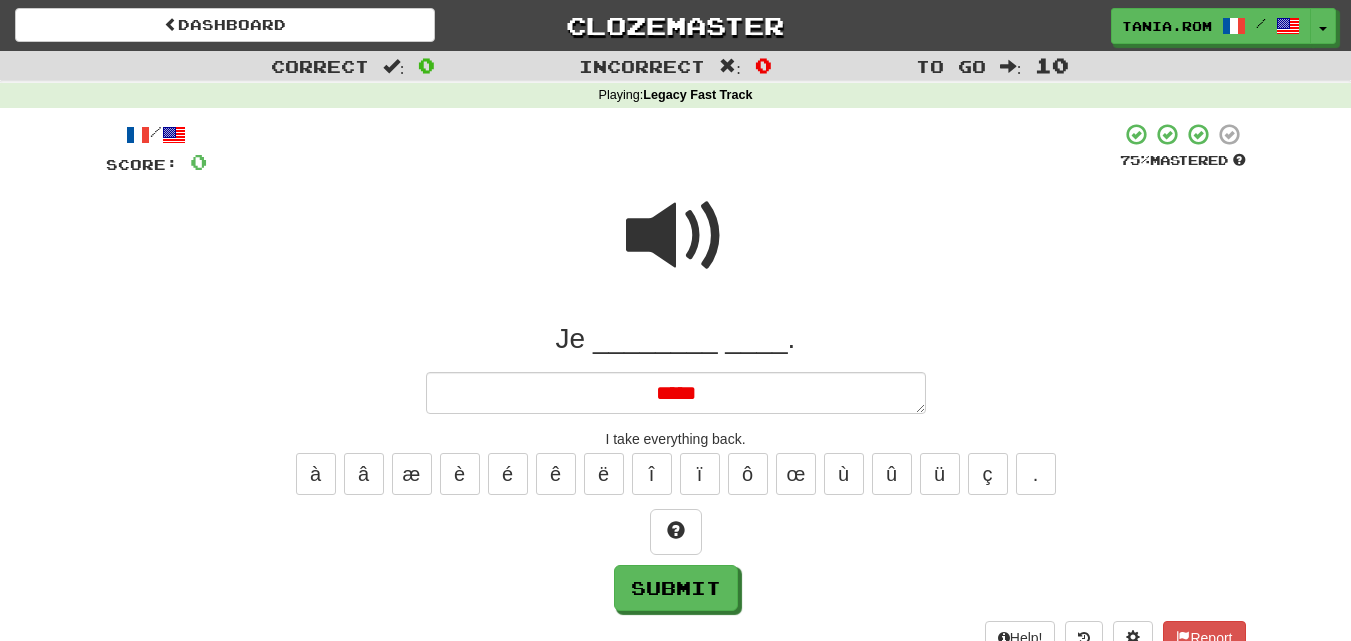 type on "*" 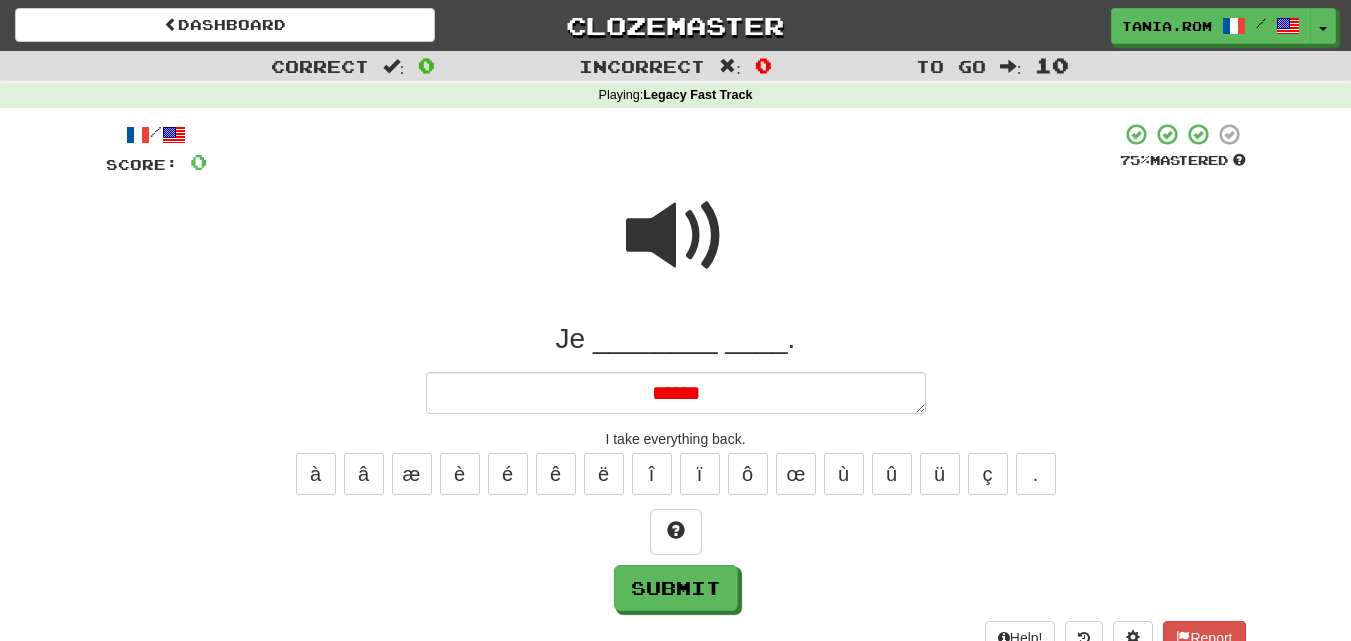 type on "*" 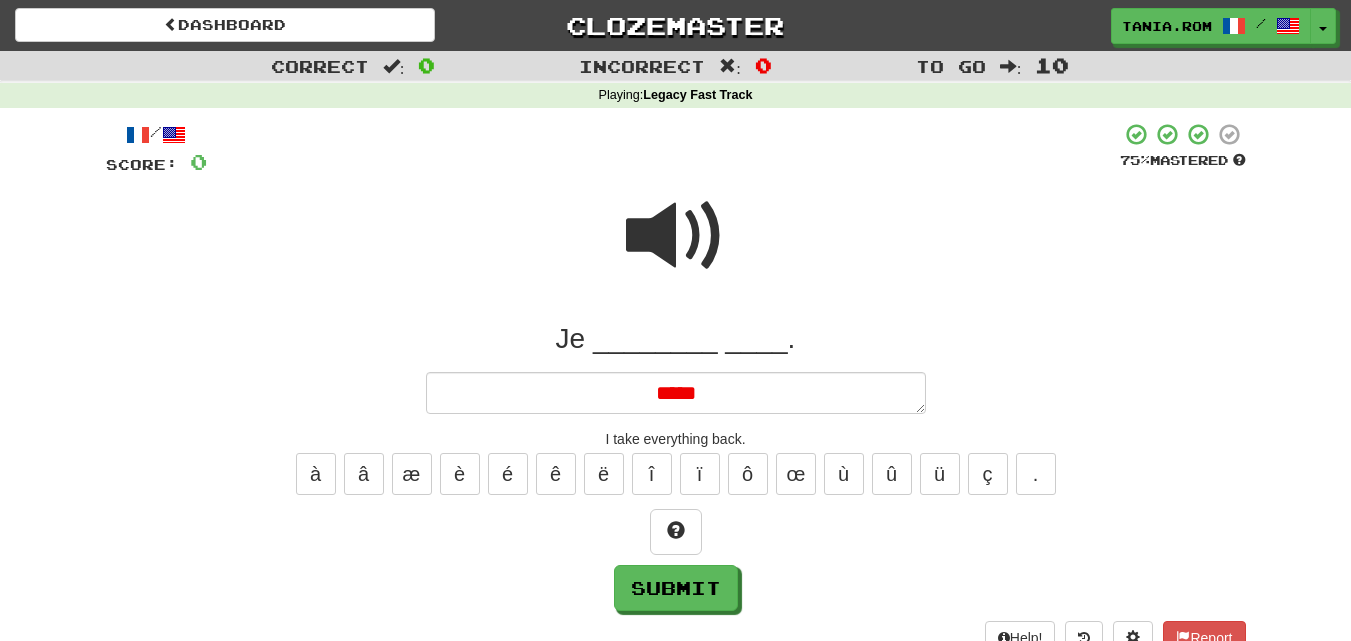 type on "*" 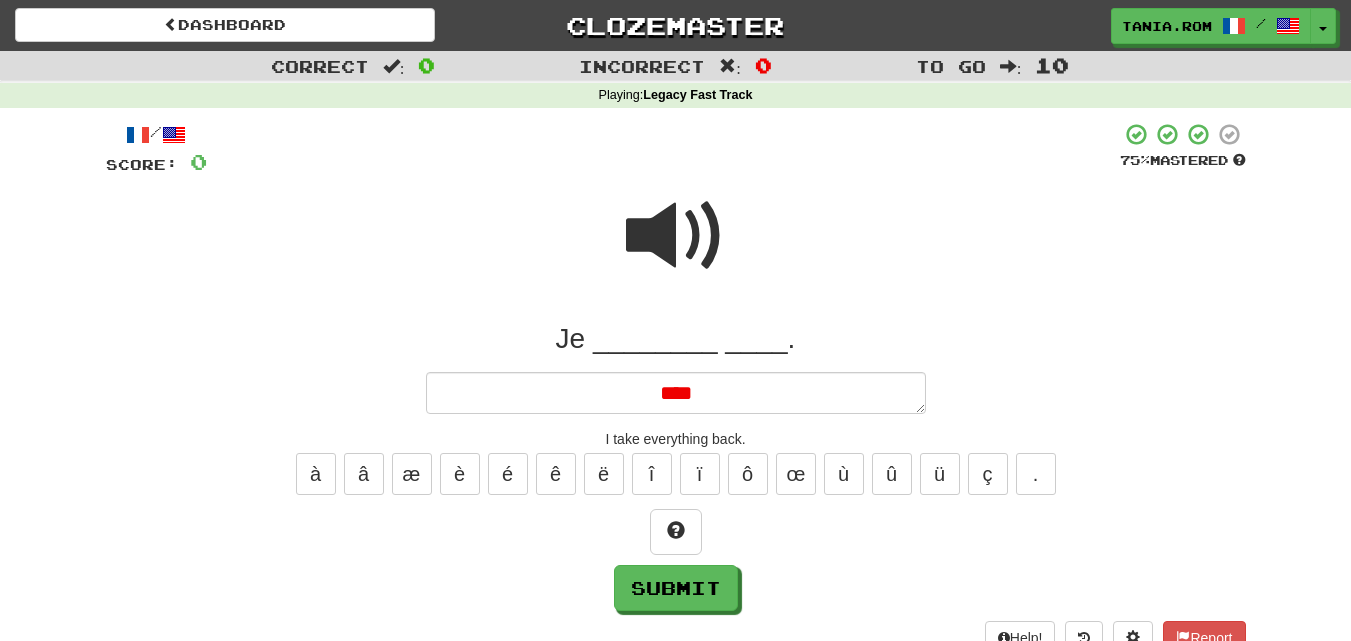 type on "*" 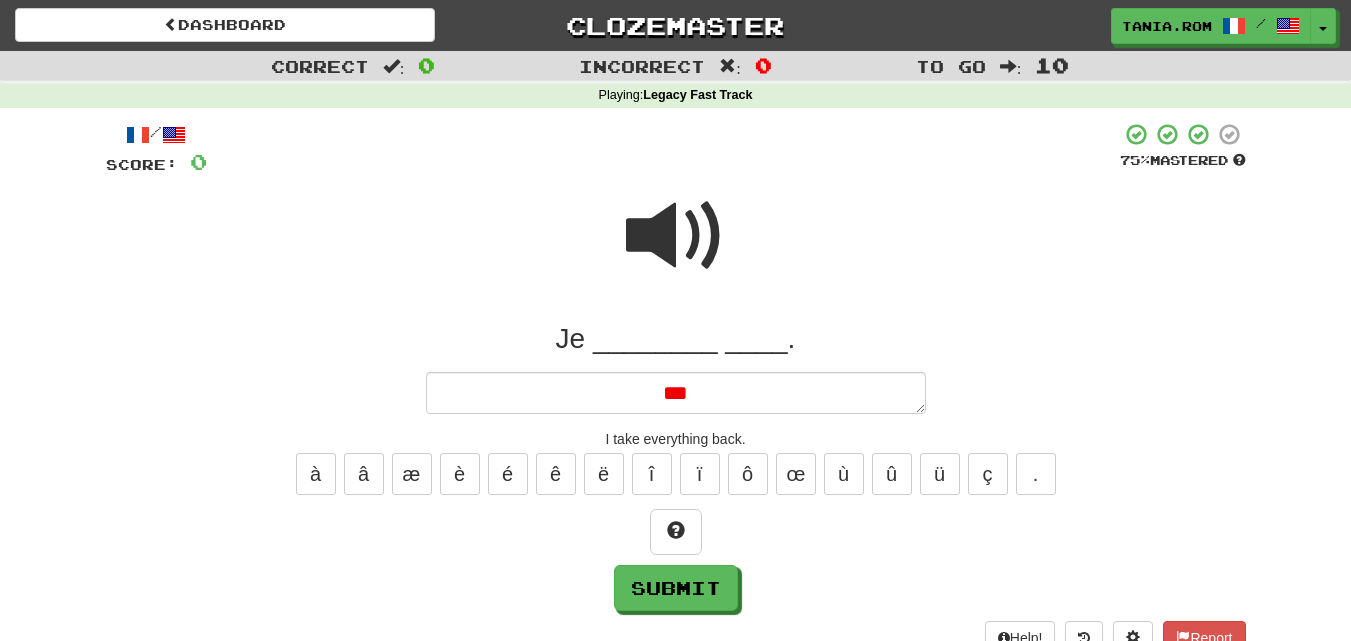 type on "*" 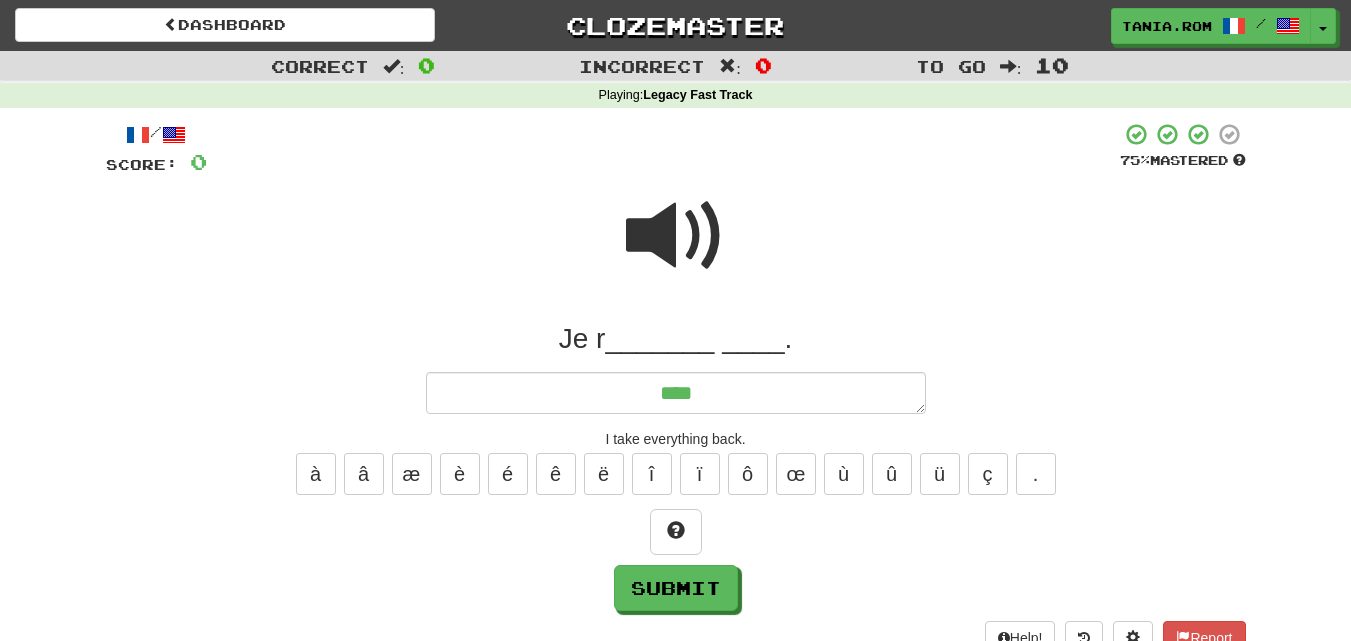 type on "*" 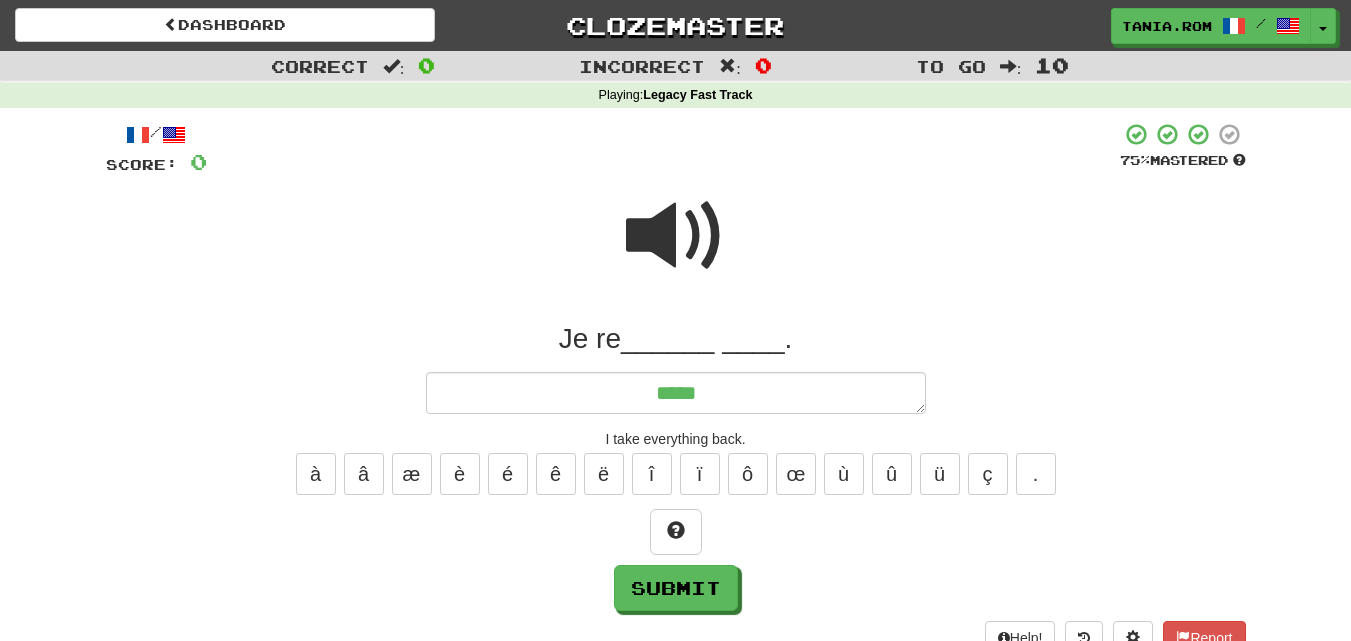 type on "*" 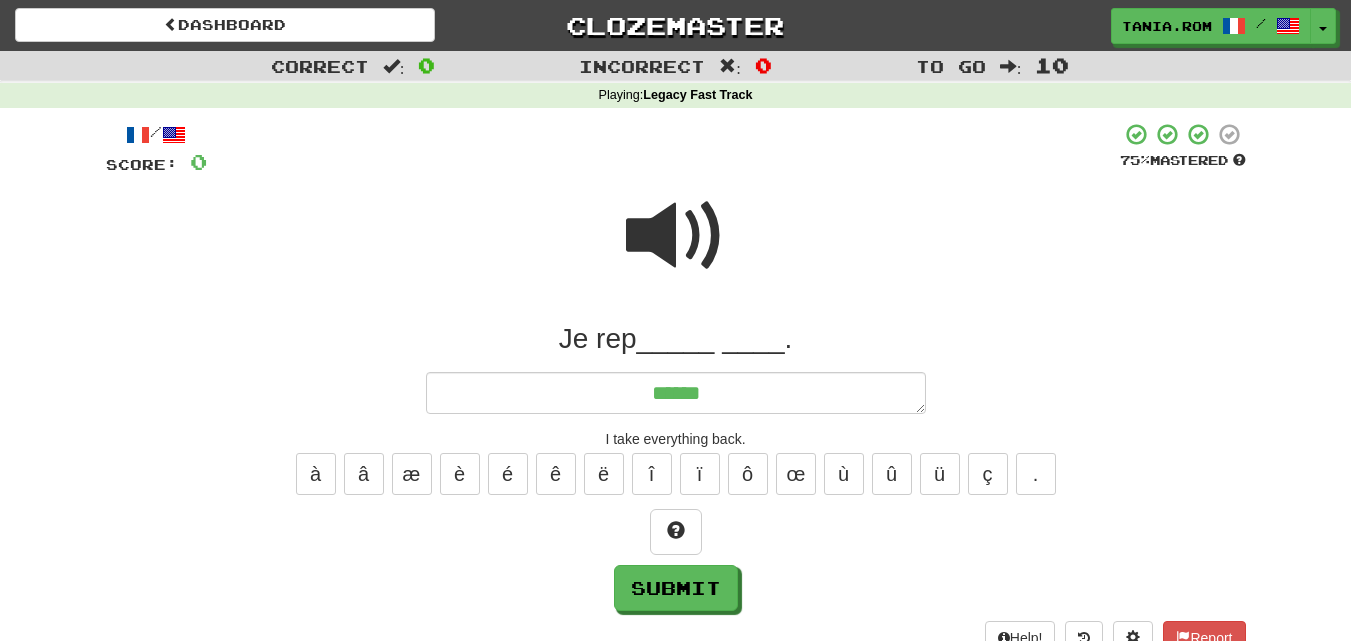 type on "*" 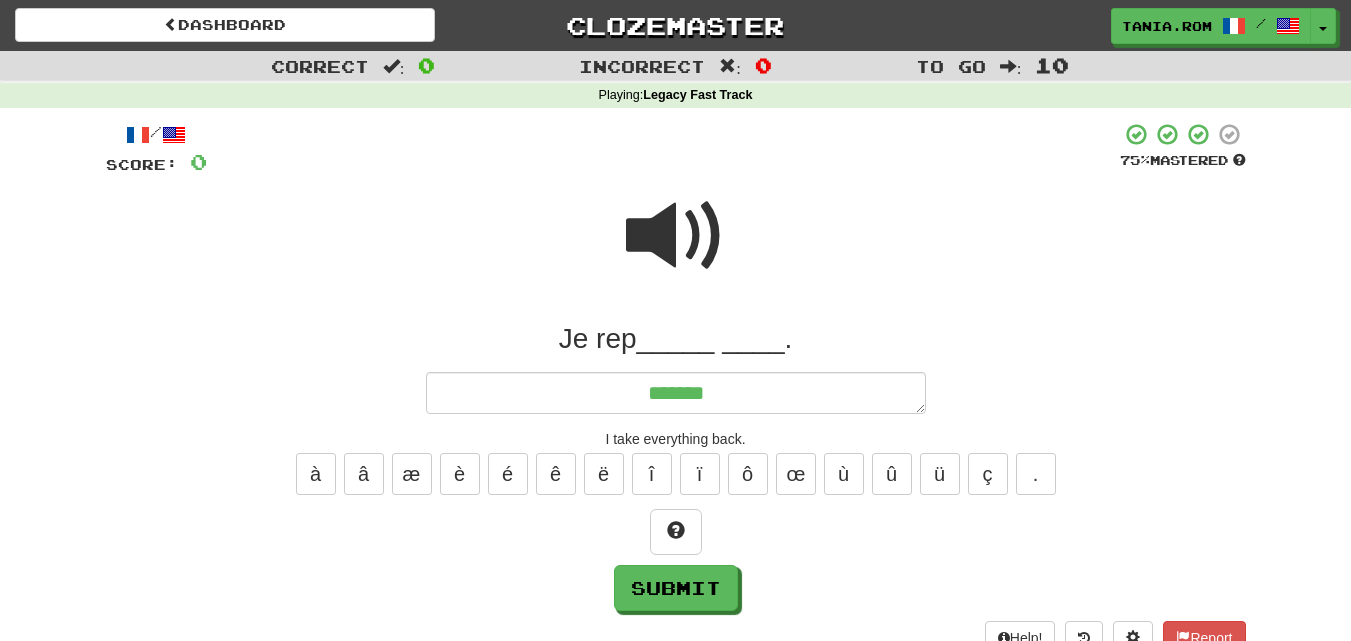 type on "*" 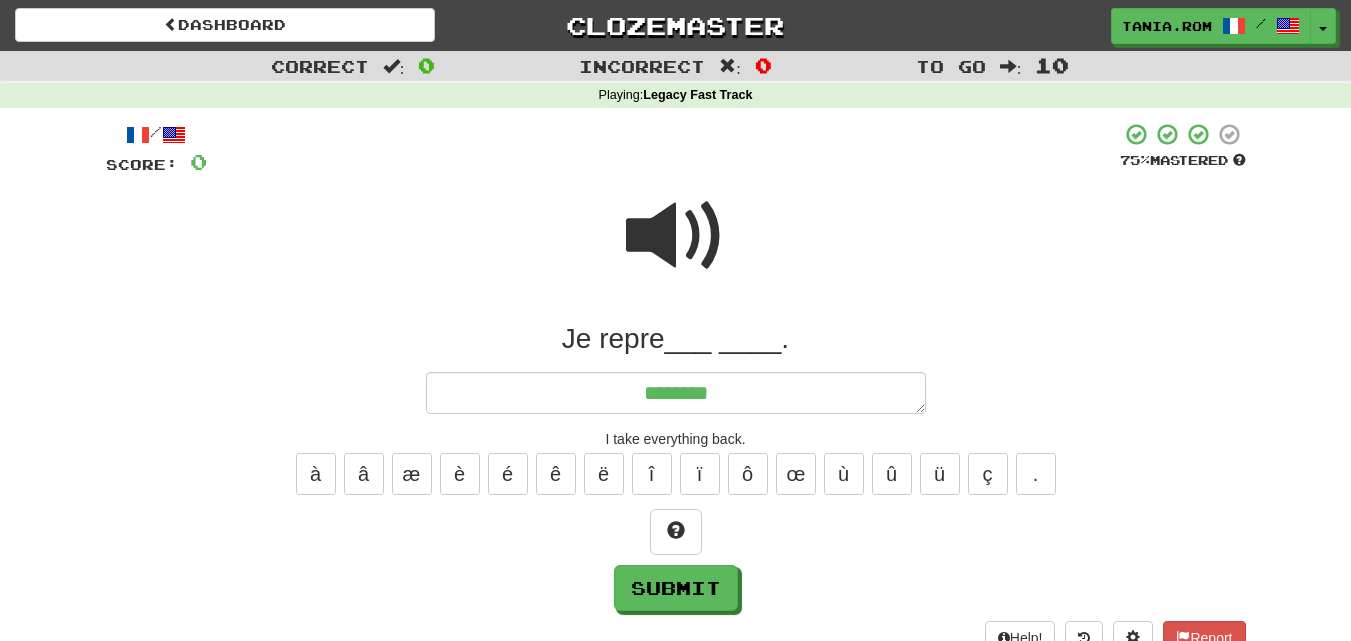 type on "*" 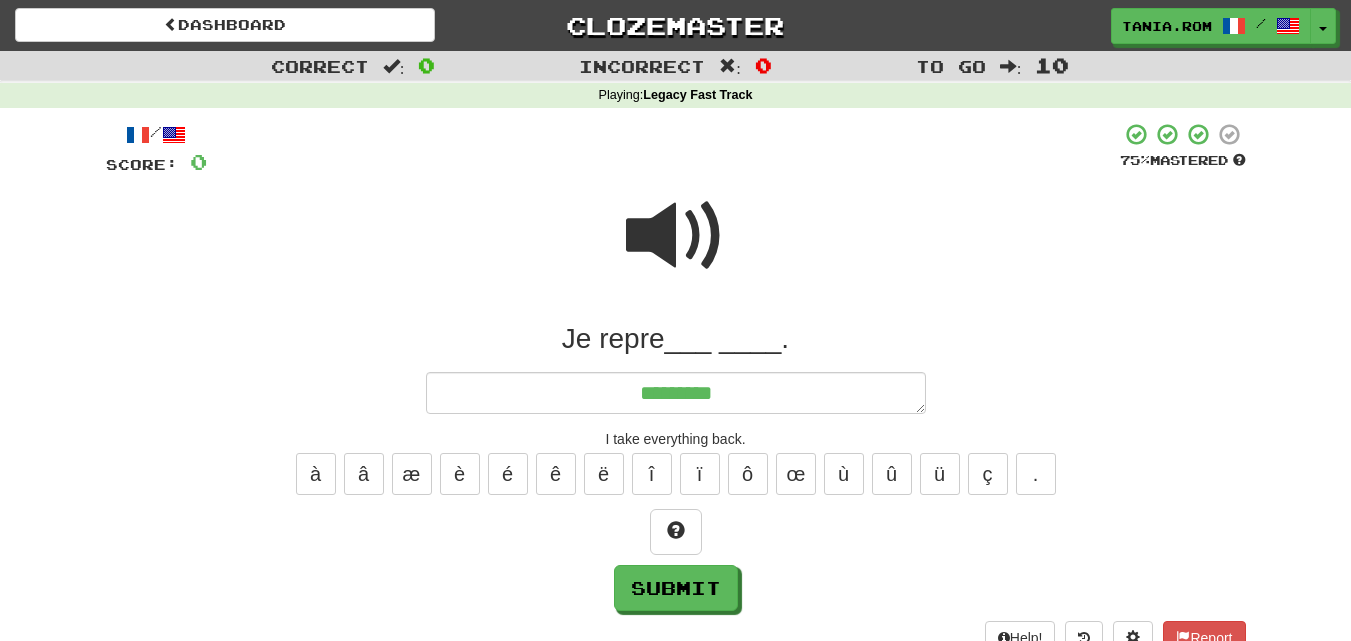 type on "*" 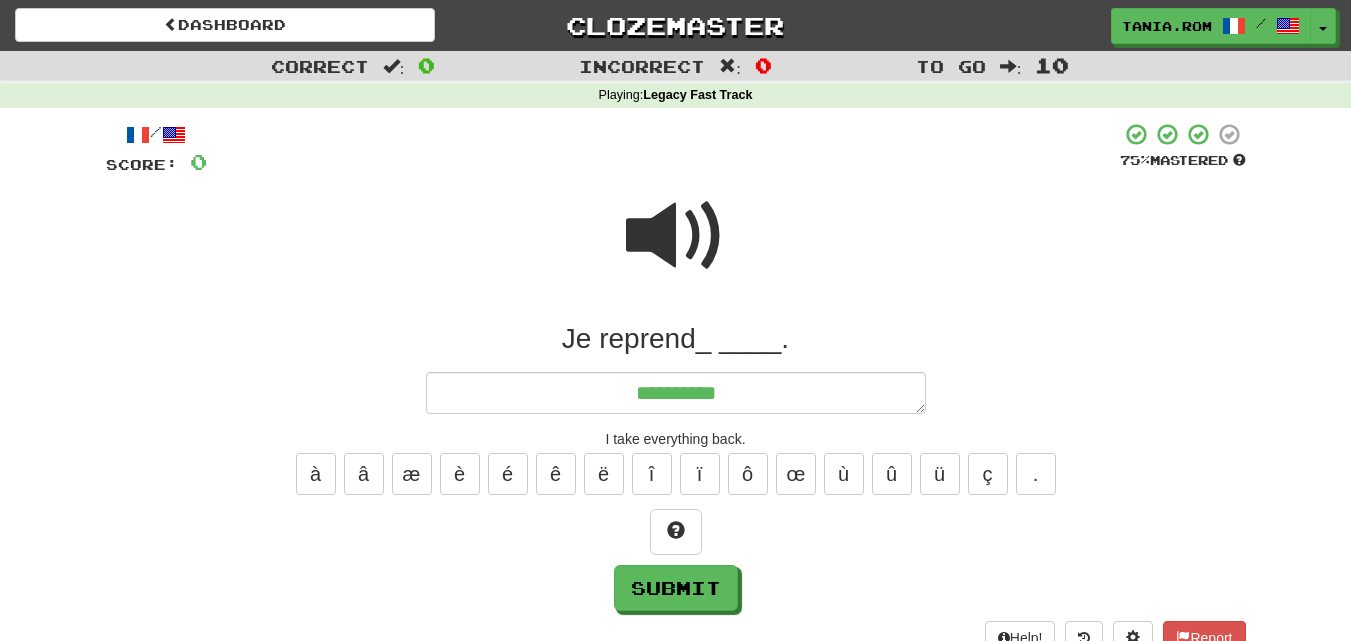type on "*" 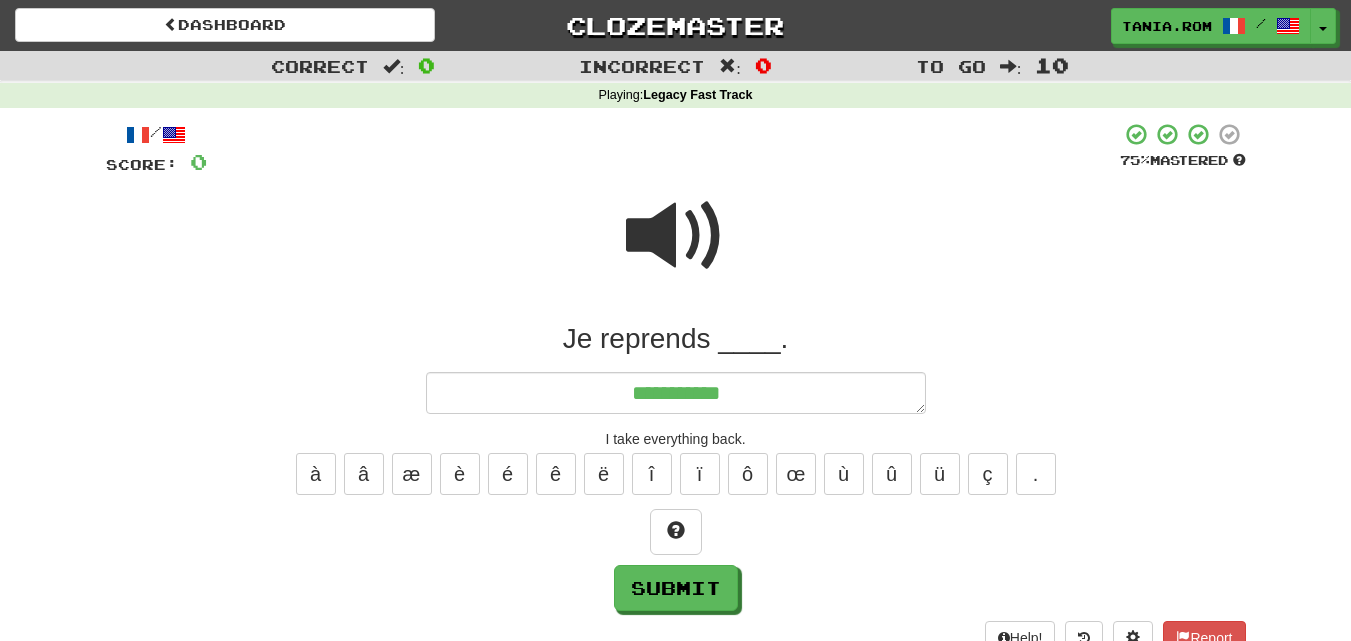 type on "*" 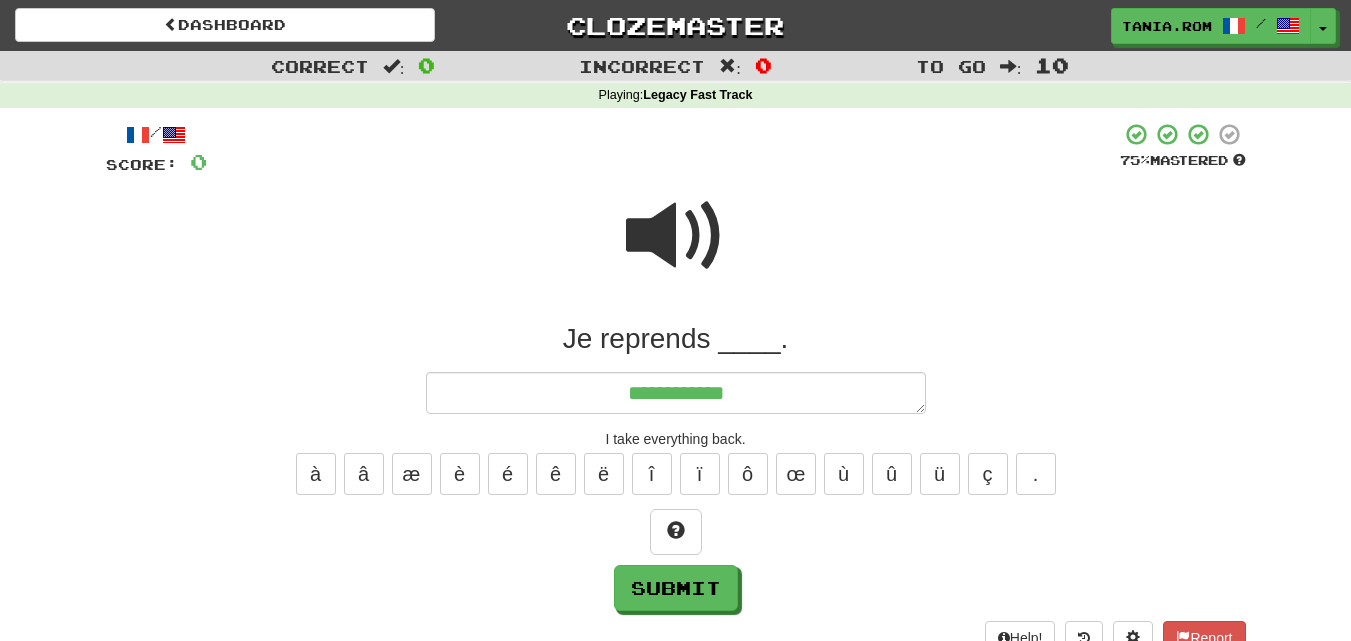 type on "*" 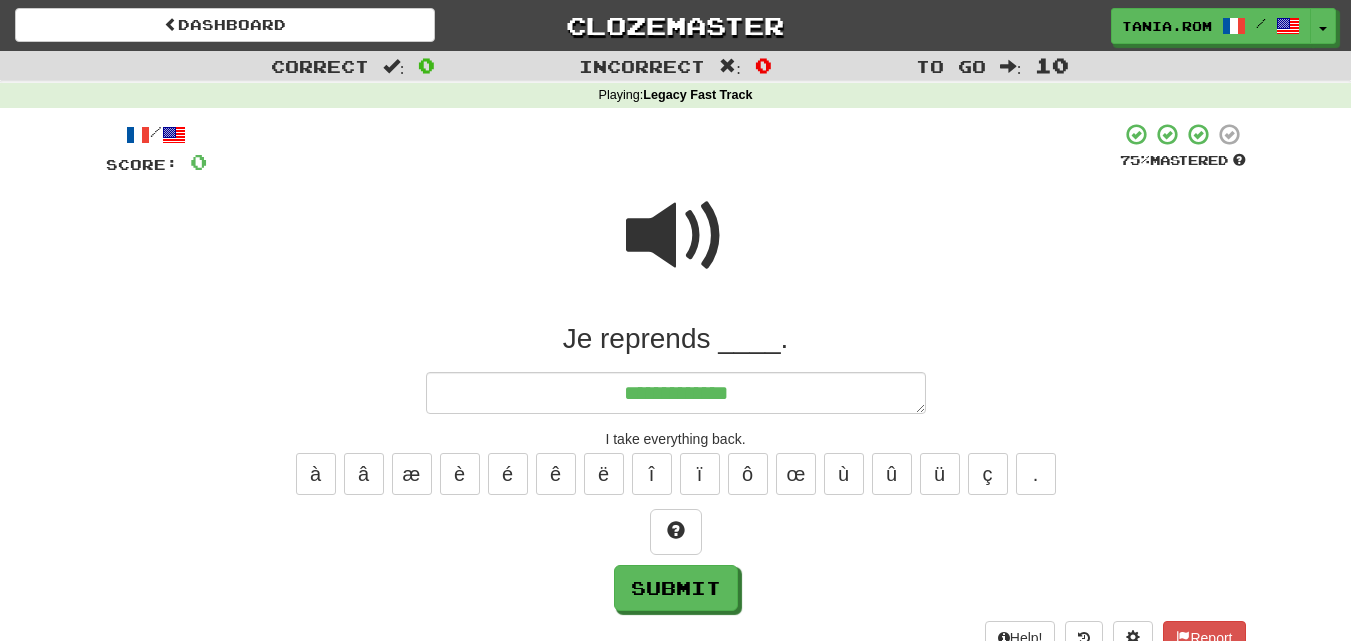 type on "**********" 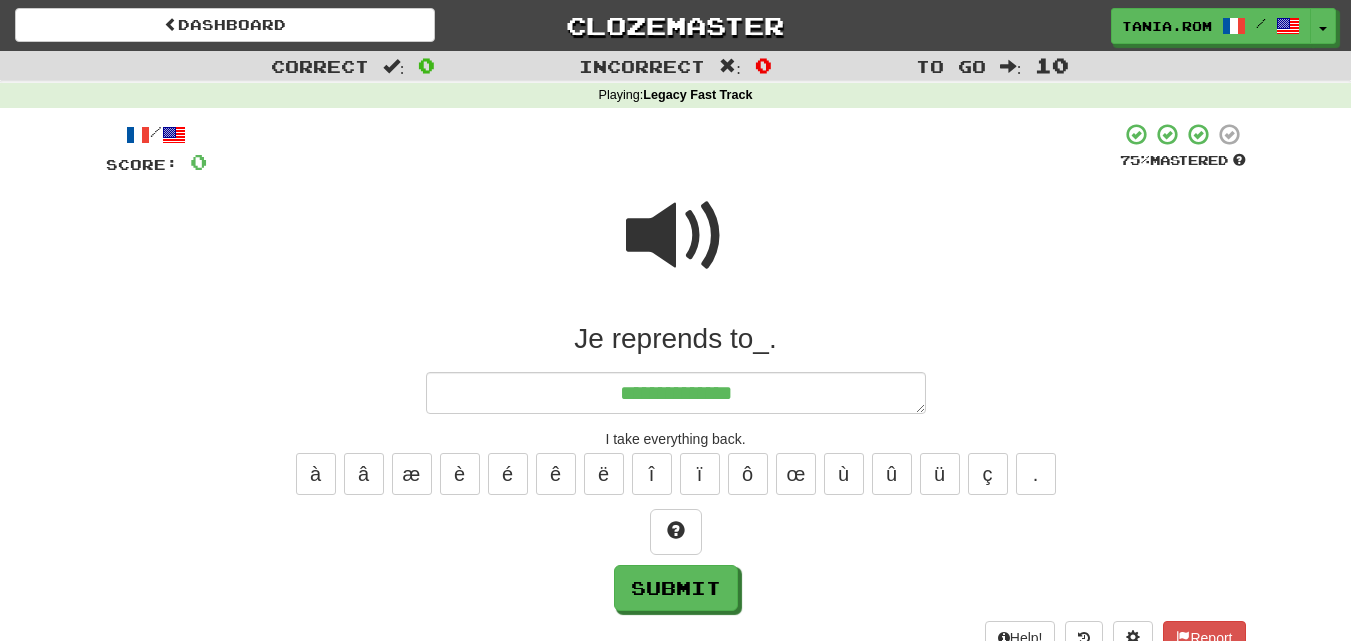 type on "*" 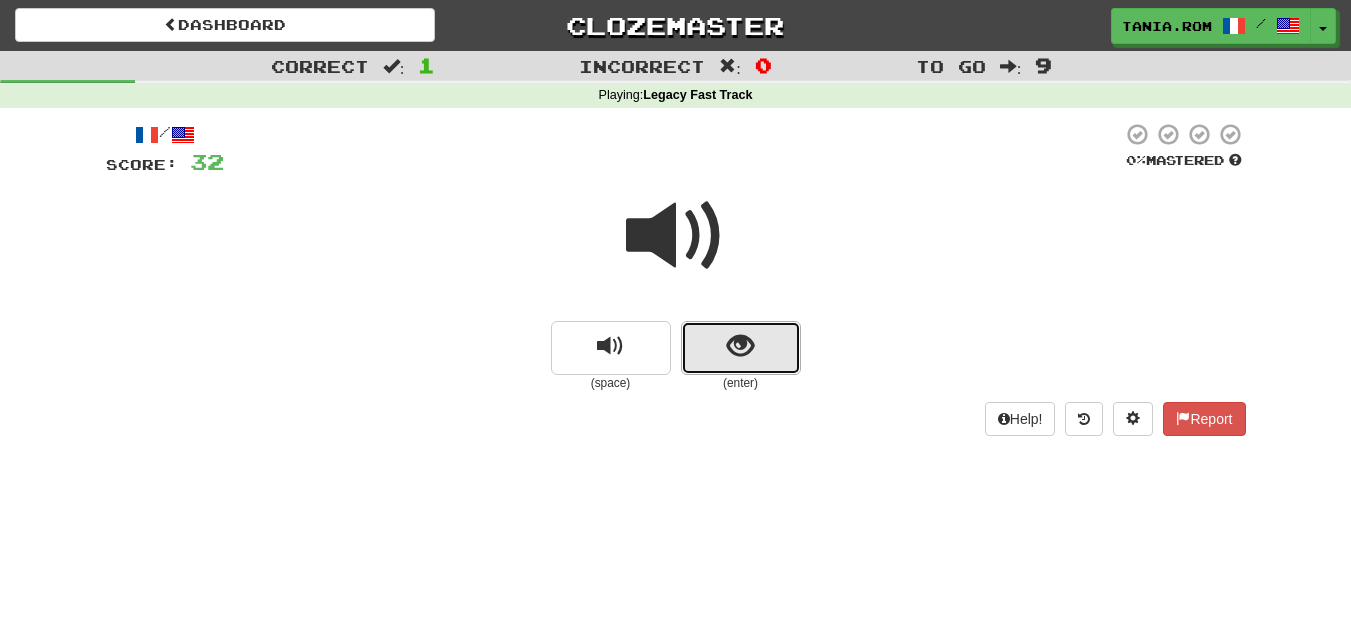 click at bounding box center [740, 346] 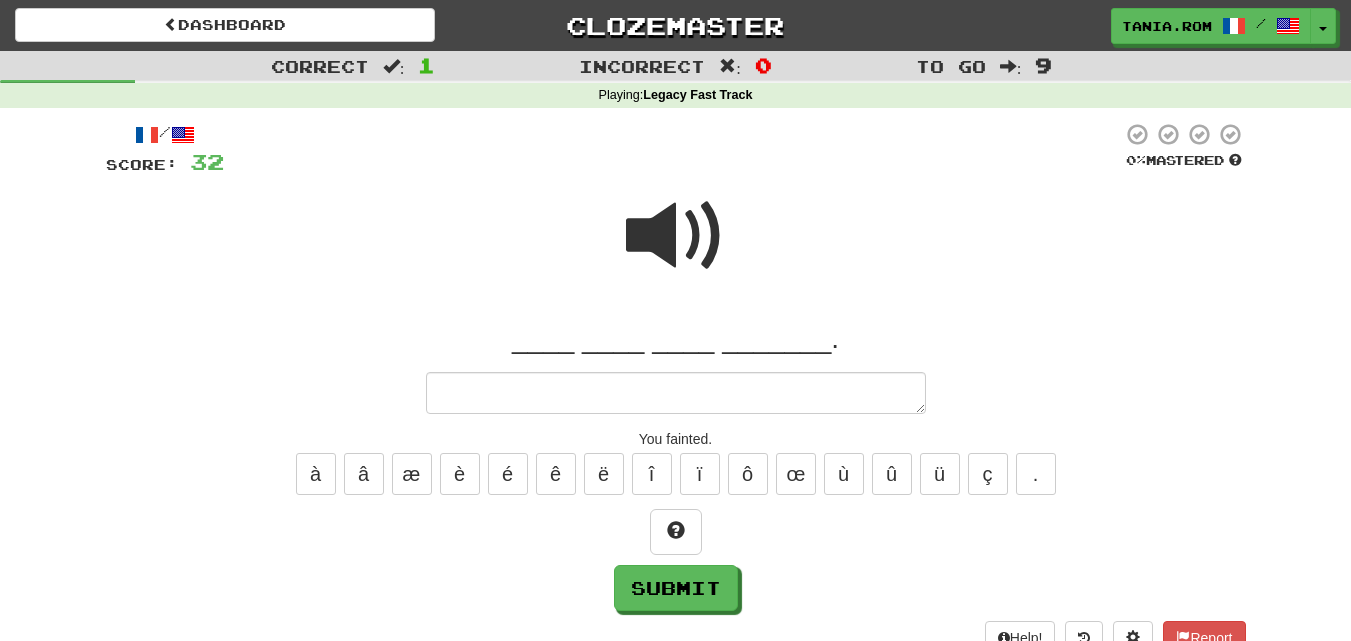 type on "*" 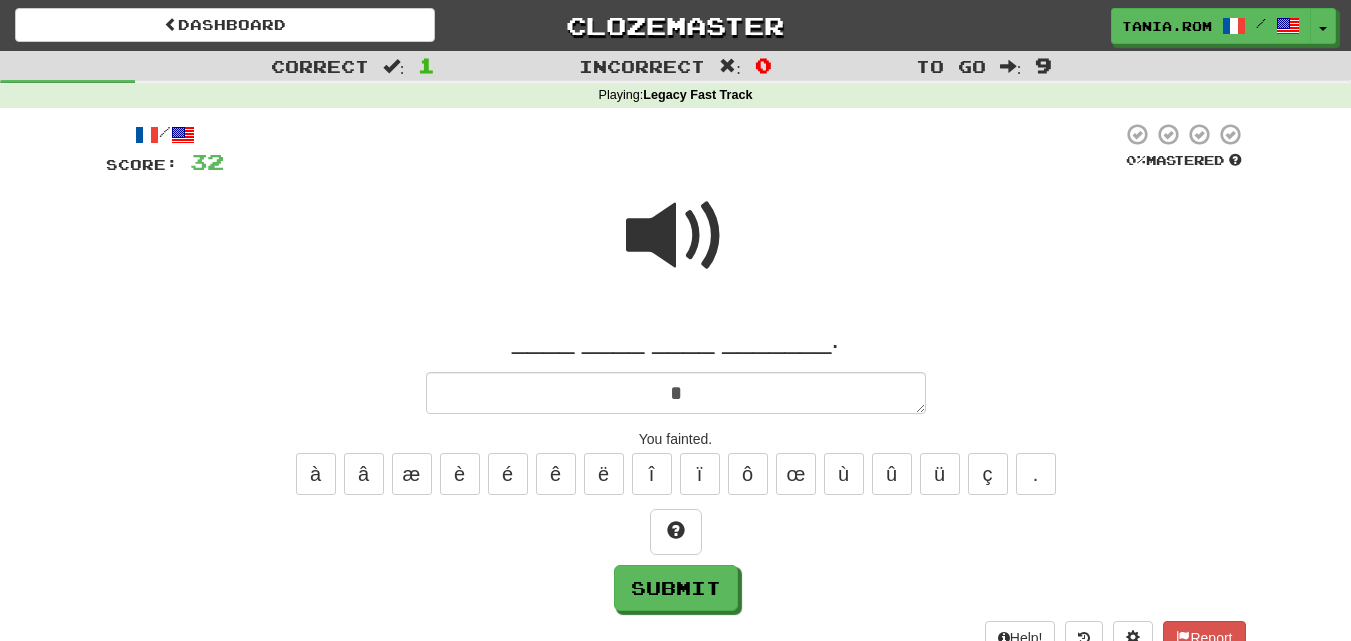 type on "*" 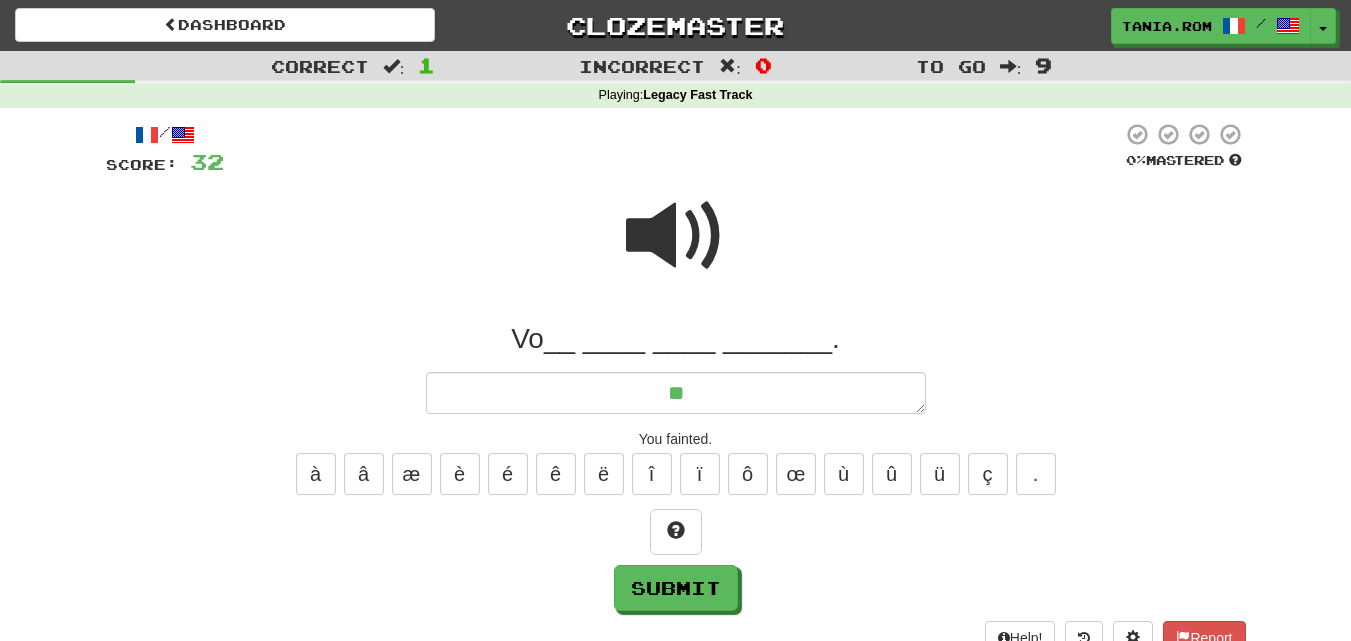 type on "*" 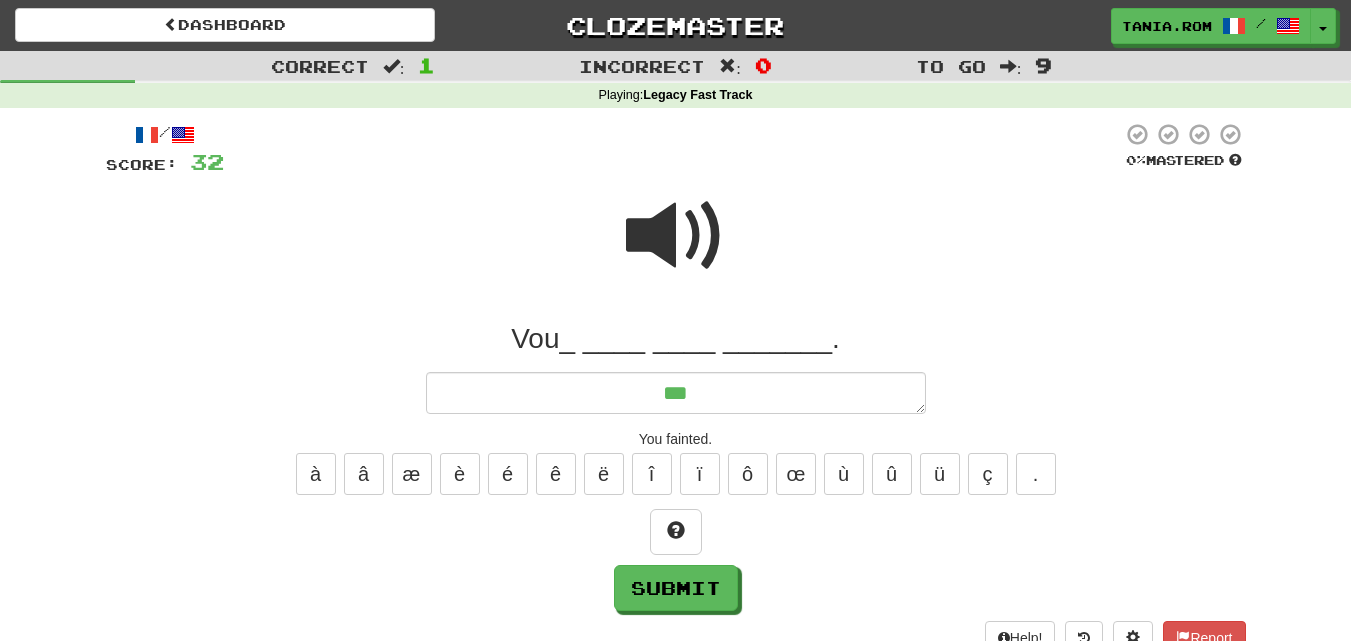 type on "*" 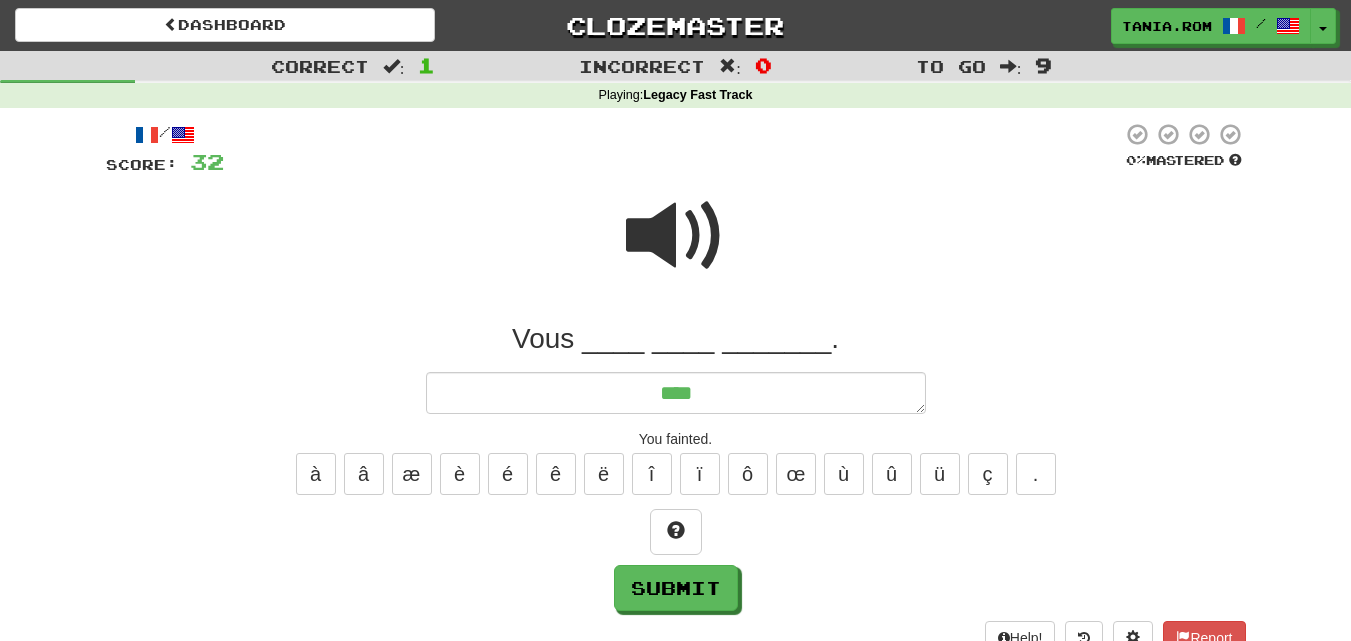 type on "*" 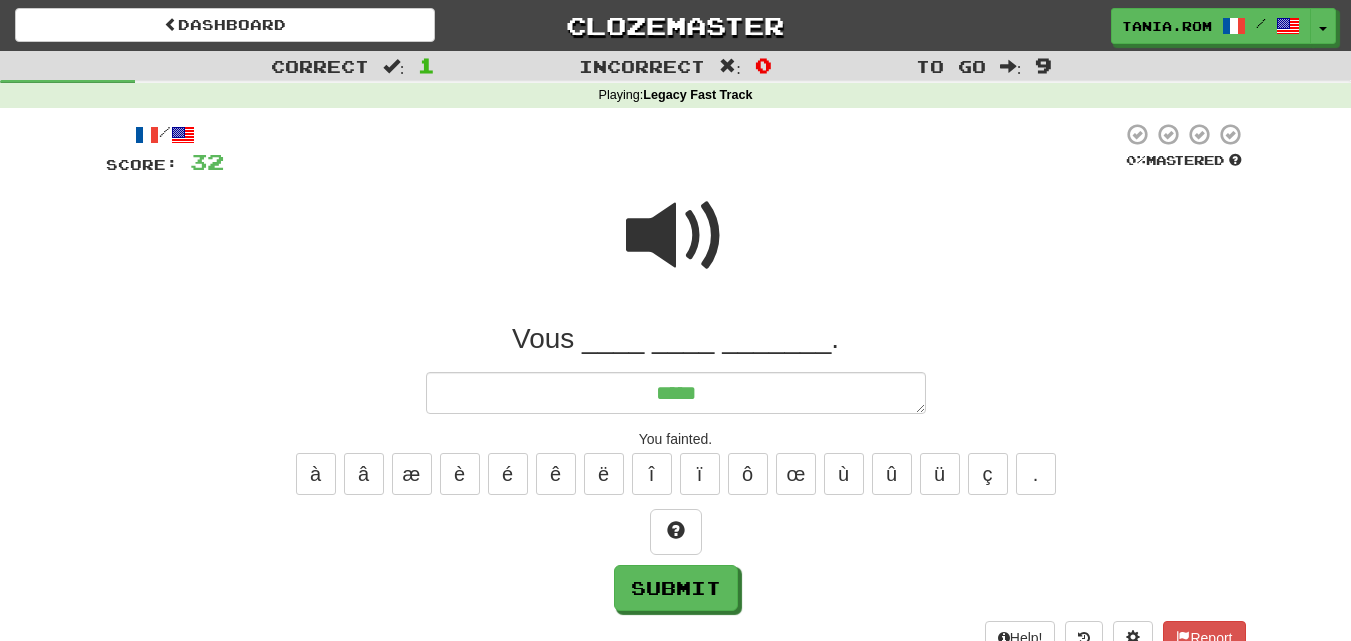type on "*" 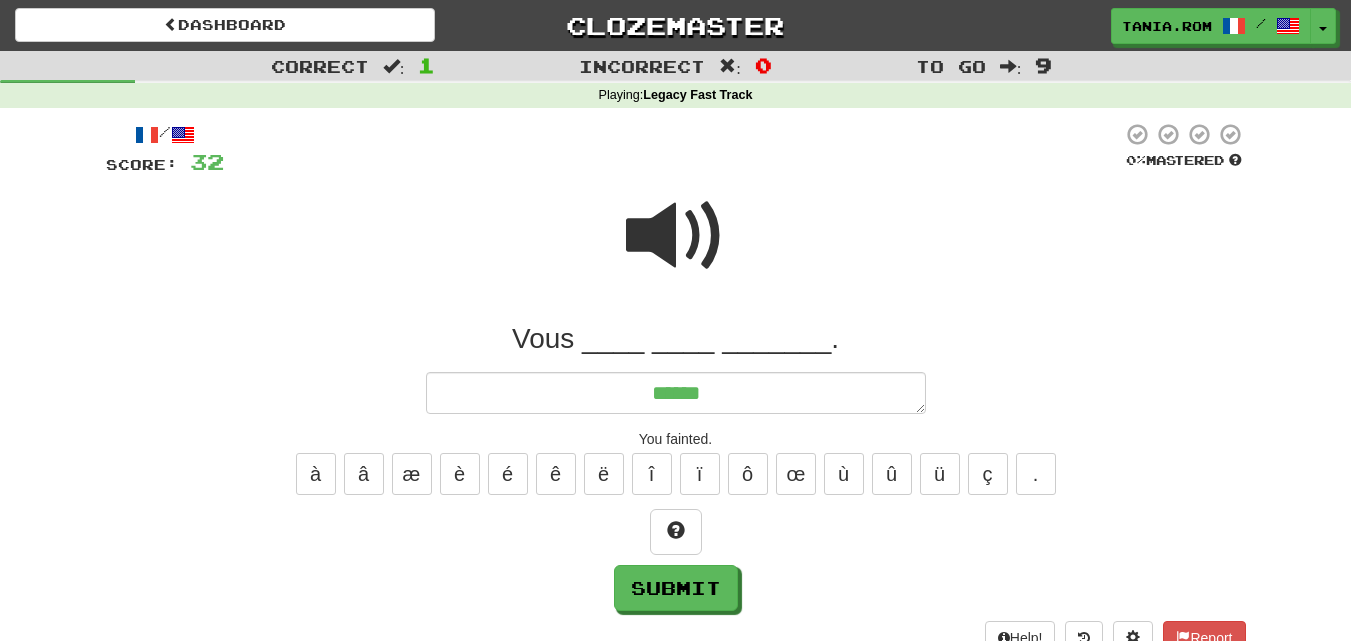 type on "*******" 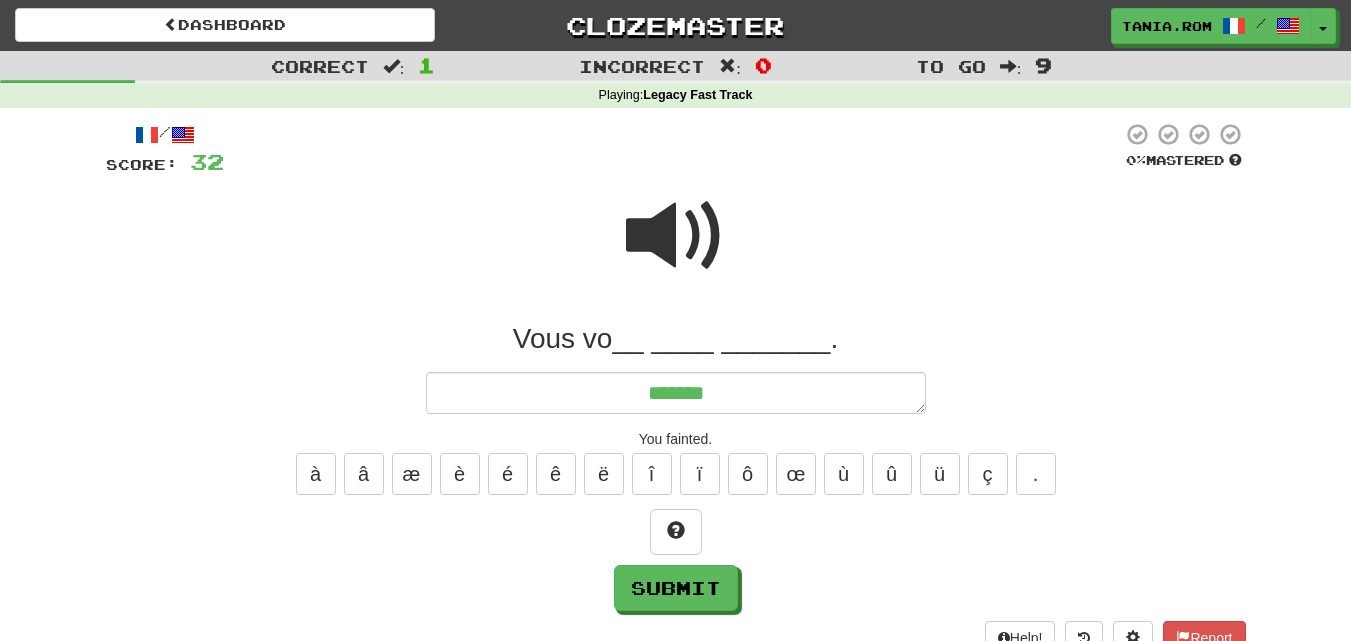 type on "*" 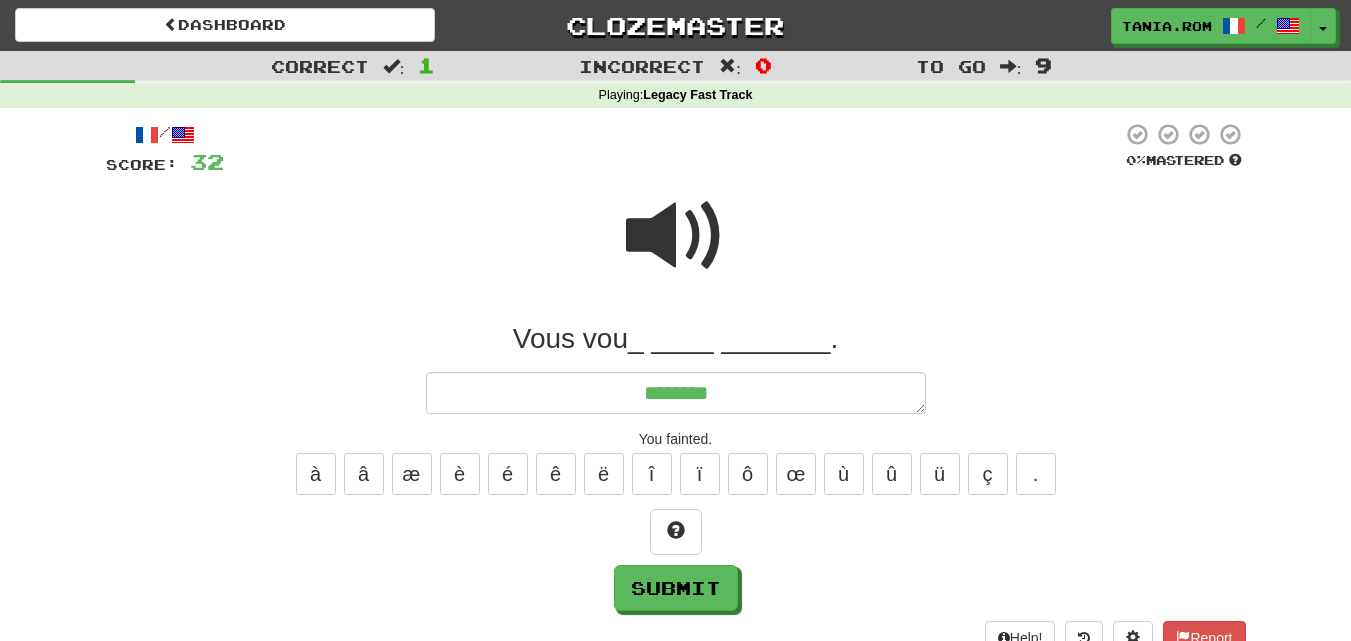 type on "*" 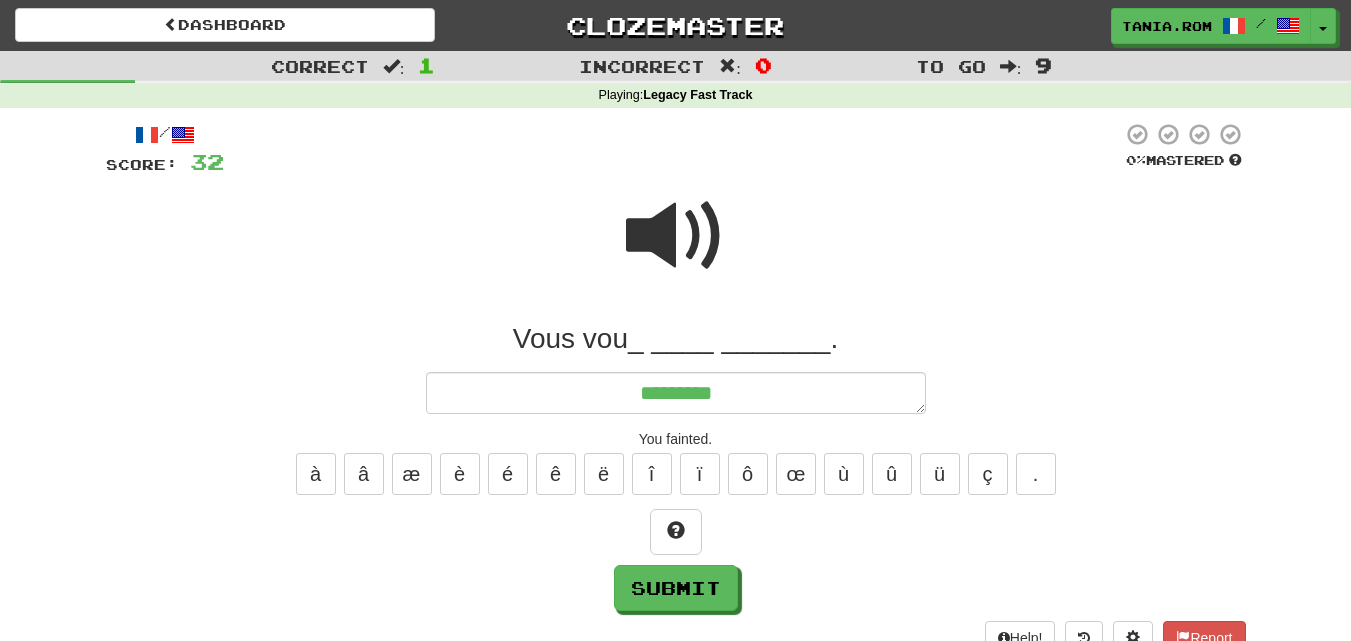 type on "*" 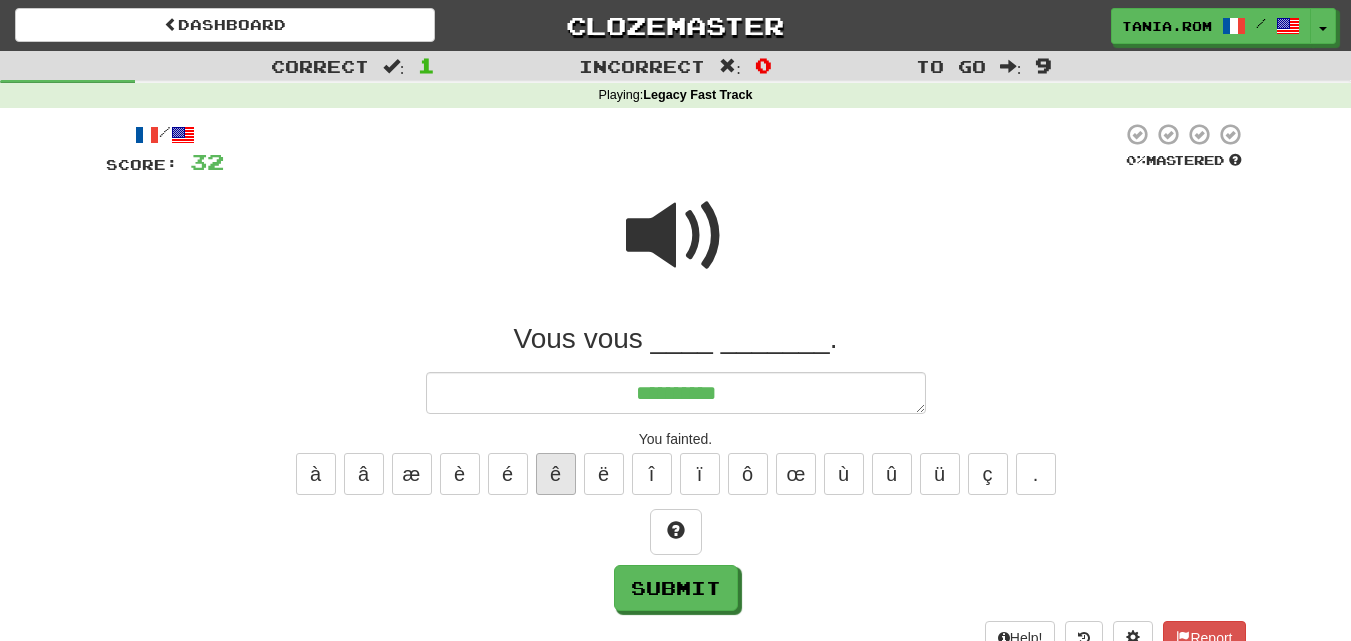 type on "*********" 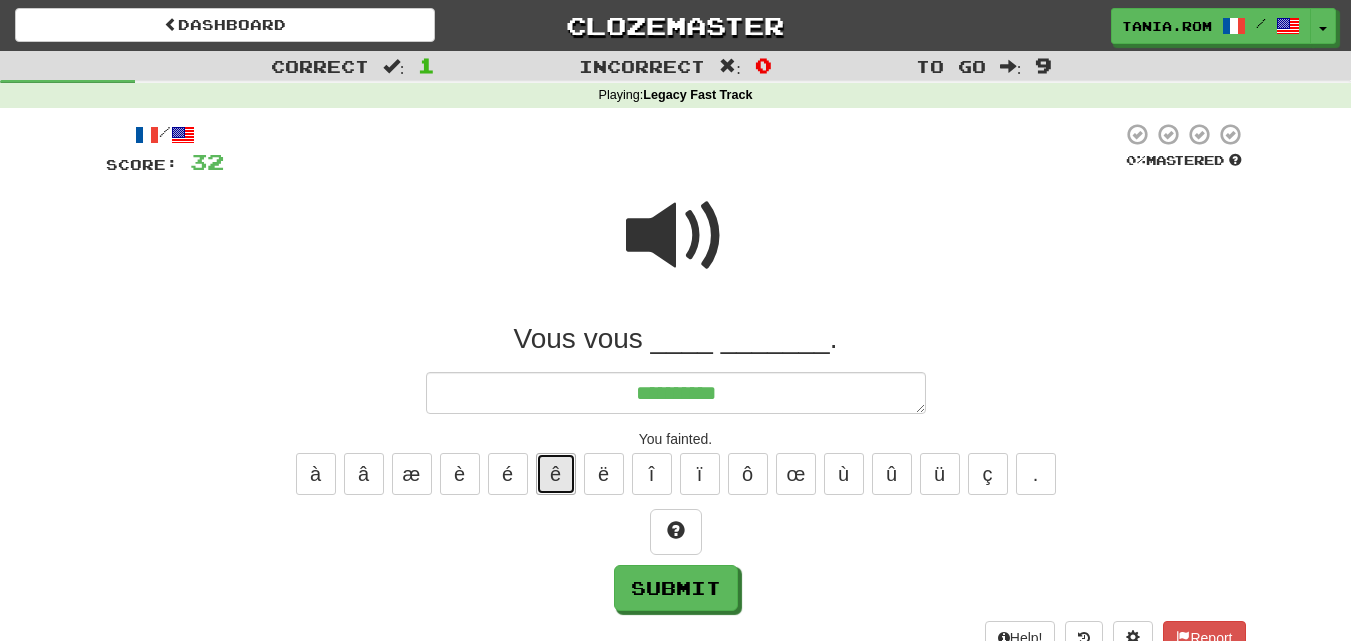 click on "ê" at bounding box center [556, 474] 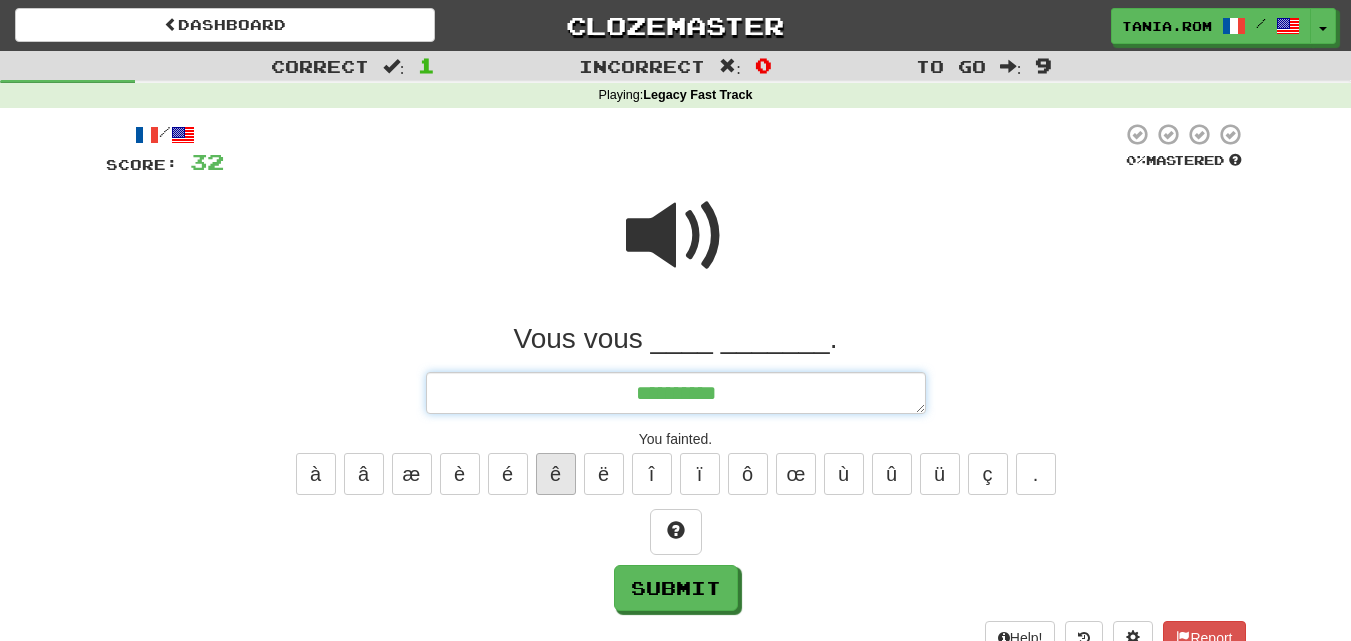 type on "*" 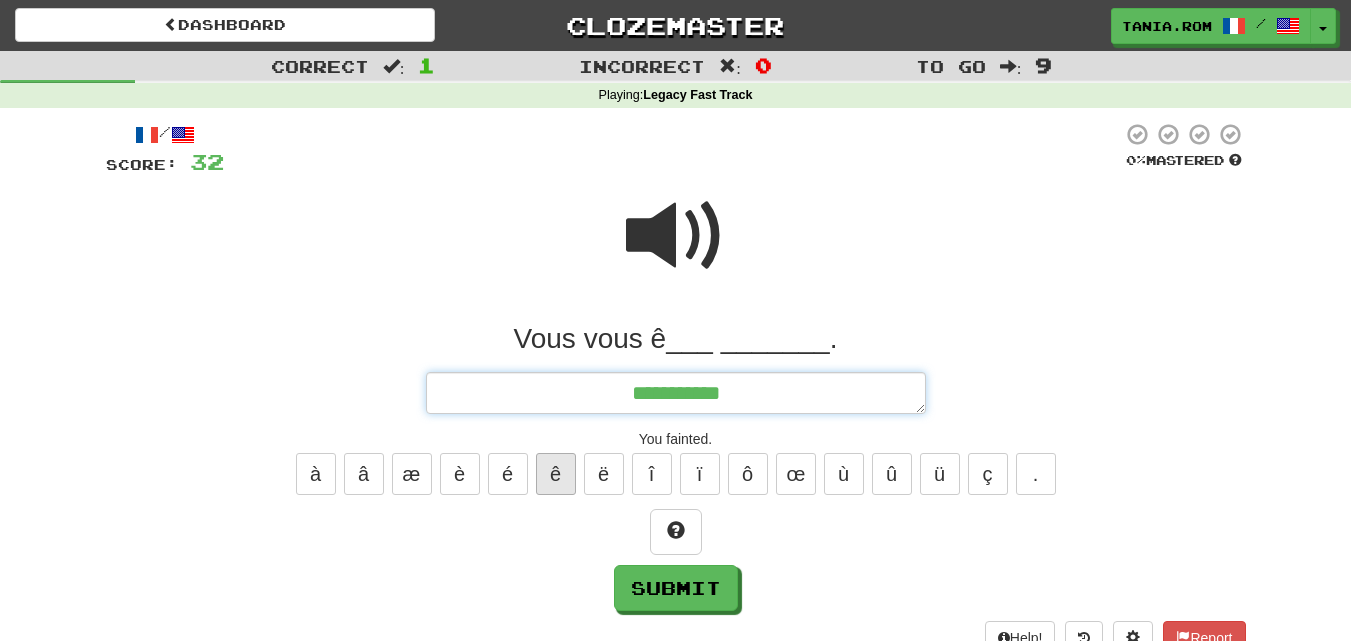type on "*" 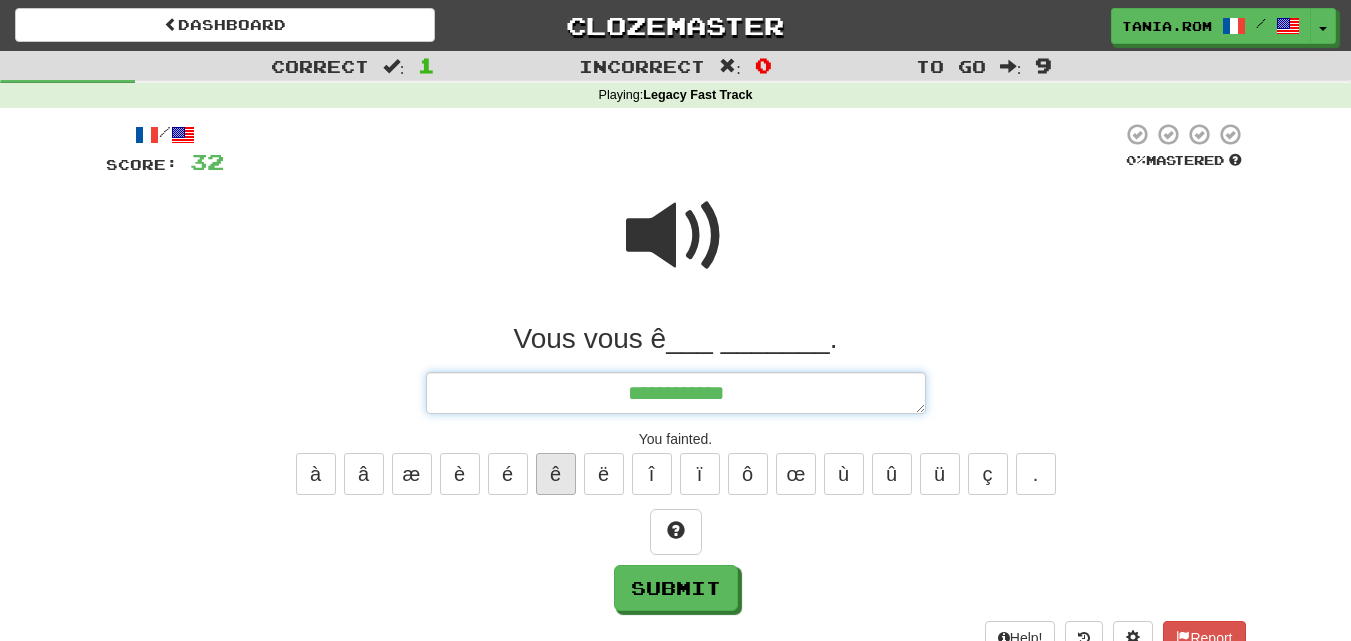 type on "*" 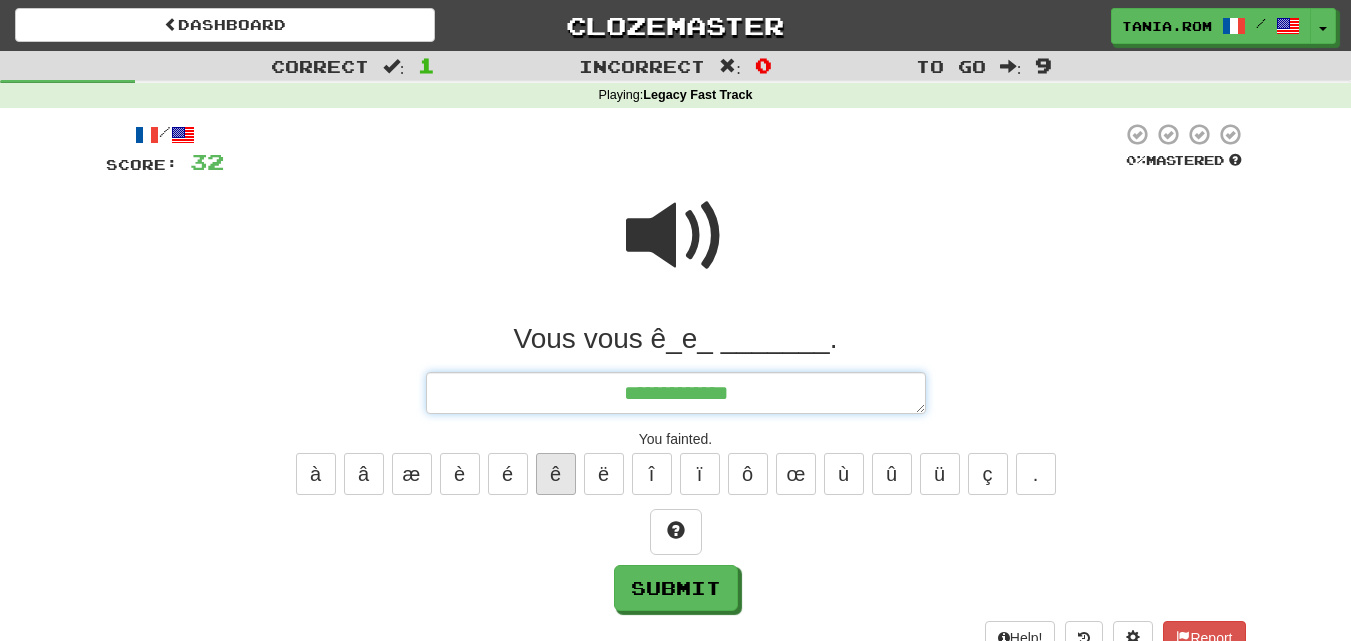 type on "*" 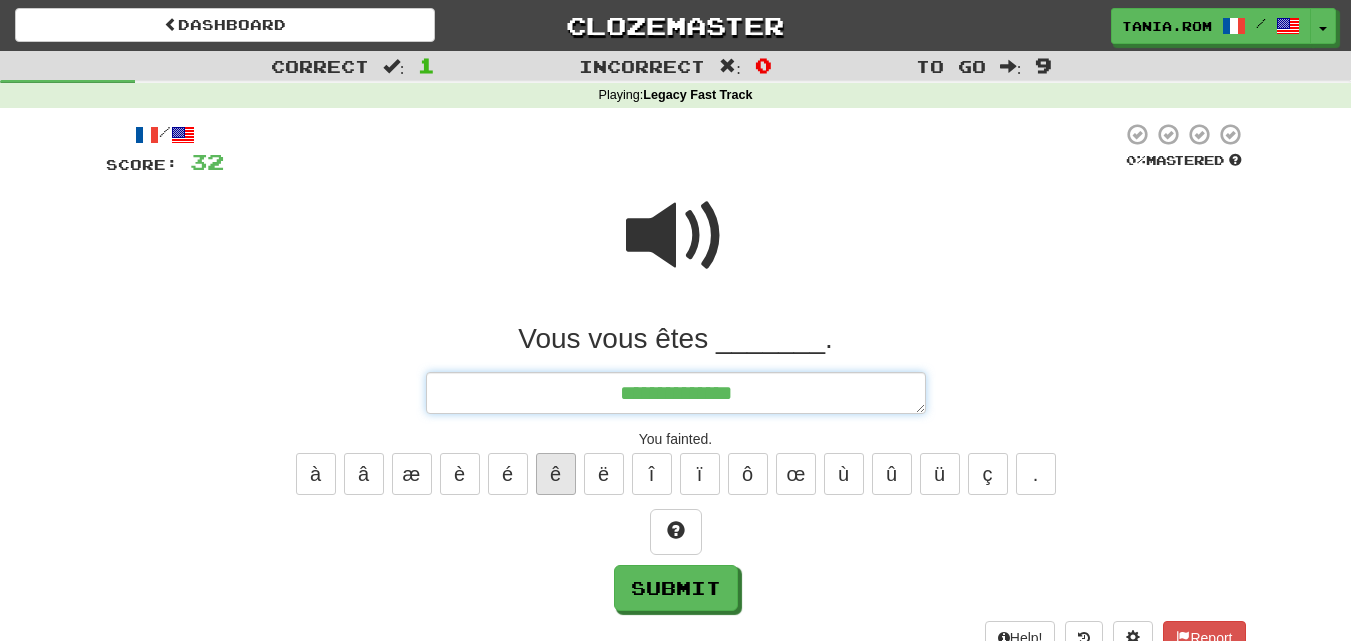 type on "*" 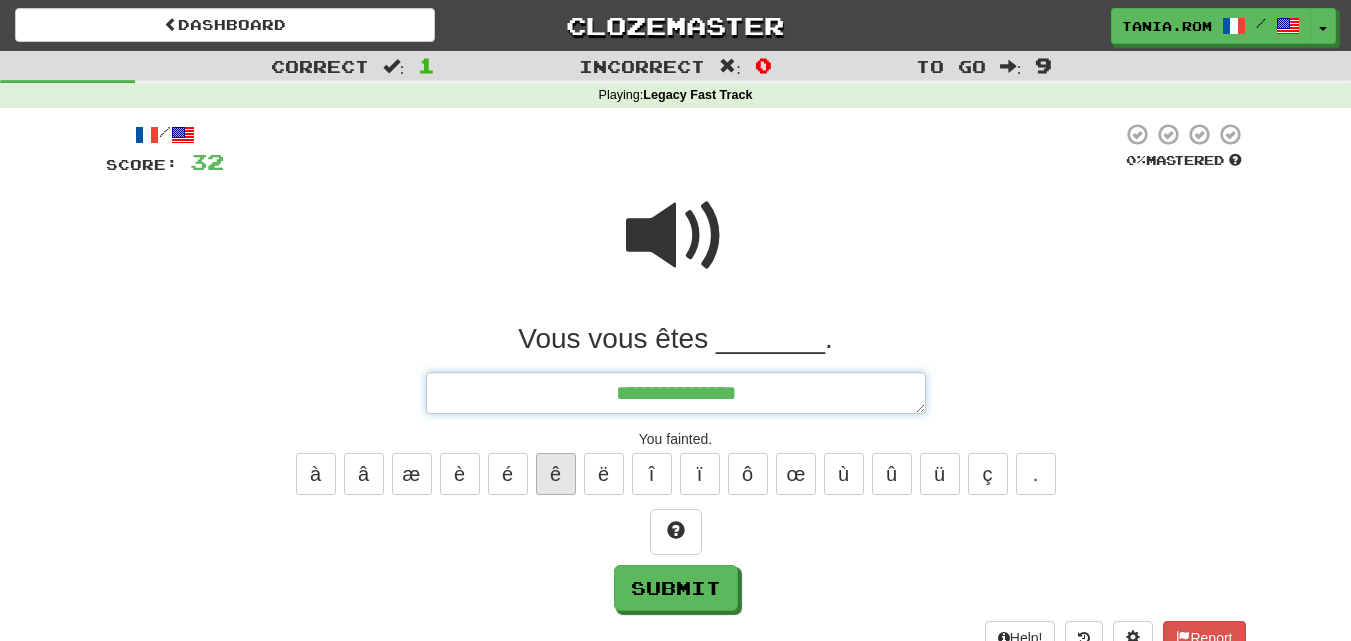 type on "**********" 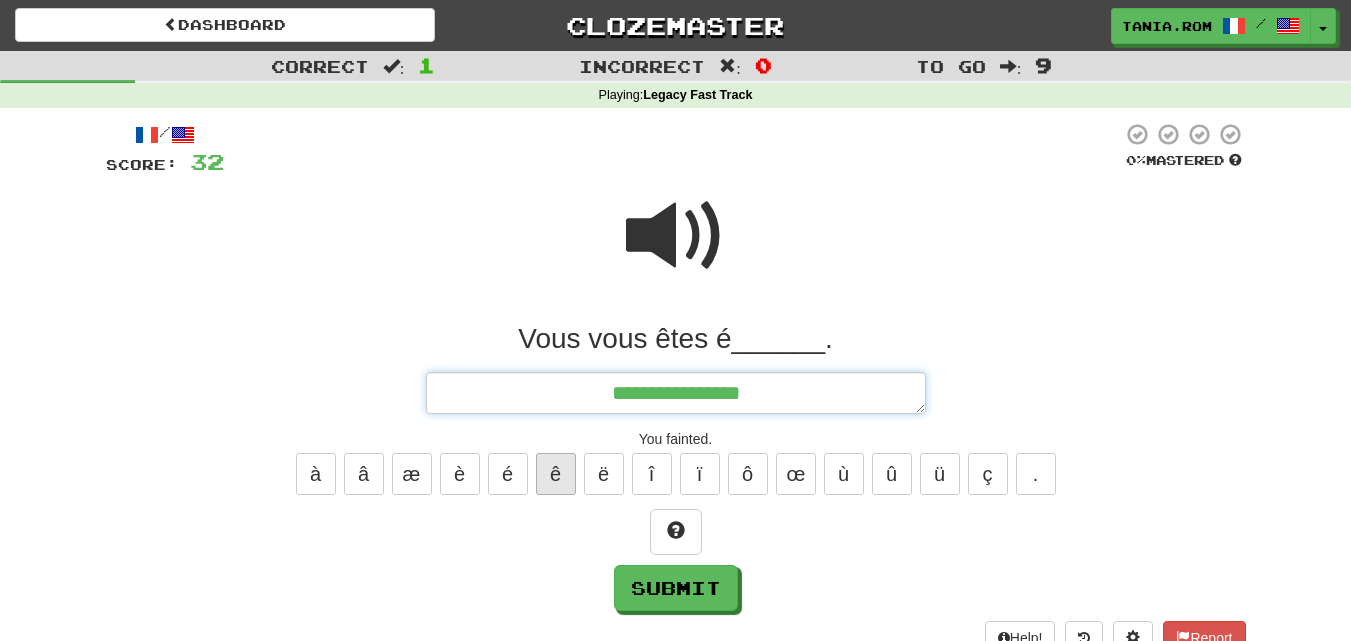 type on "*" 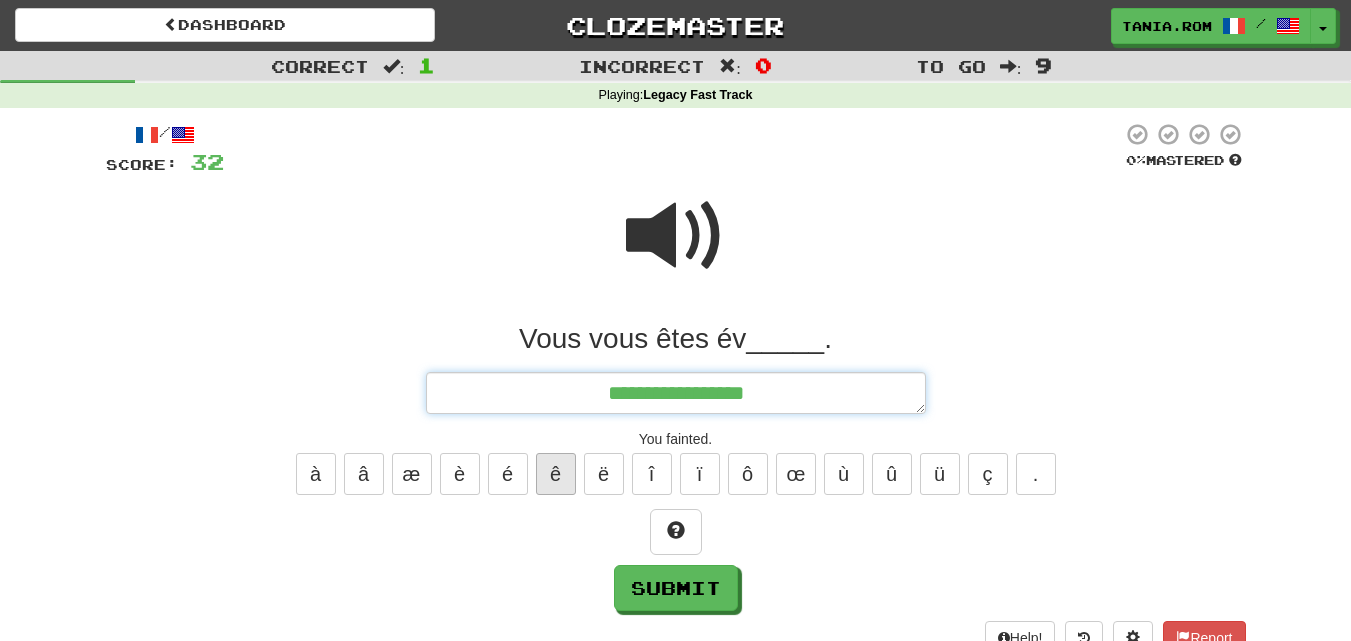 type on "*" 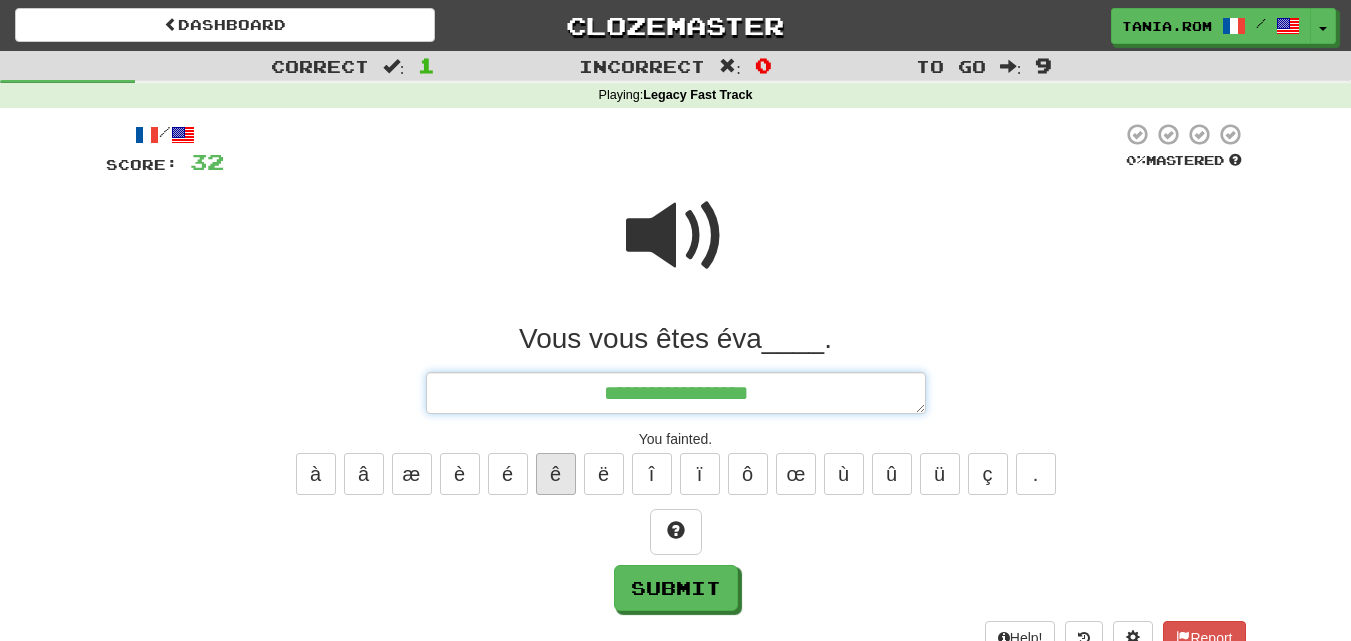 type on "*" 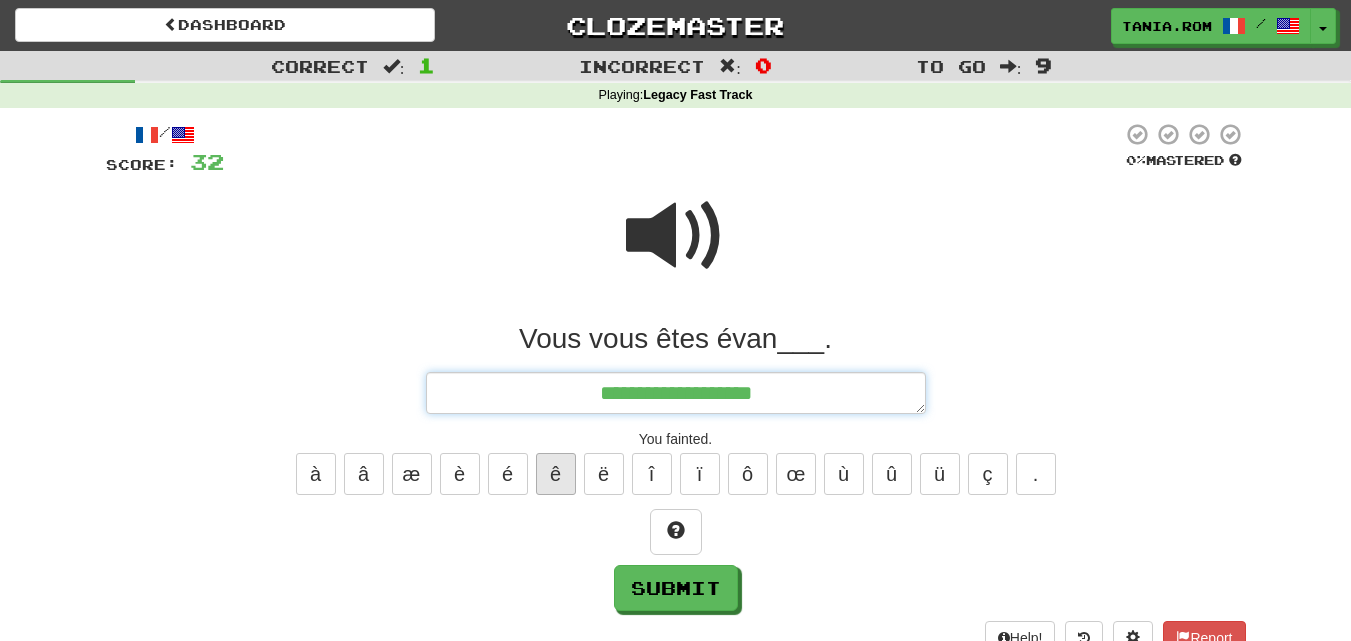 type on "*" 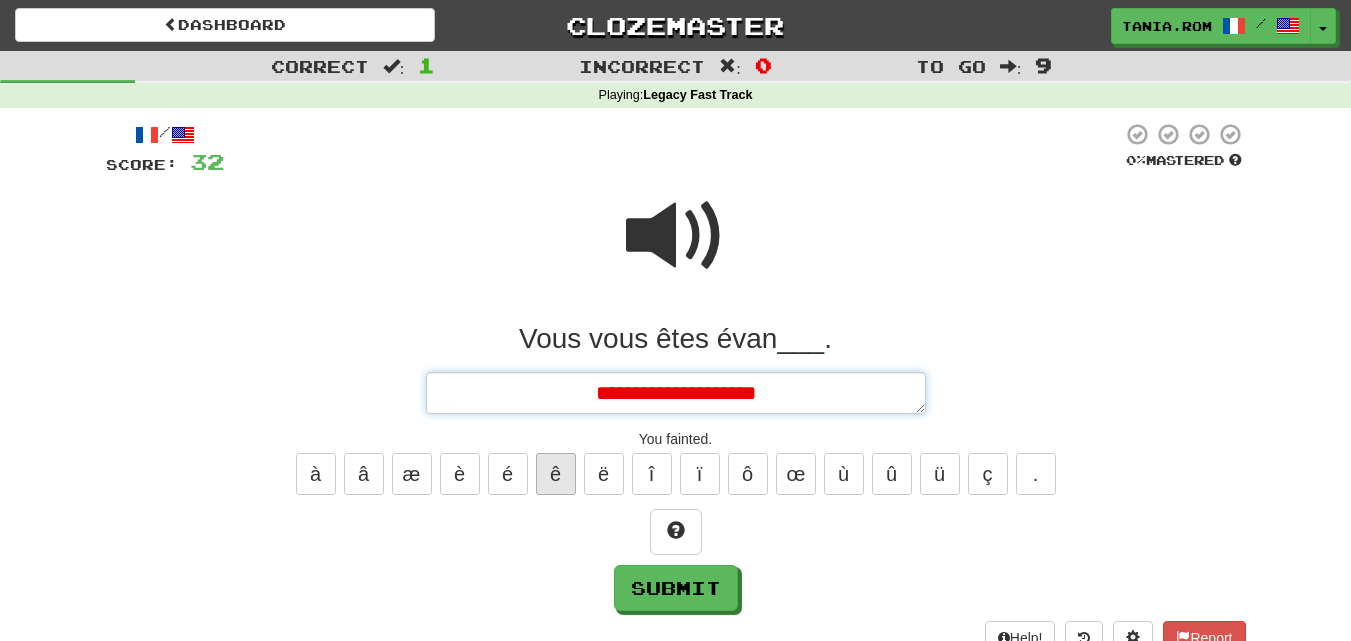 type on "*" 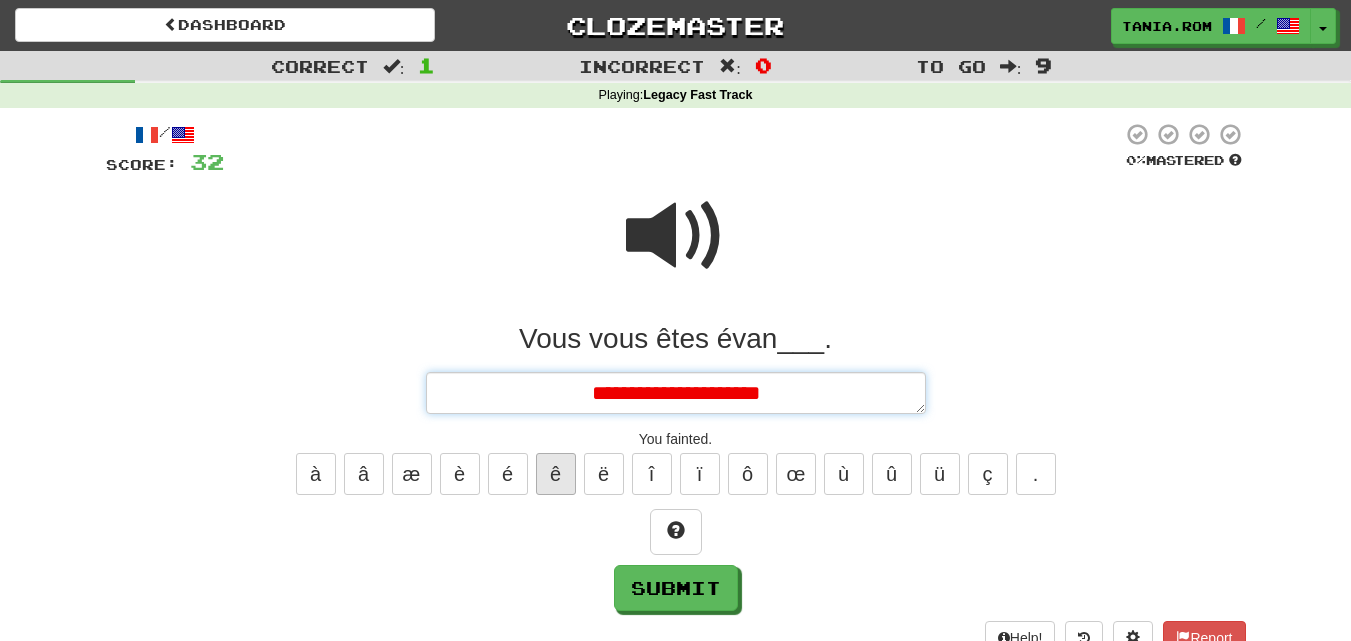 type on "**********" 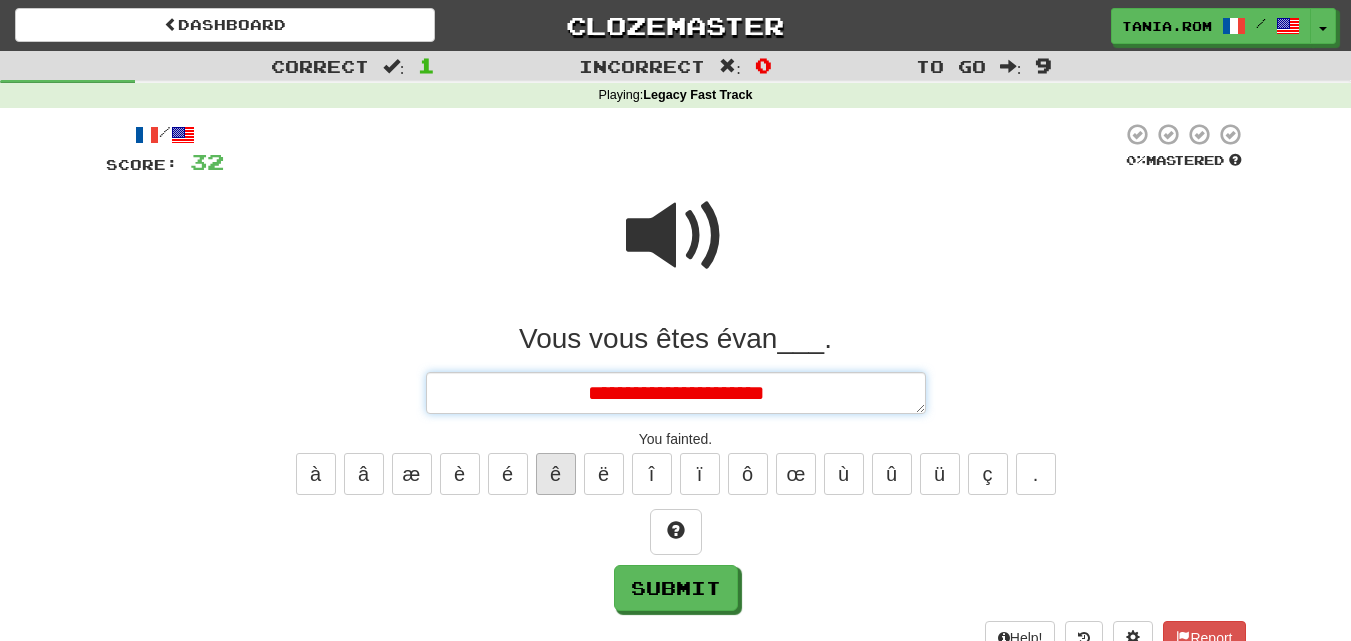 type on "*" 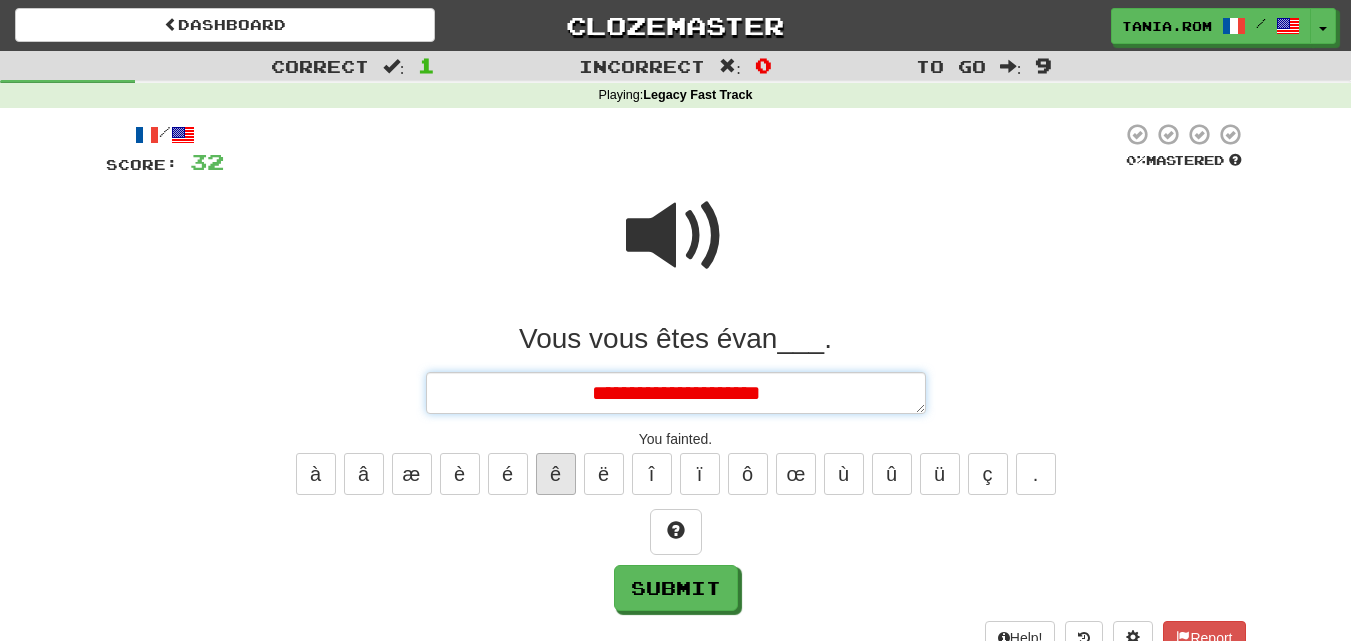 type on "*" 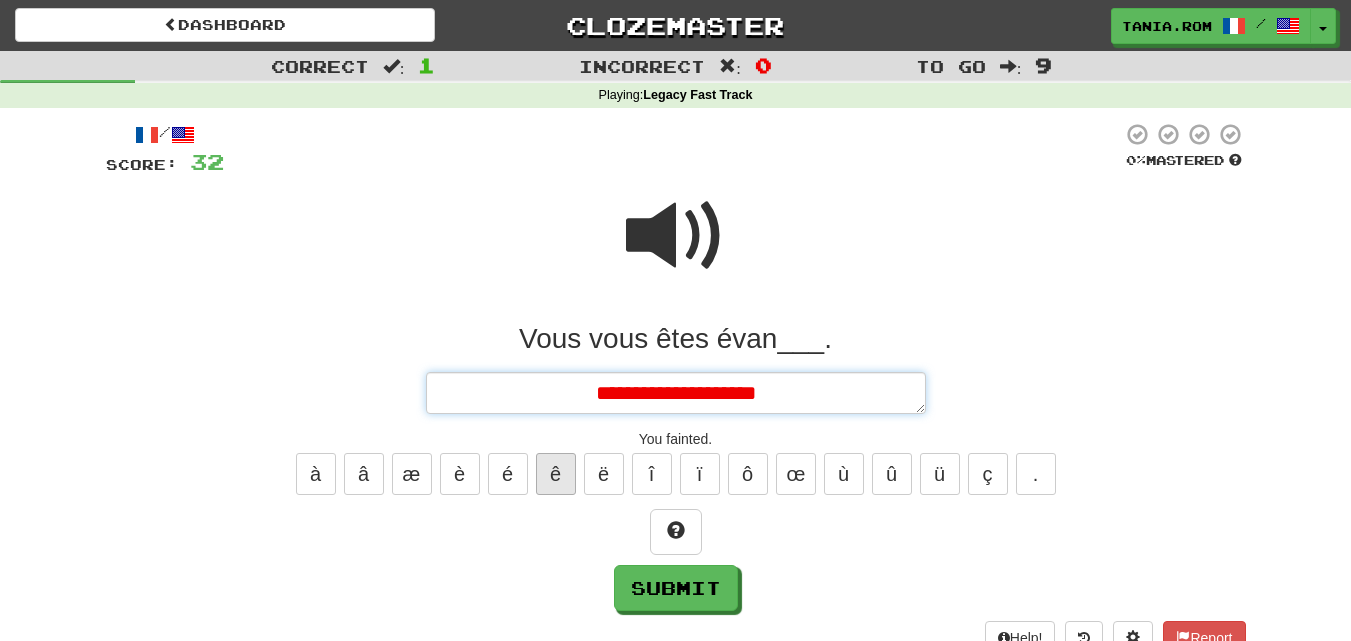 type on "*" 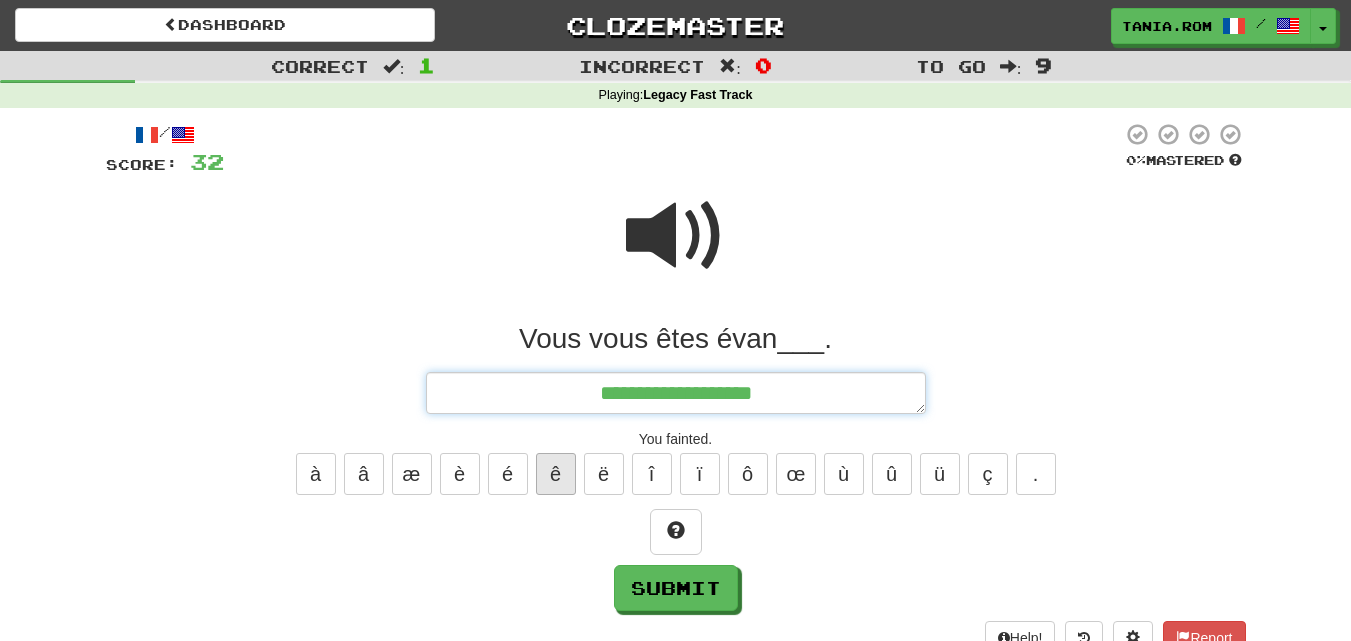 type on "*" 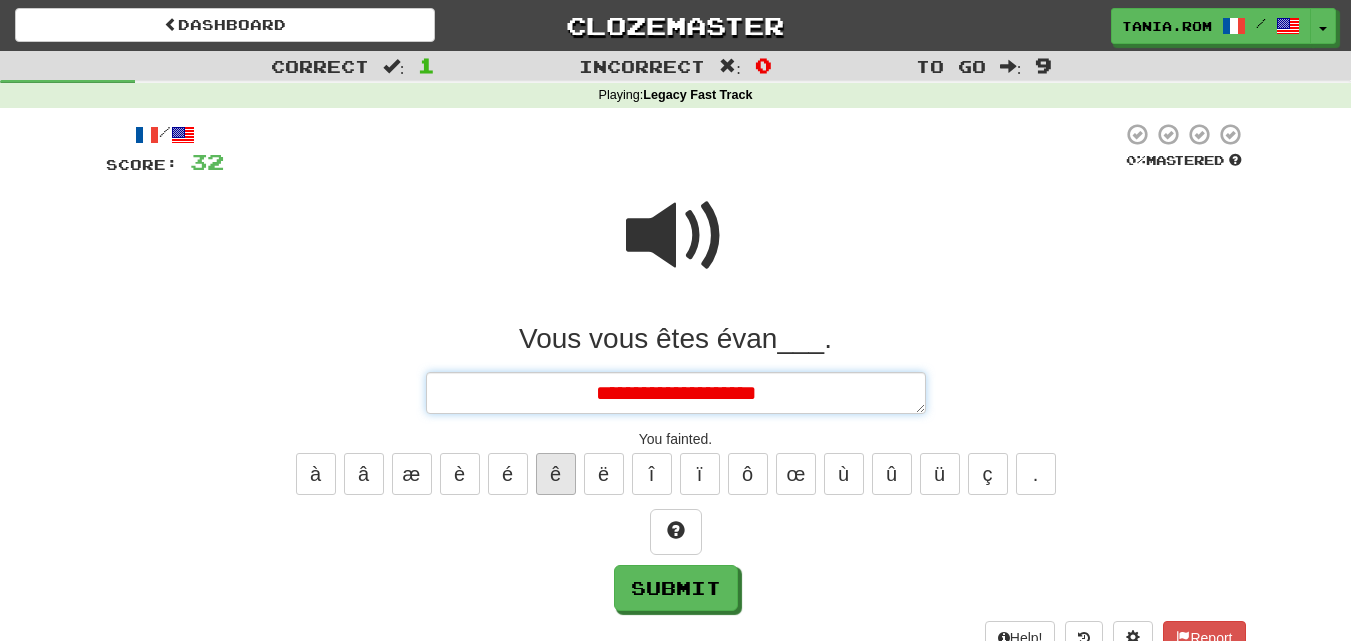 type on "*" 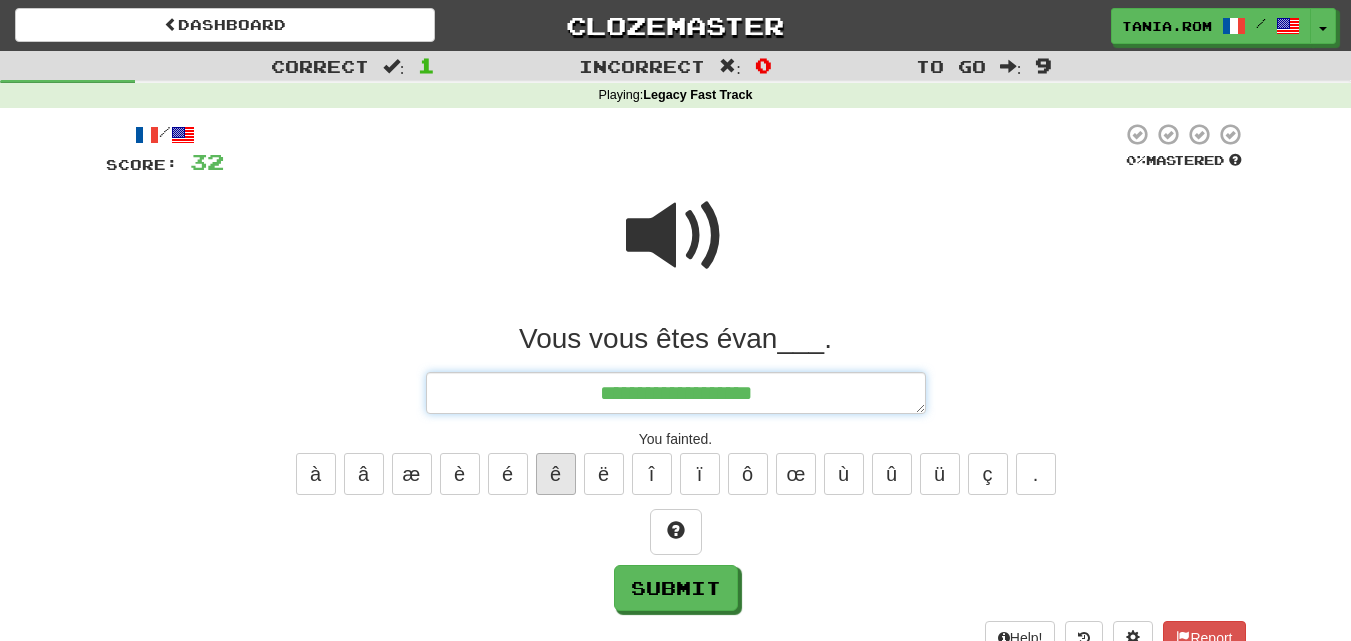 type on "*" 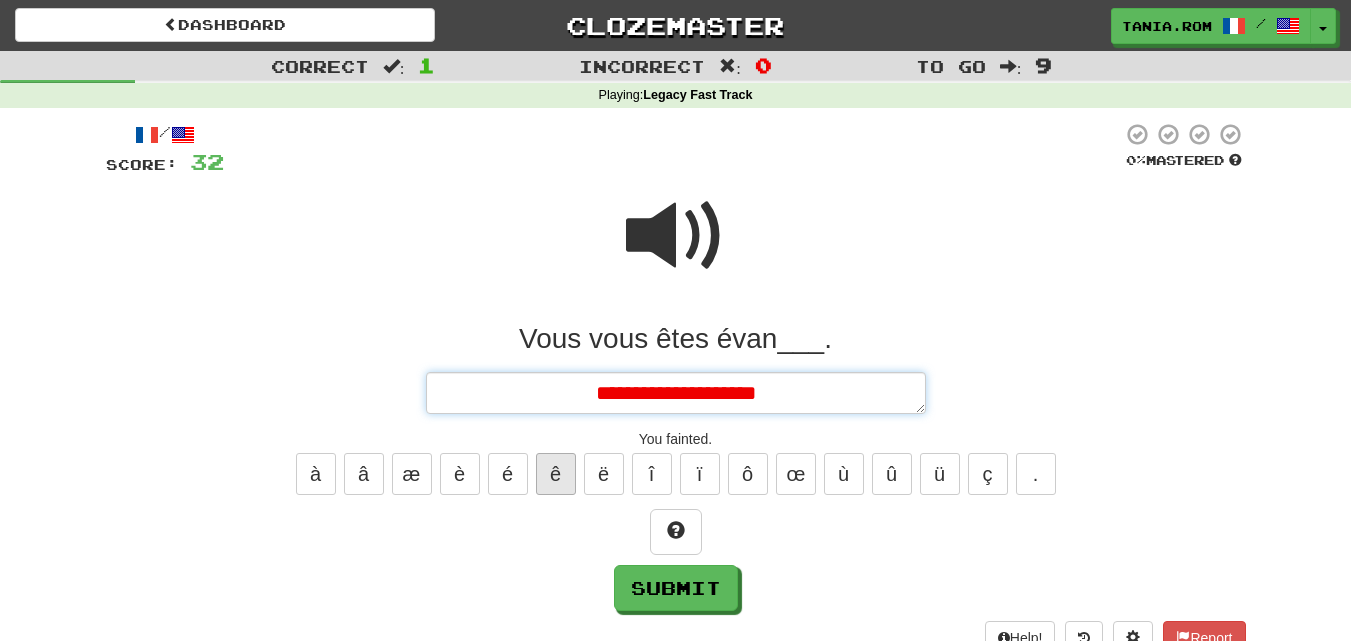 type on "*" 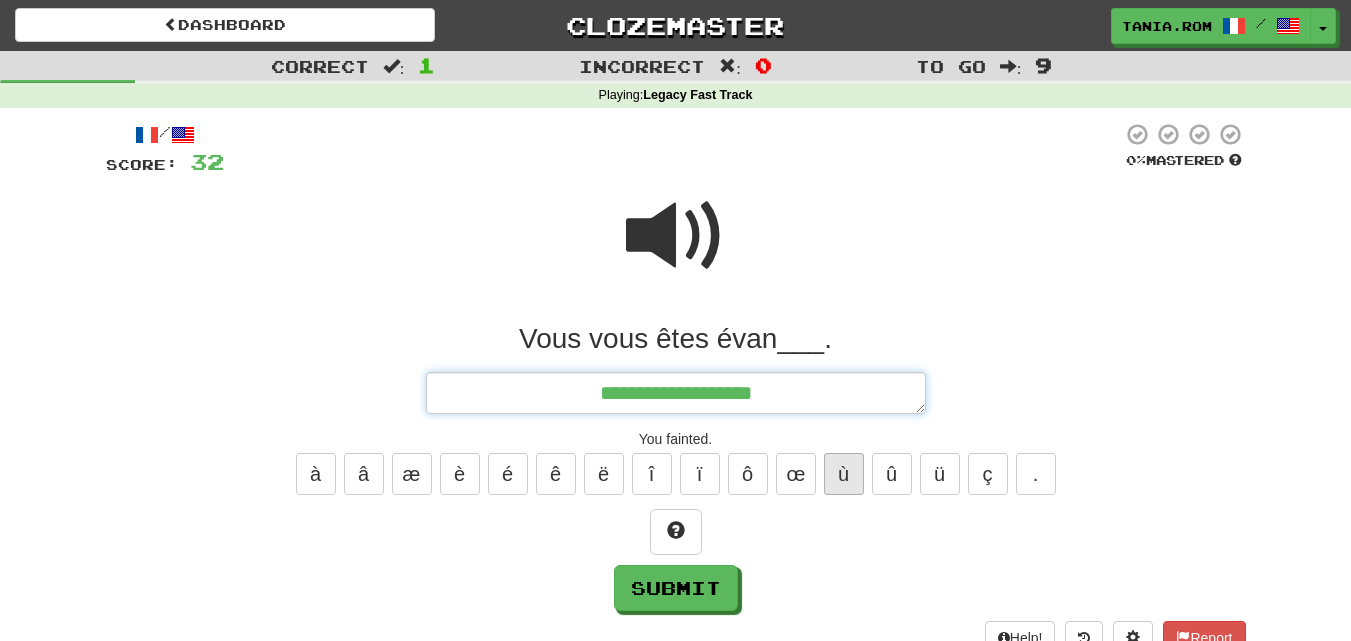 type on "**********" 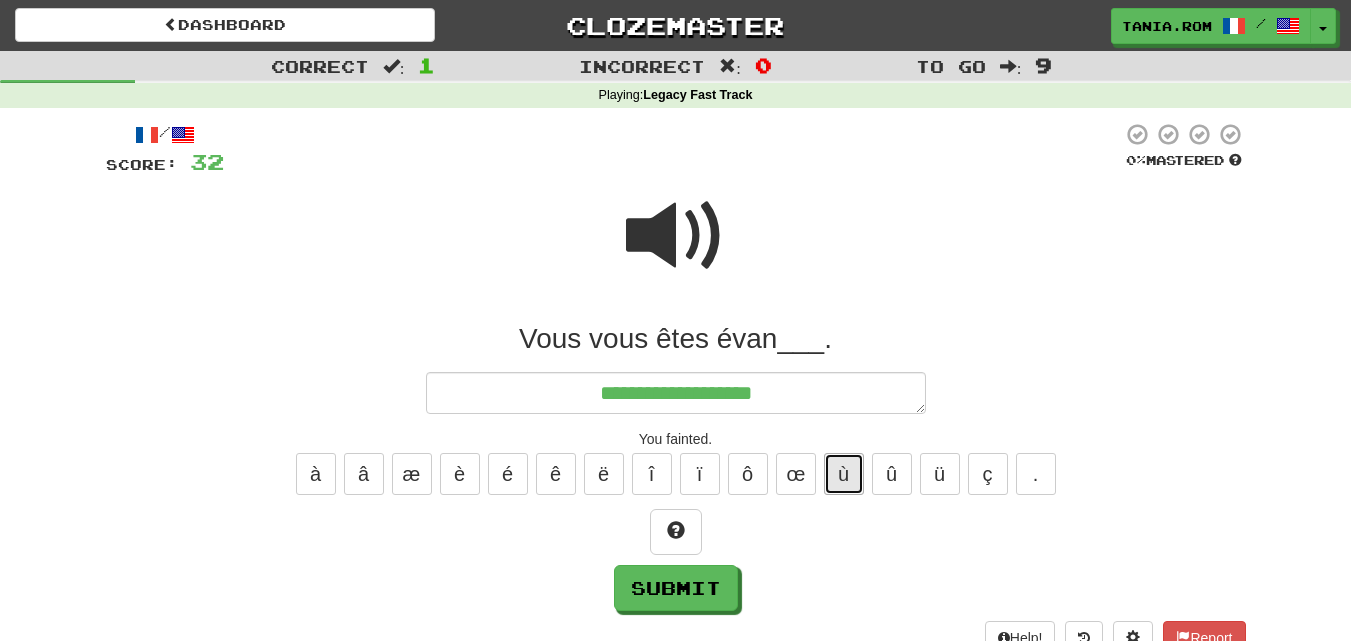 click on "ù" at bounding box center [844, 474] 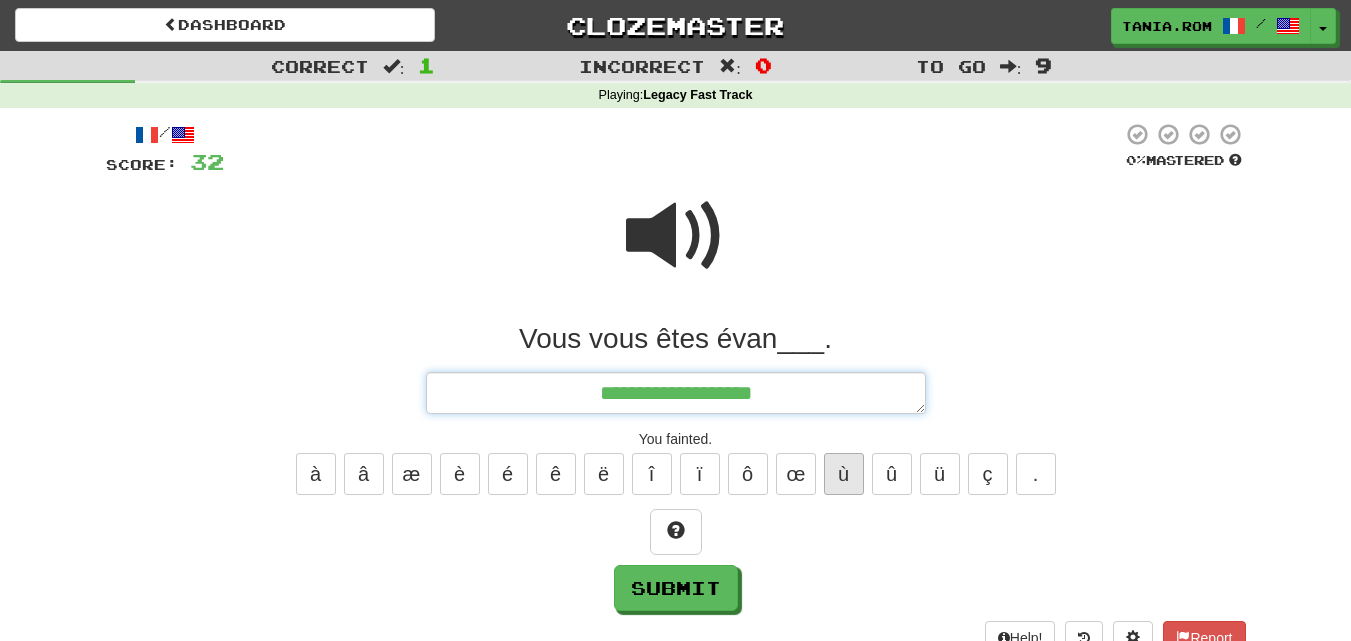 type on "*" 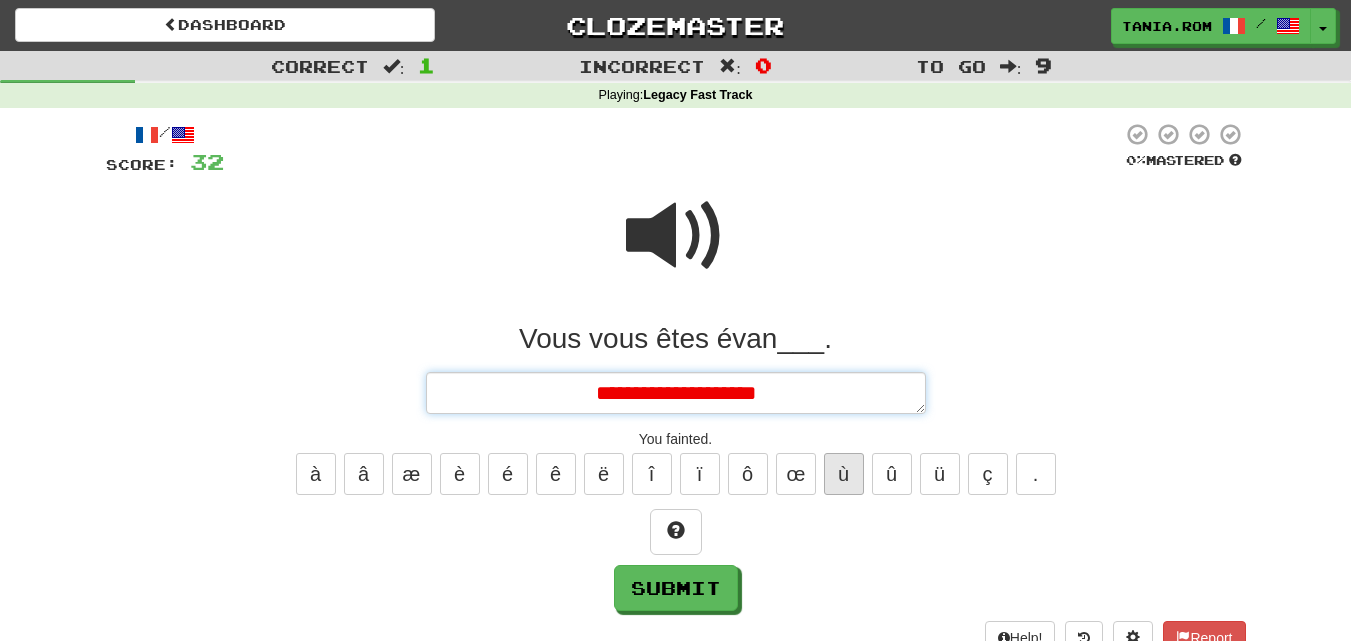 type on "*" 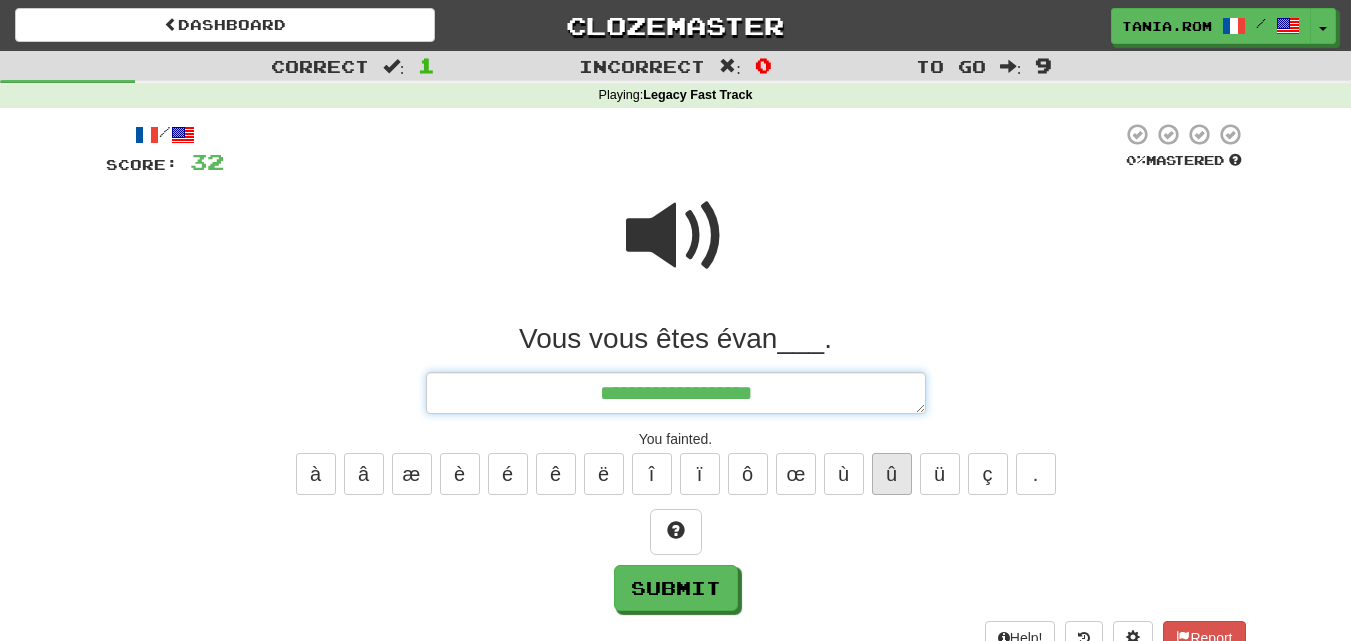 type on "**********" 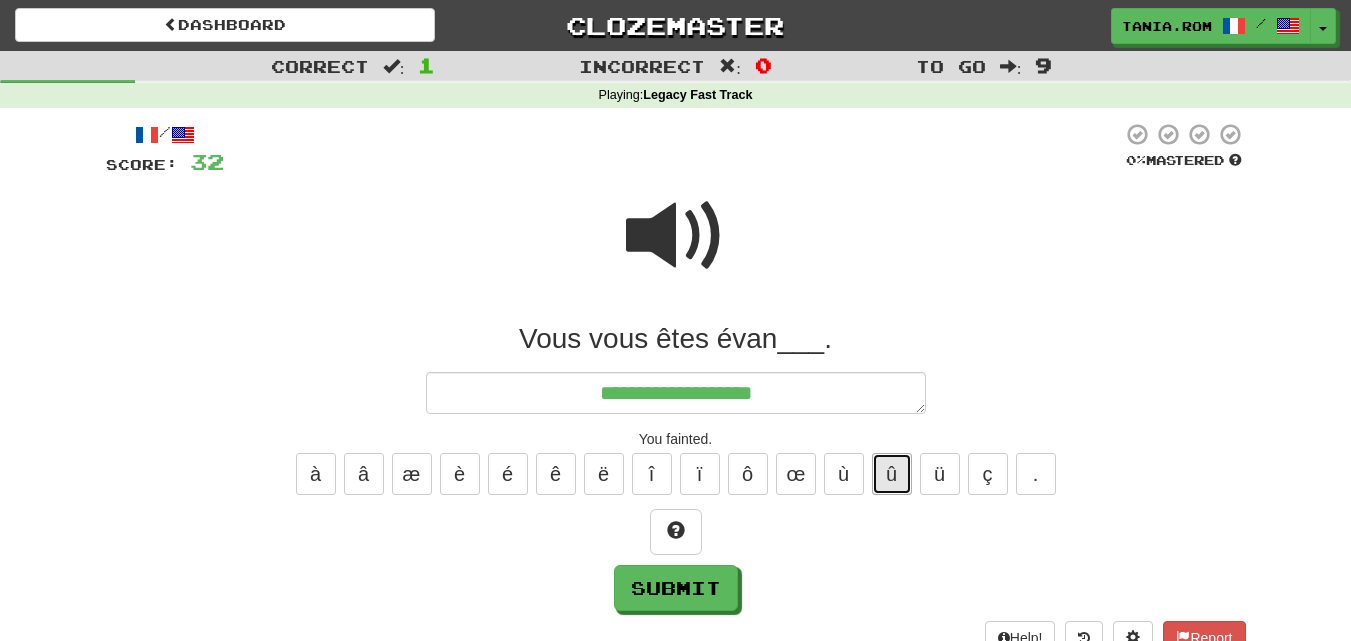 click on "û" at bounding box center (892, 474) 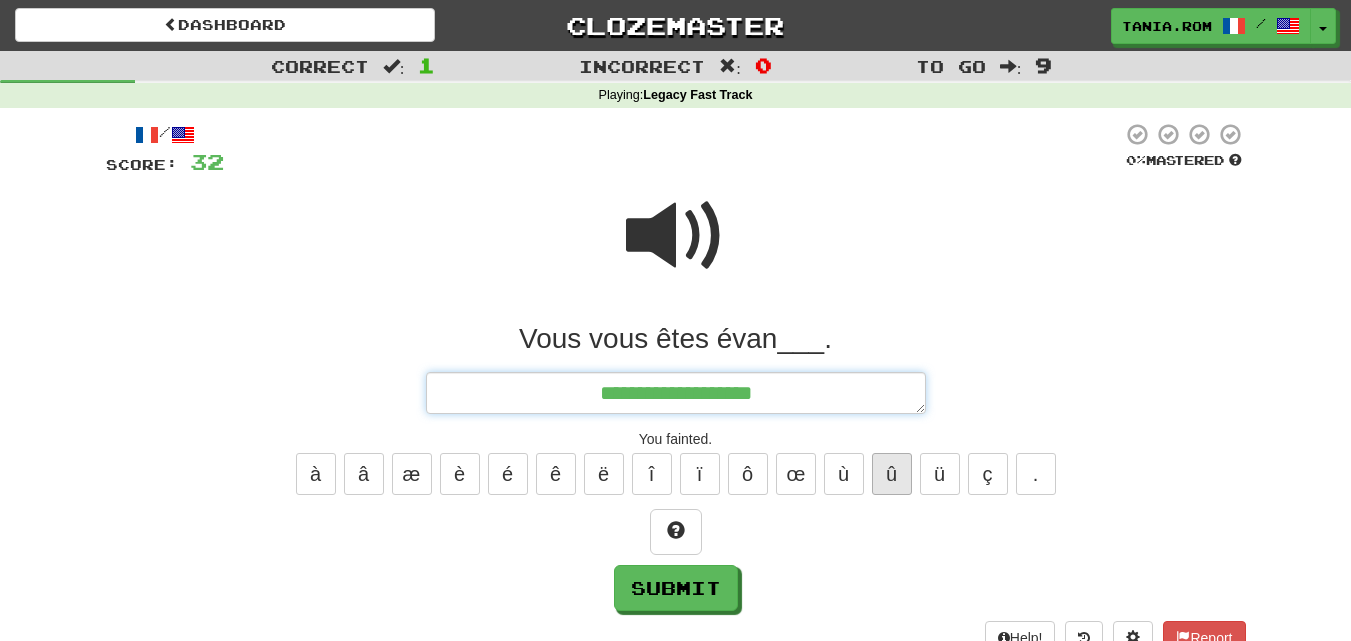 type on "*" 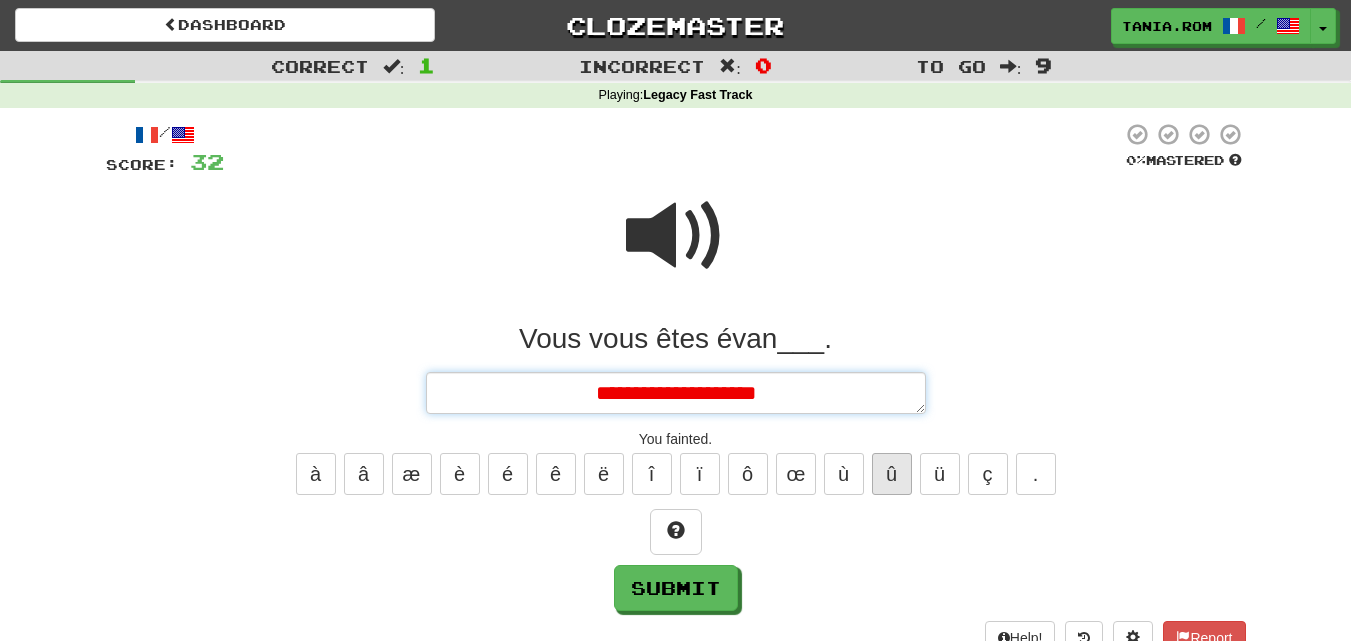 type on "*" 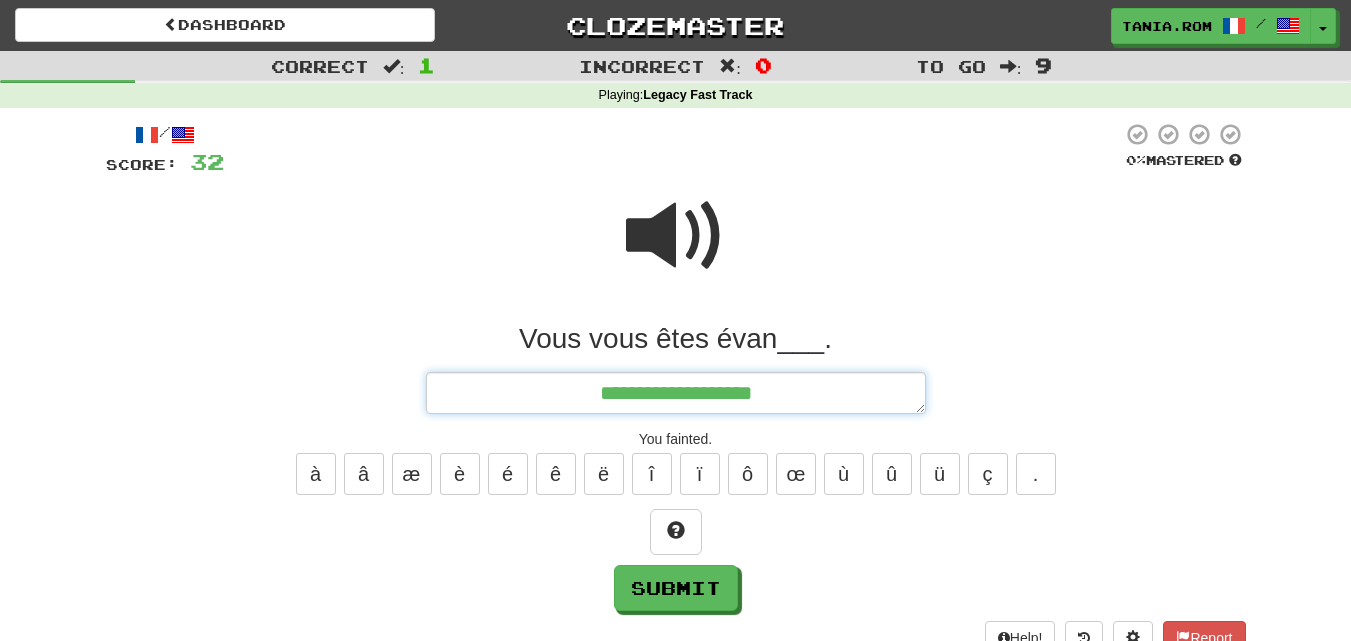 type on "**********" 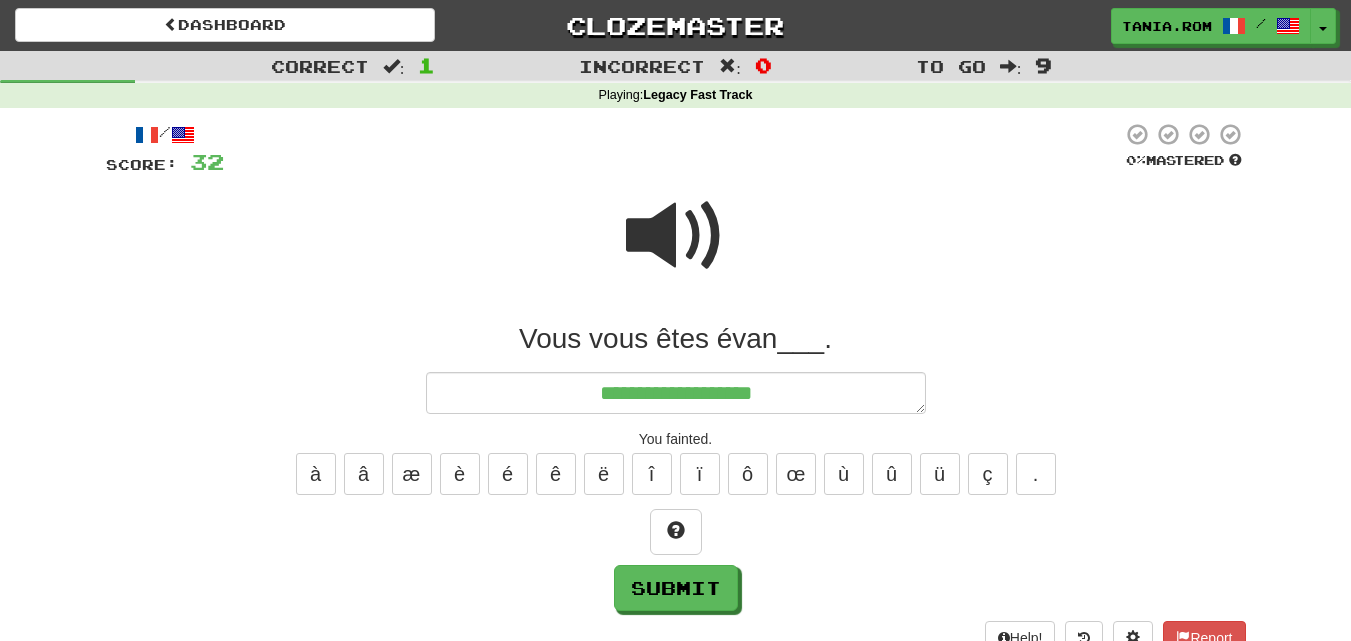 click at bounding box center [676, 236] 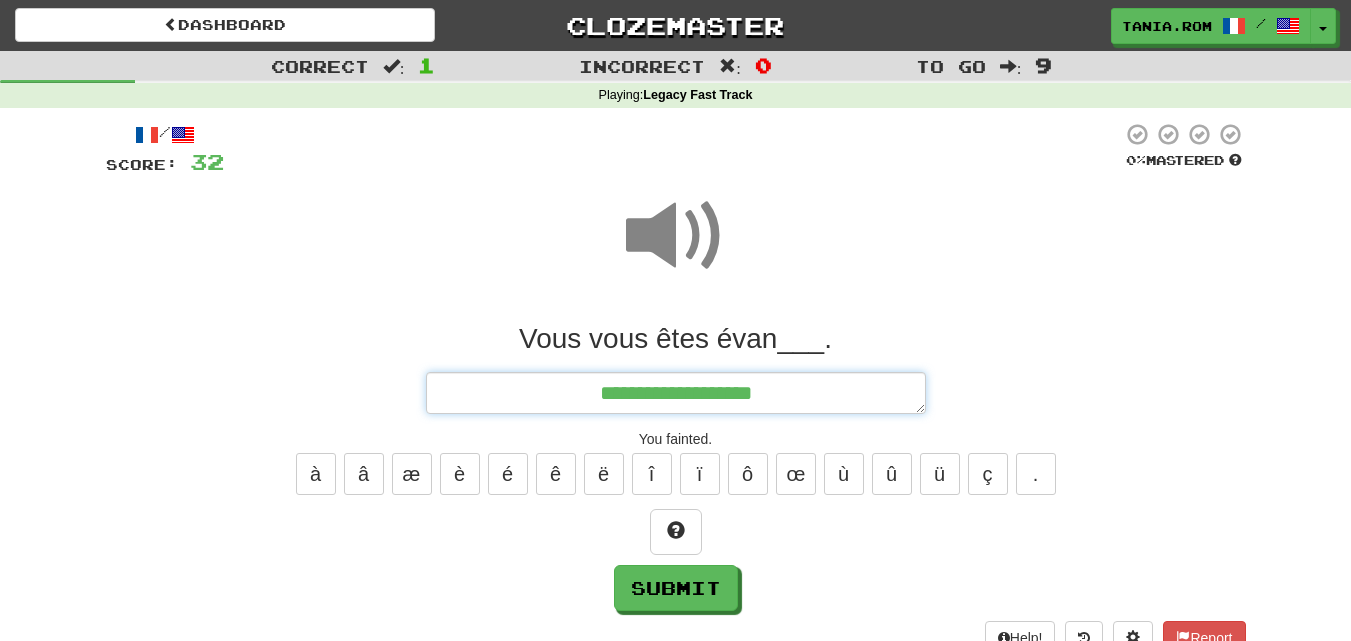 click on "**********" at bounding box center [676, 393] 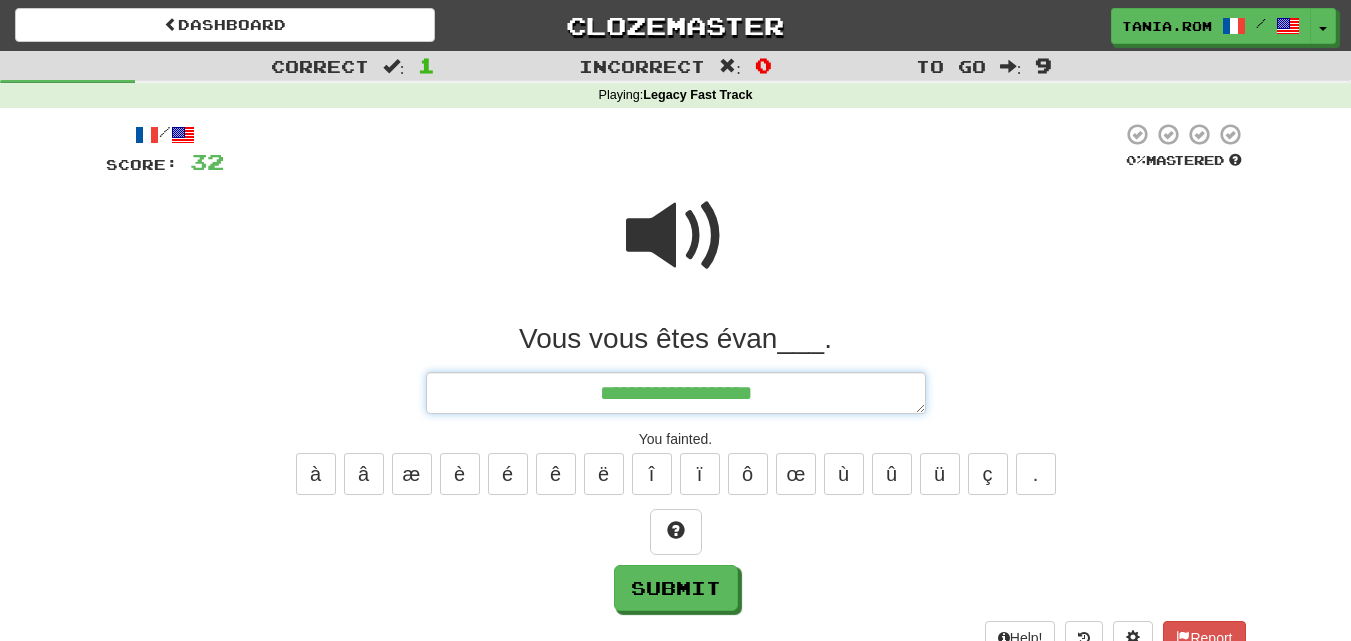 type on "*" 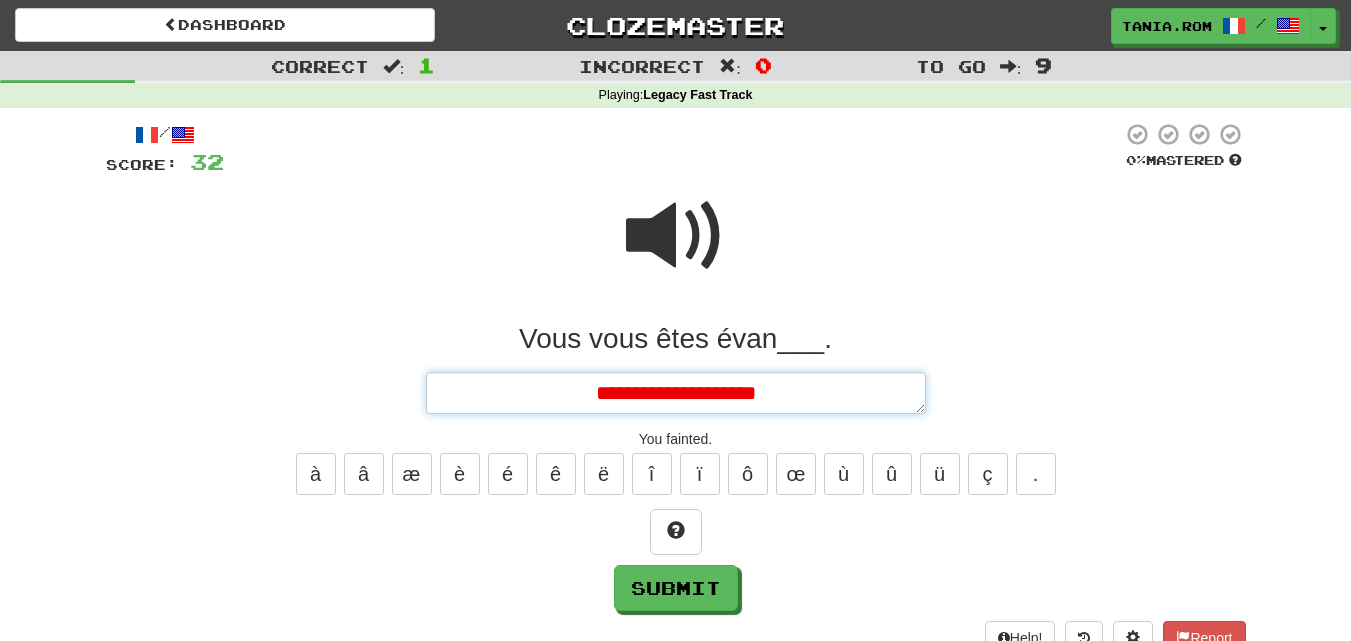 type on "*" 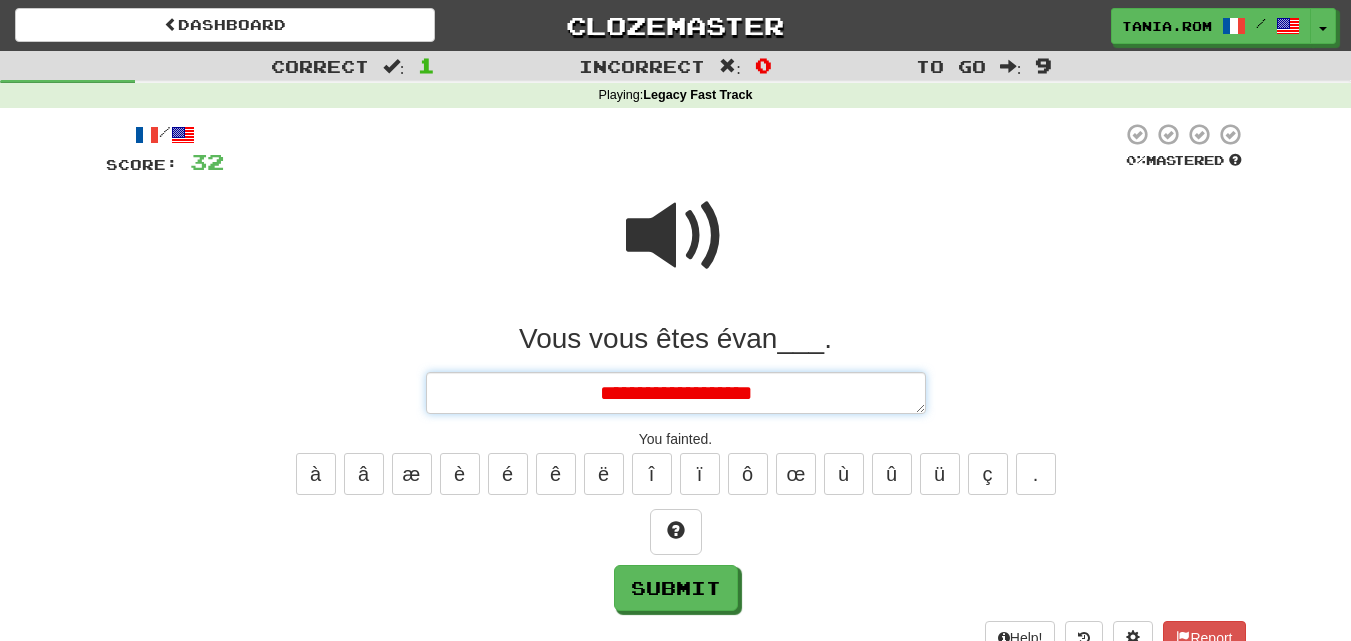 type on "*" 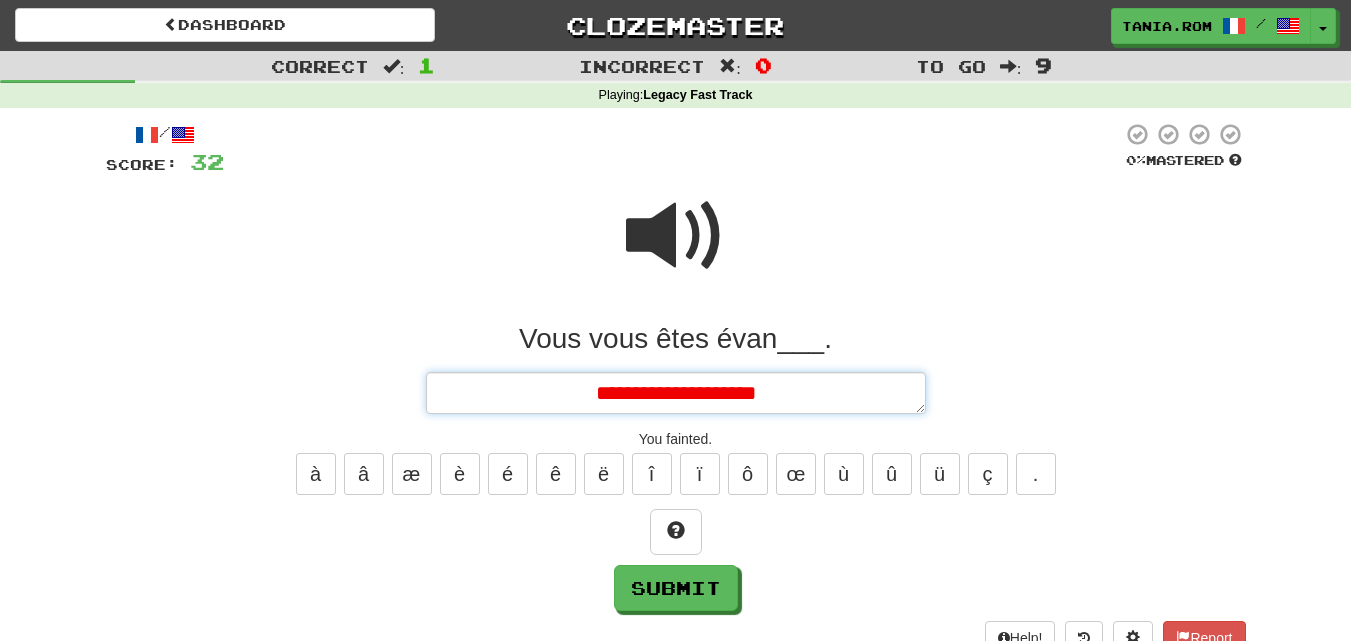 type on "*" 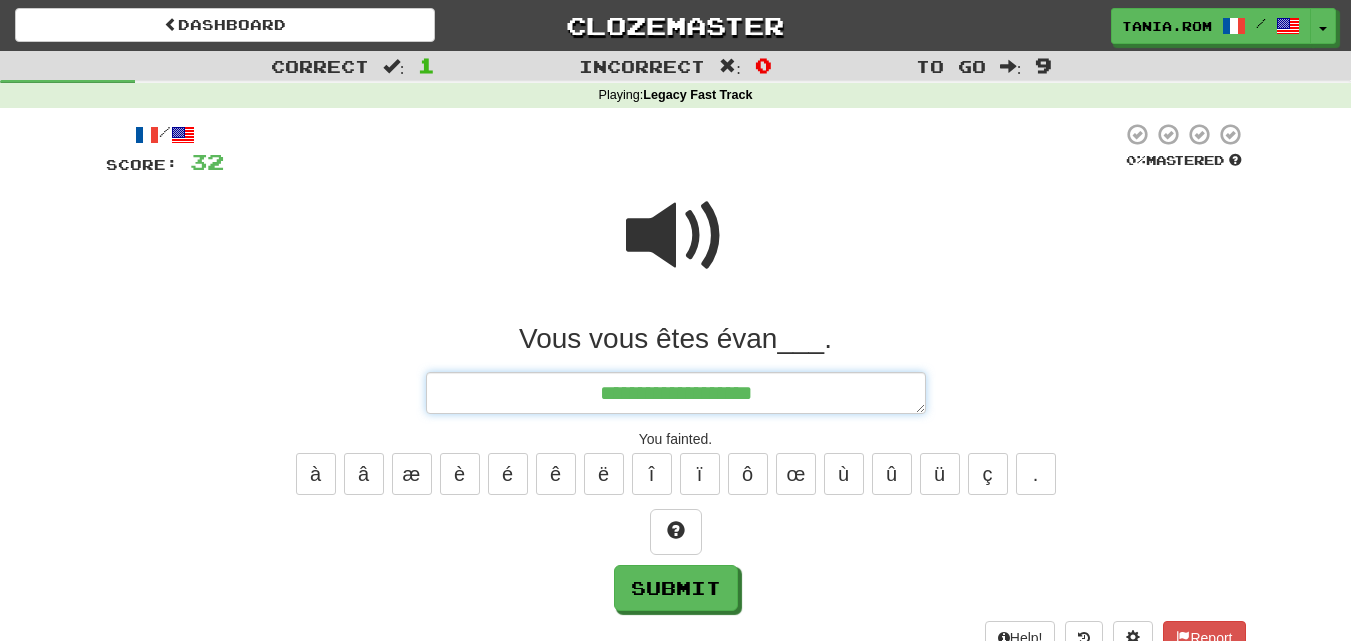 type on "*" 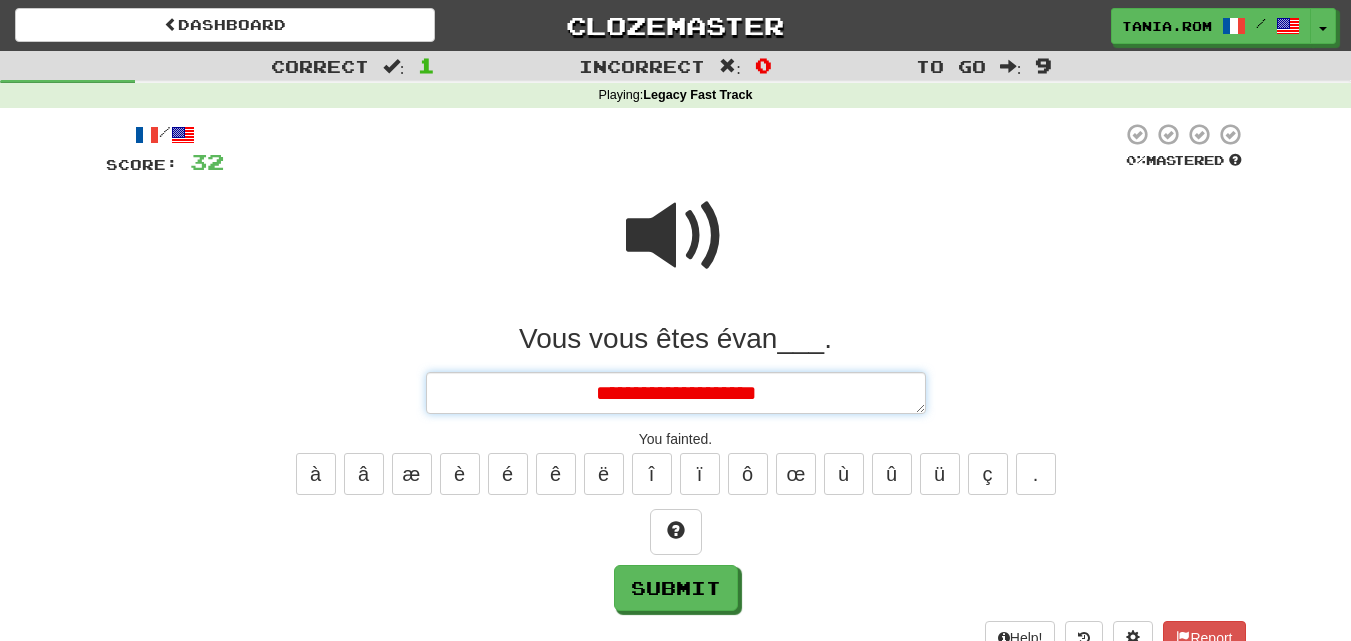 type on "*" 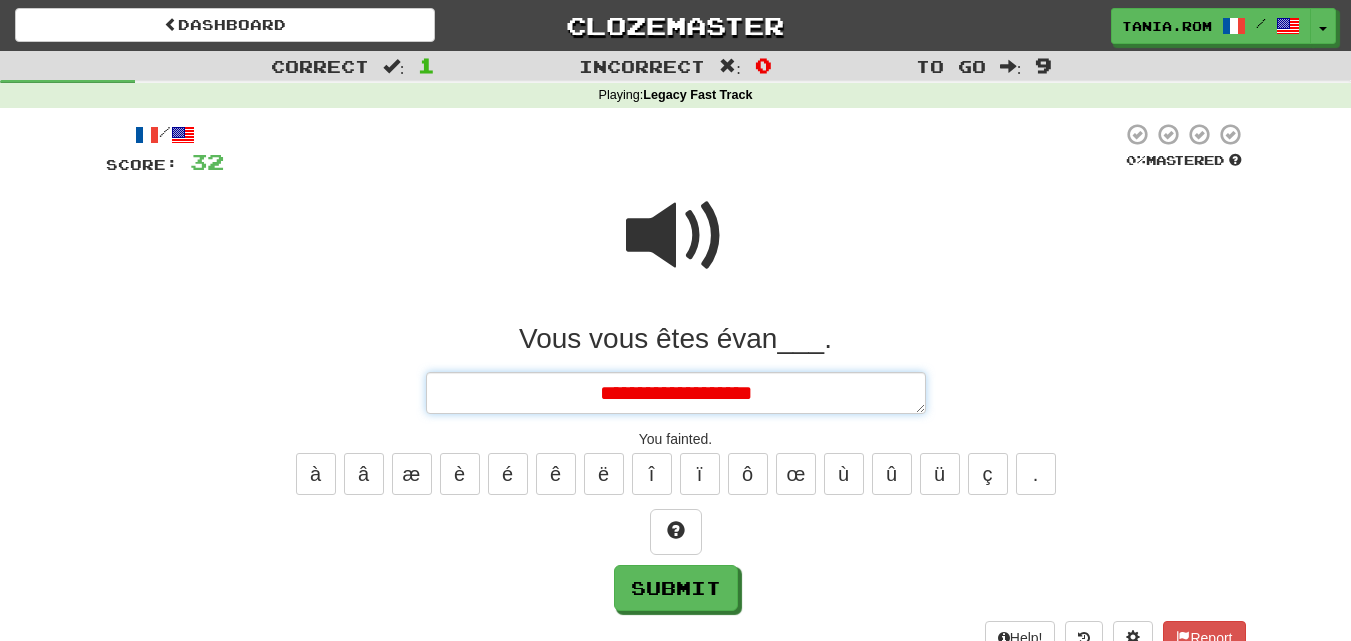 type on "*" 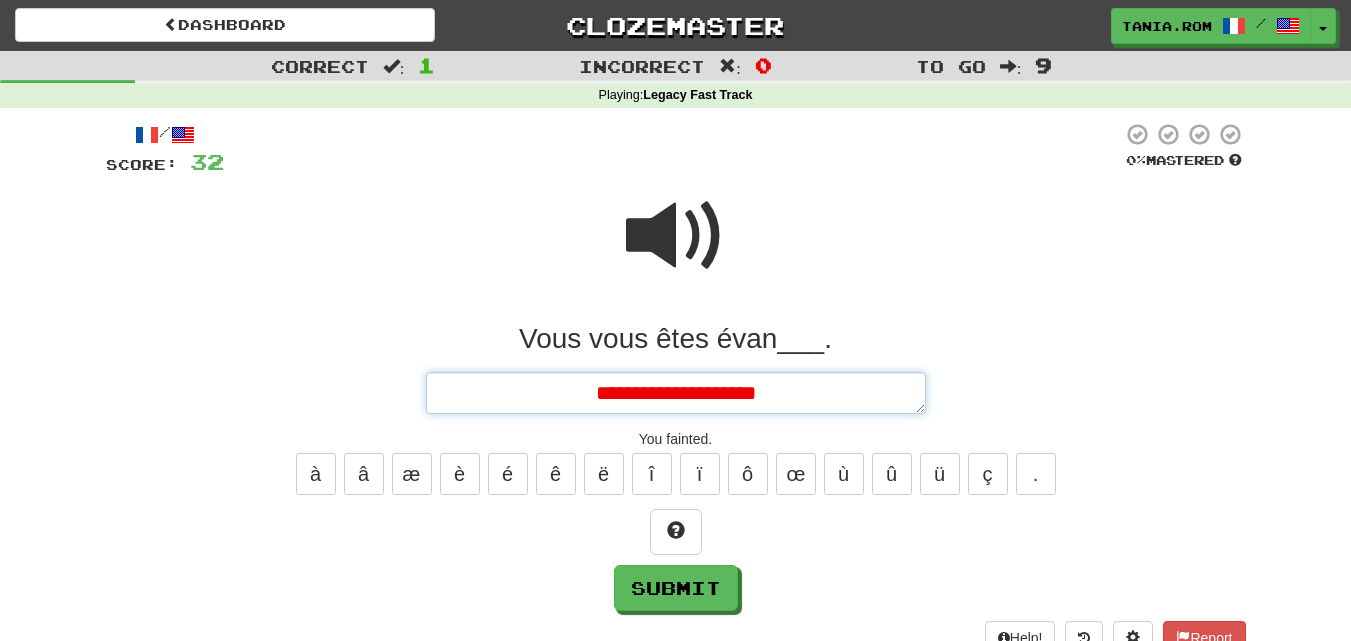 type on "*" 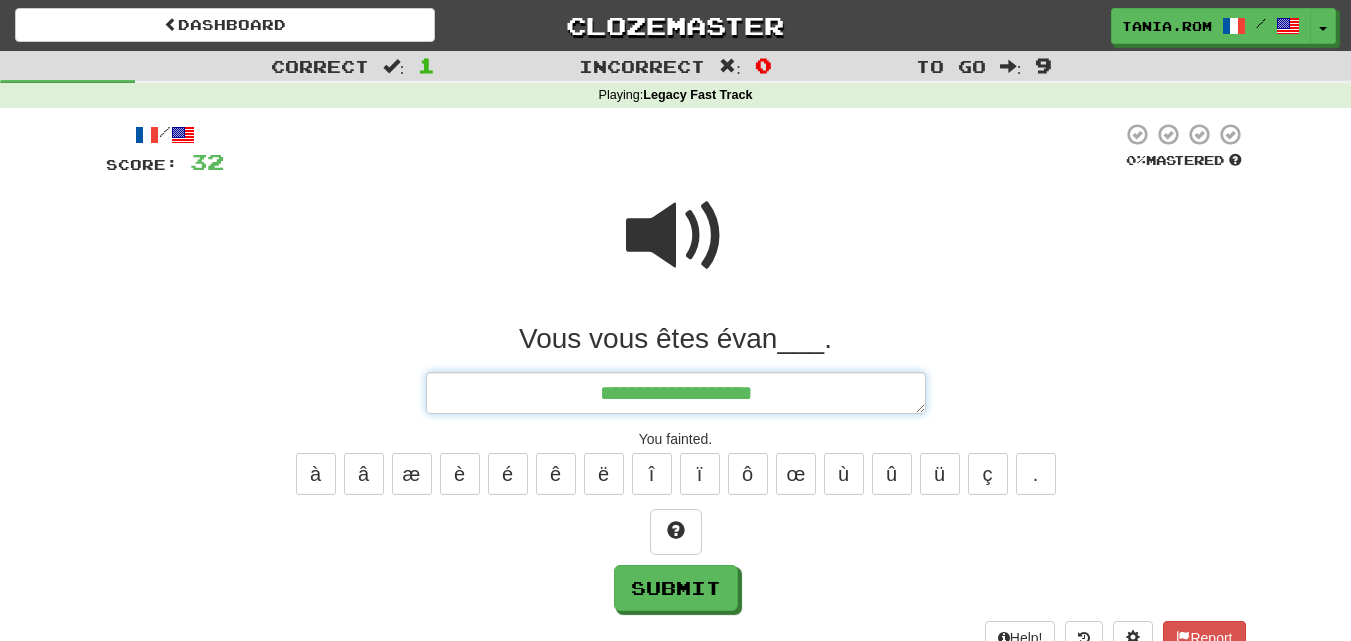 type on "*" 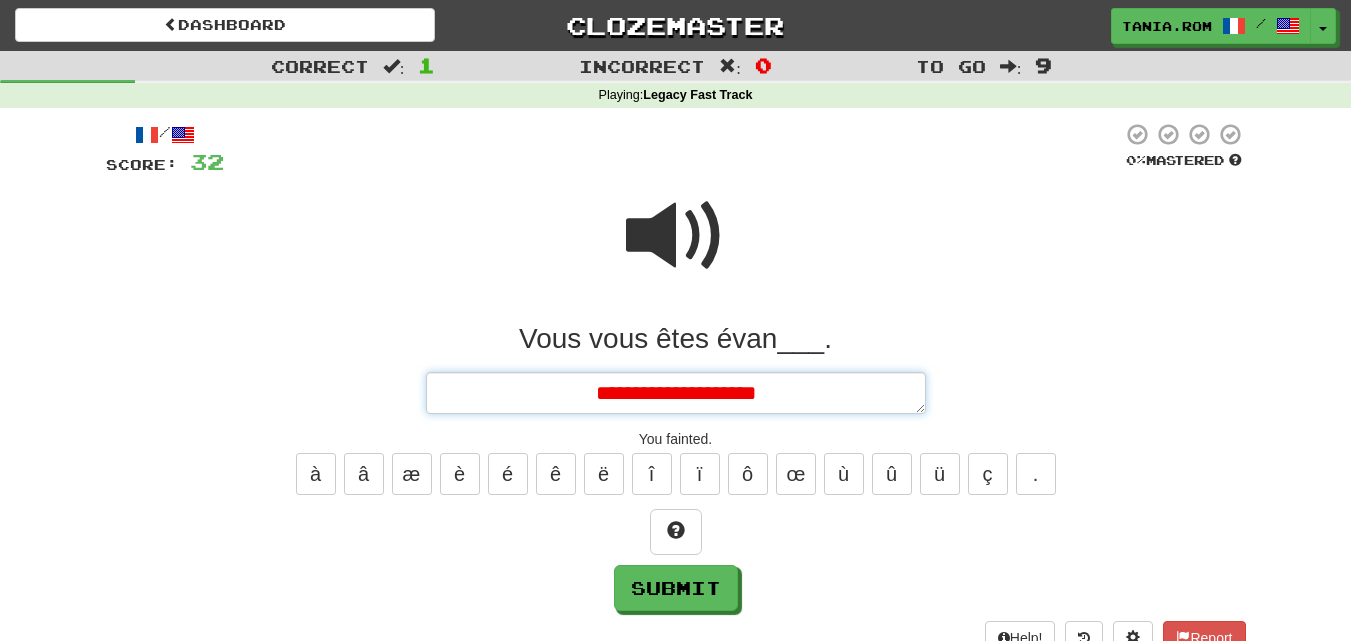 type on "*" 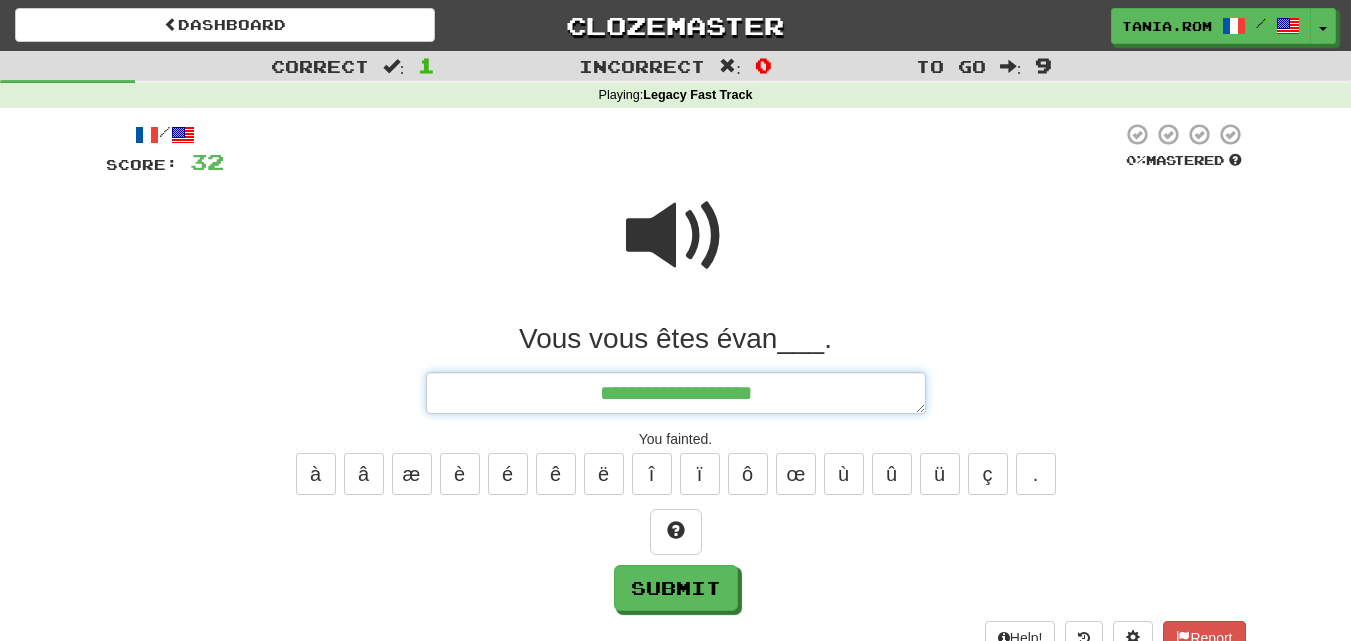 type on "*" 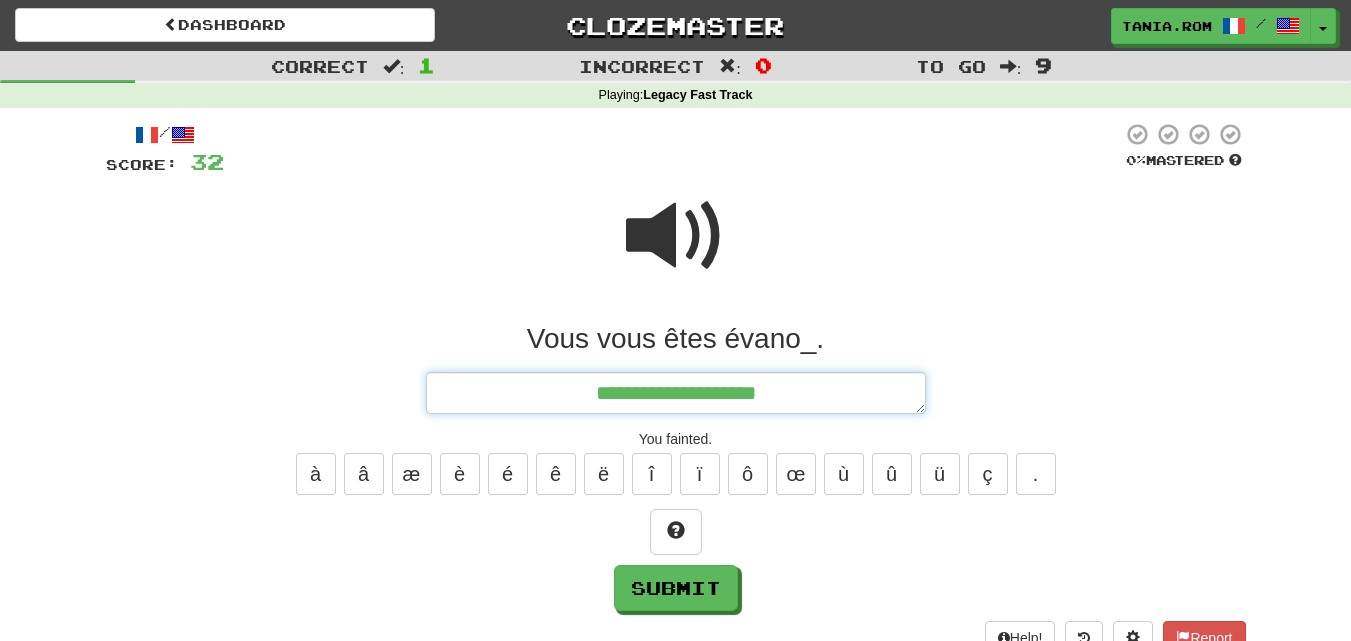 type on "*" 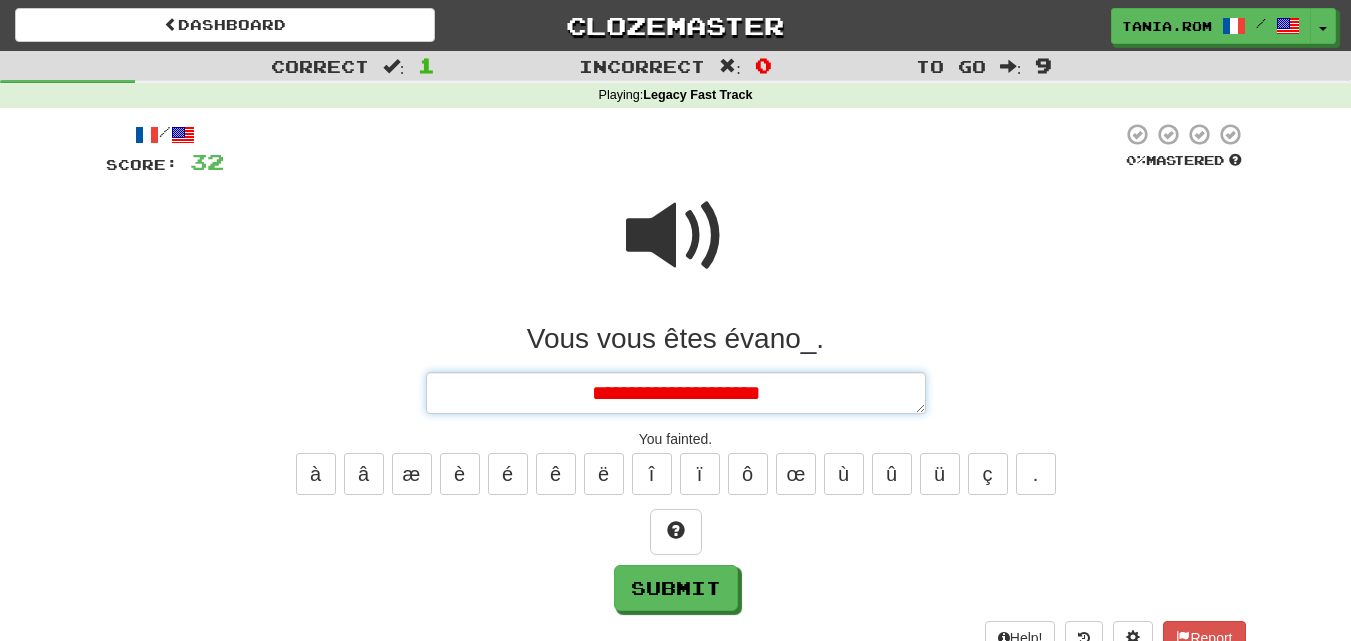 type on "*" 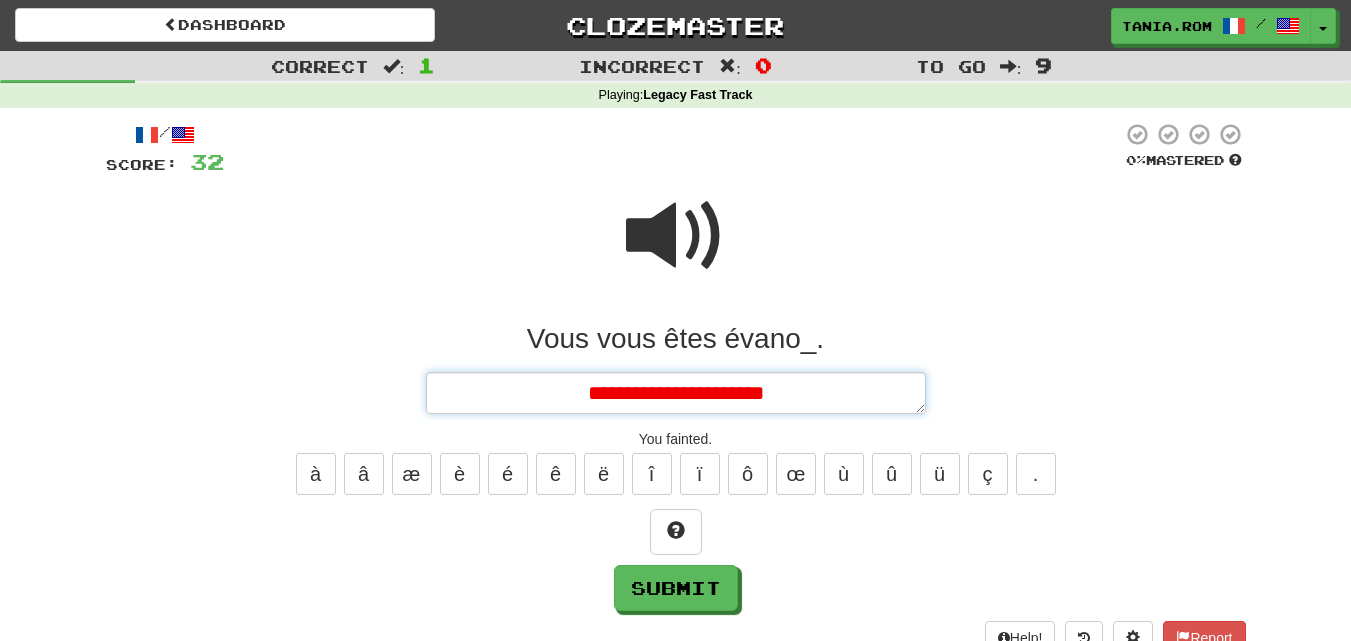 type on "*" 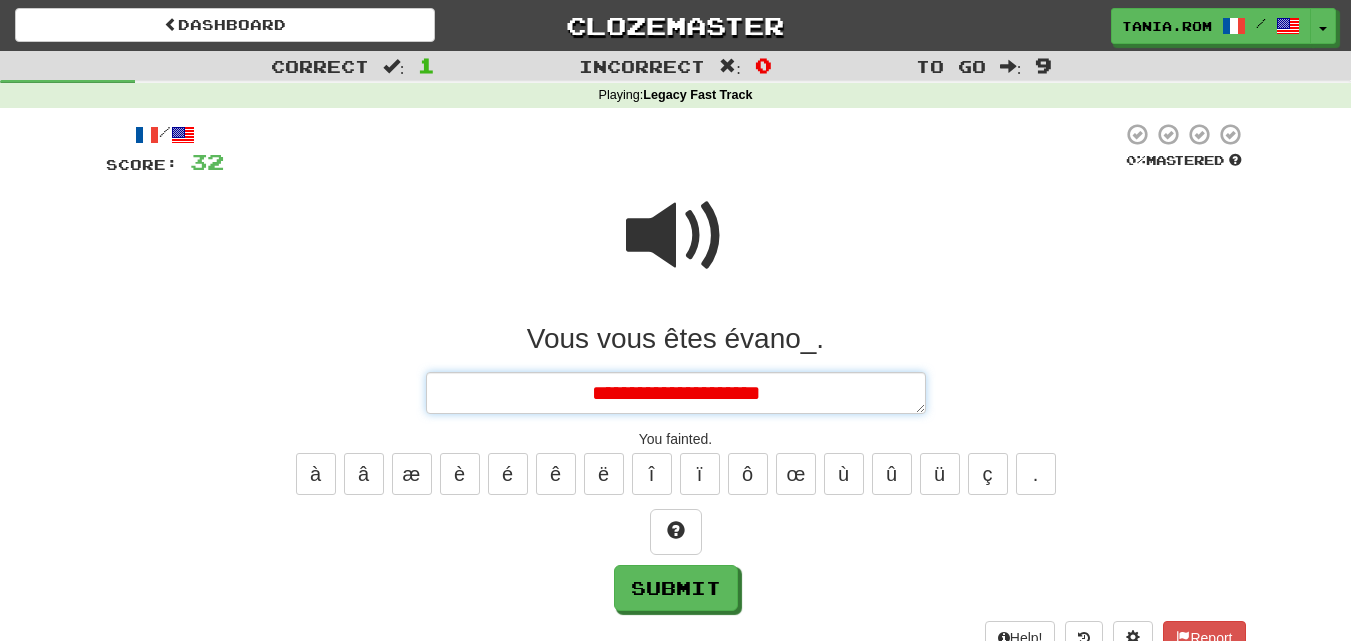 type on "*" 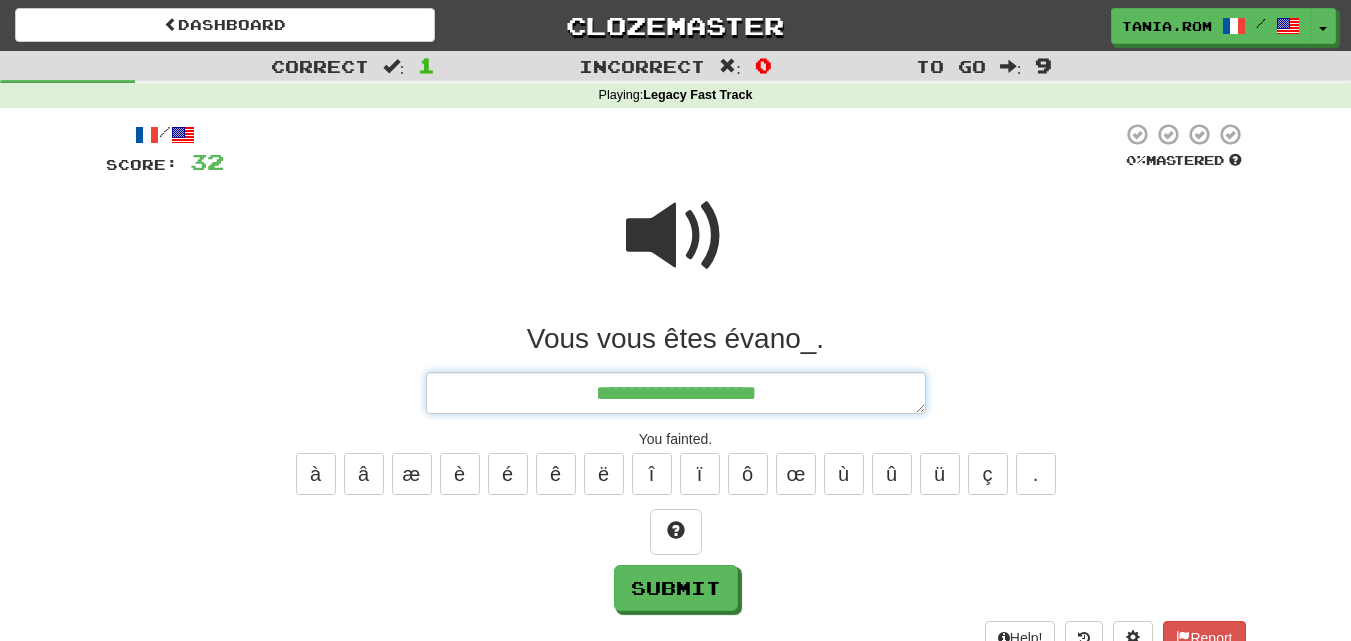 type on "*" 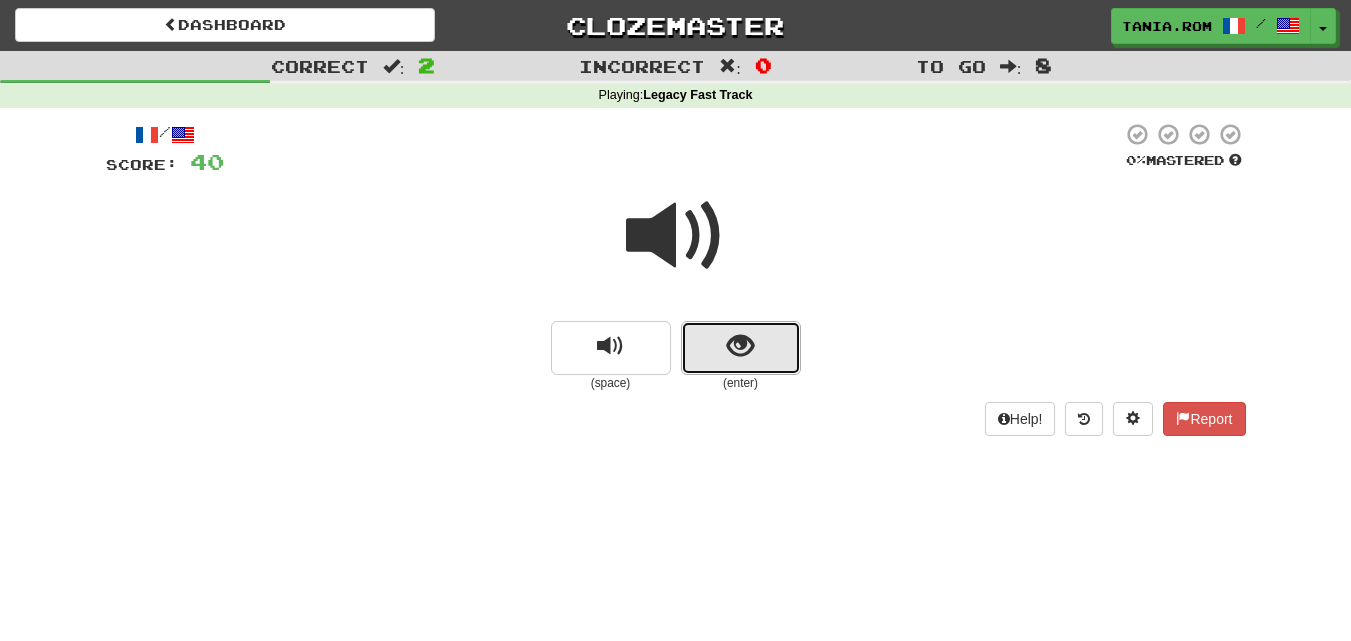 click at bounding box center [741, 348] 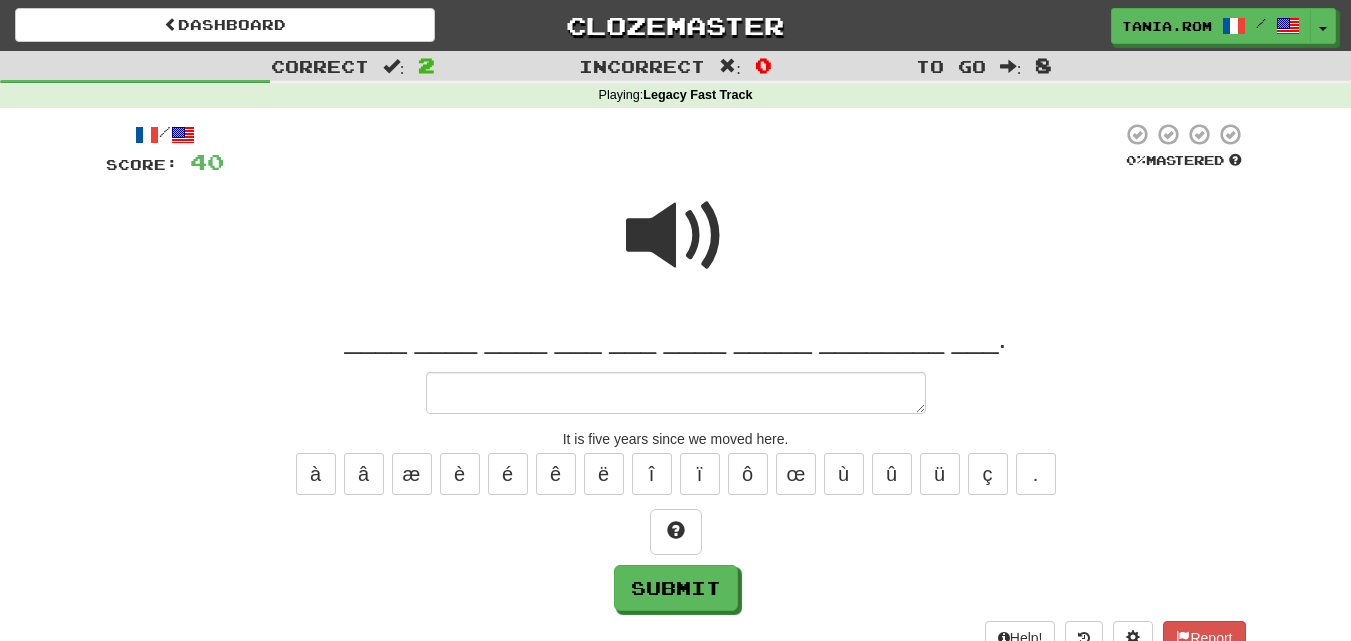 click at bounding box center [676, 236] 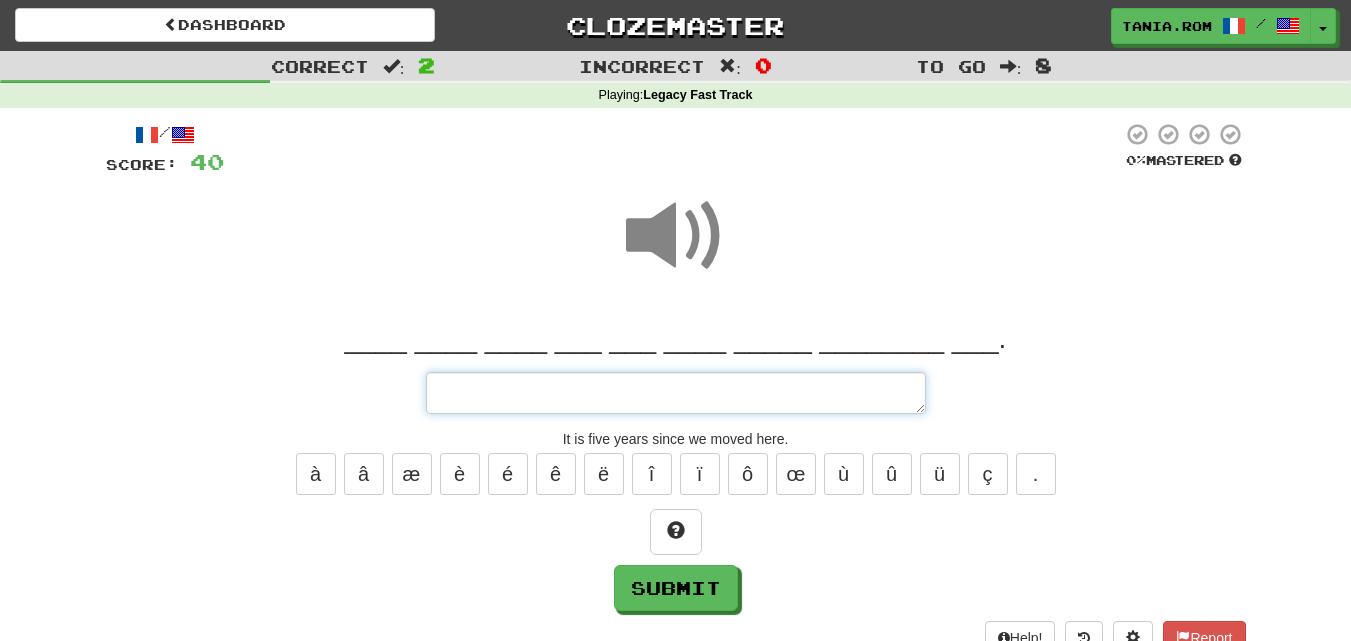 click at bounding box center (676, 393) 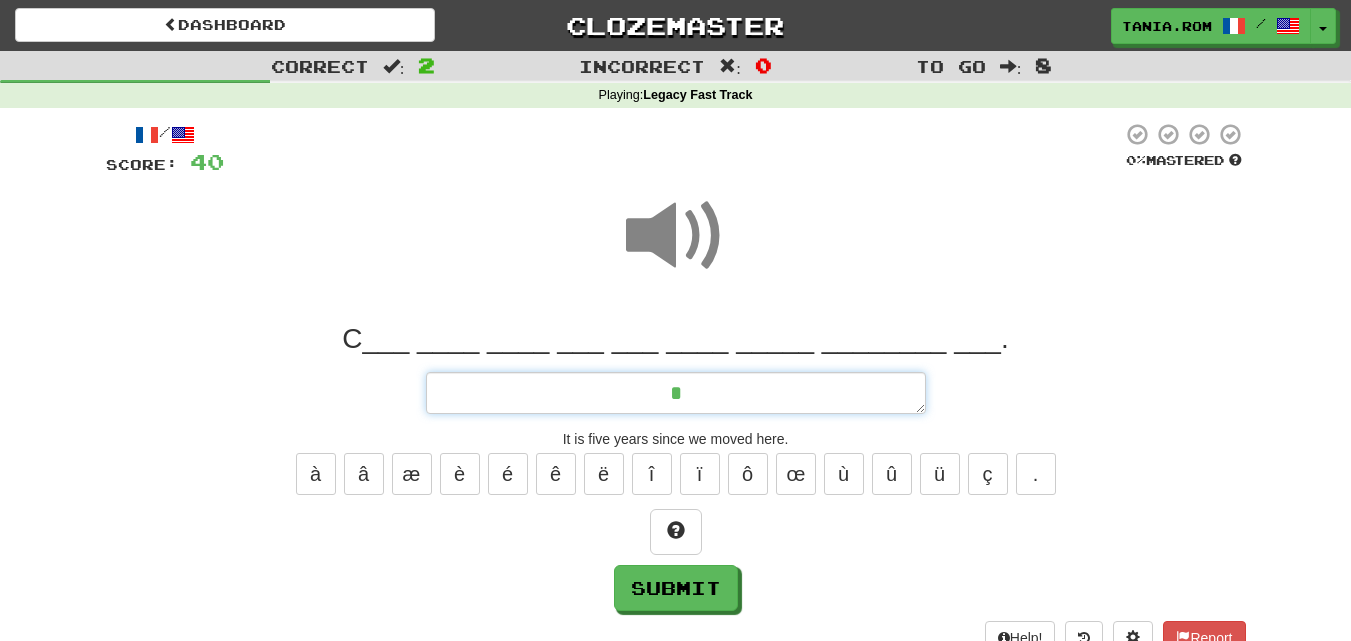 type on "*" 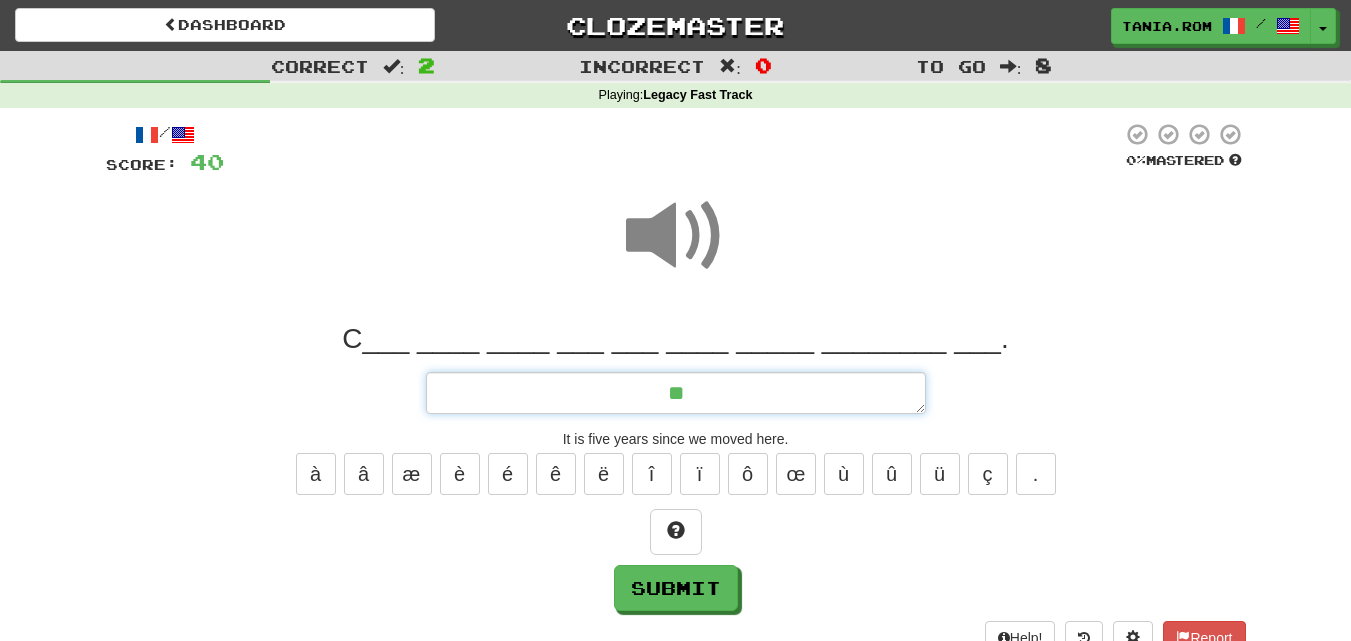 type on "*" 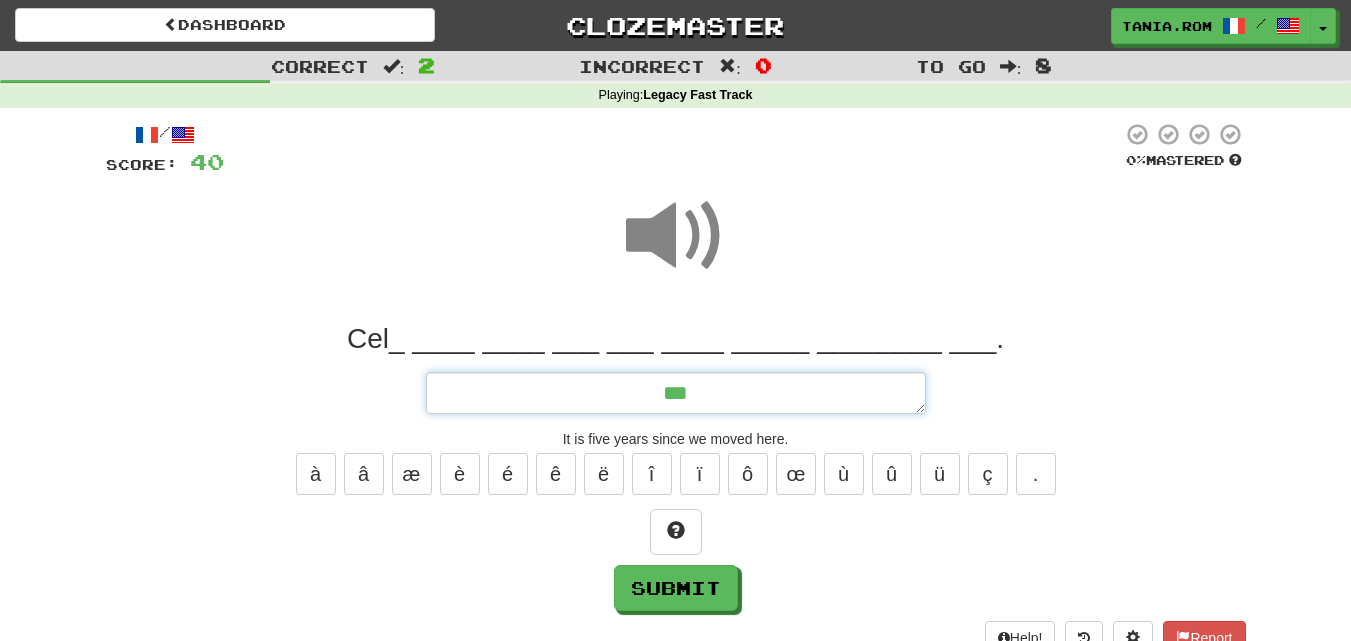 type on "*" 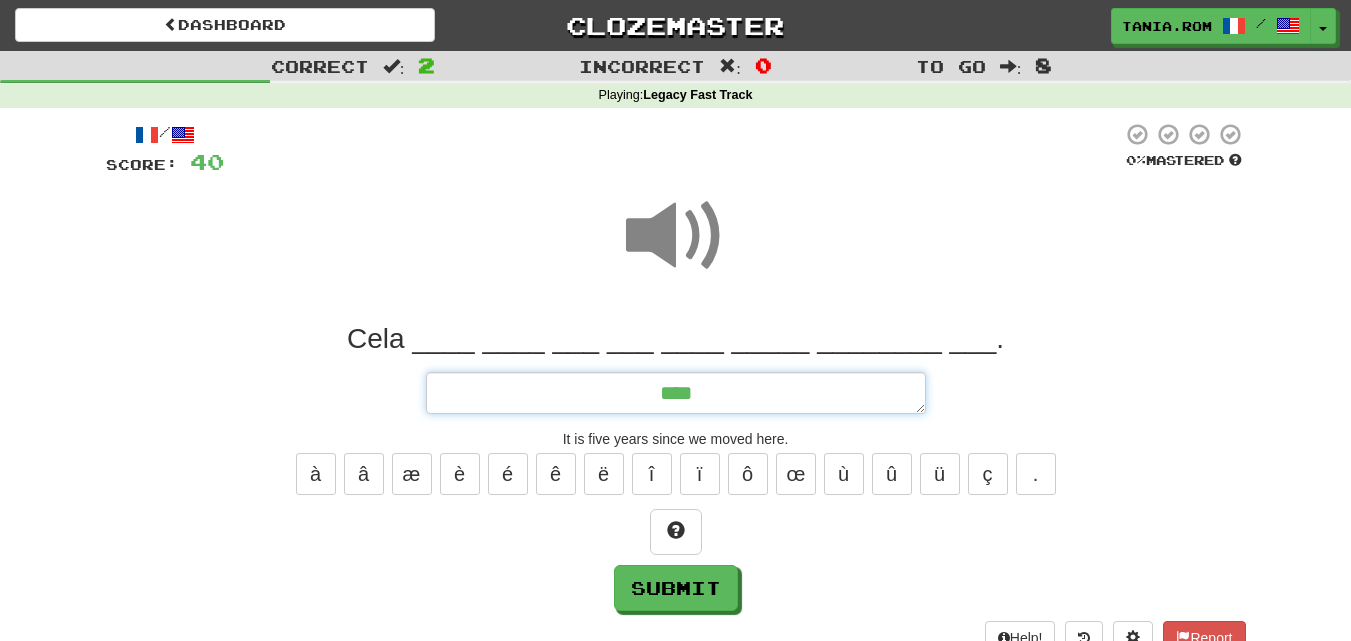 type on "*" 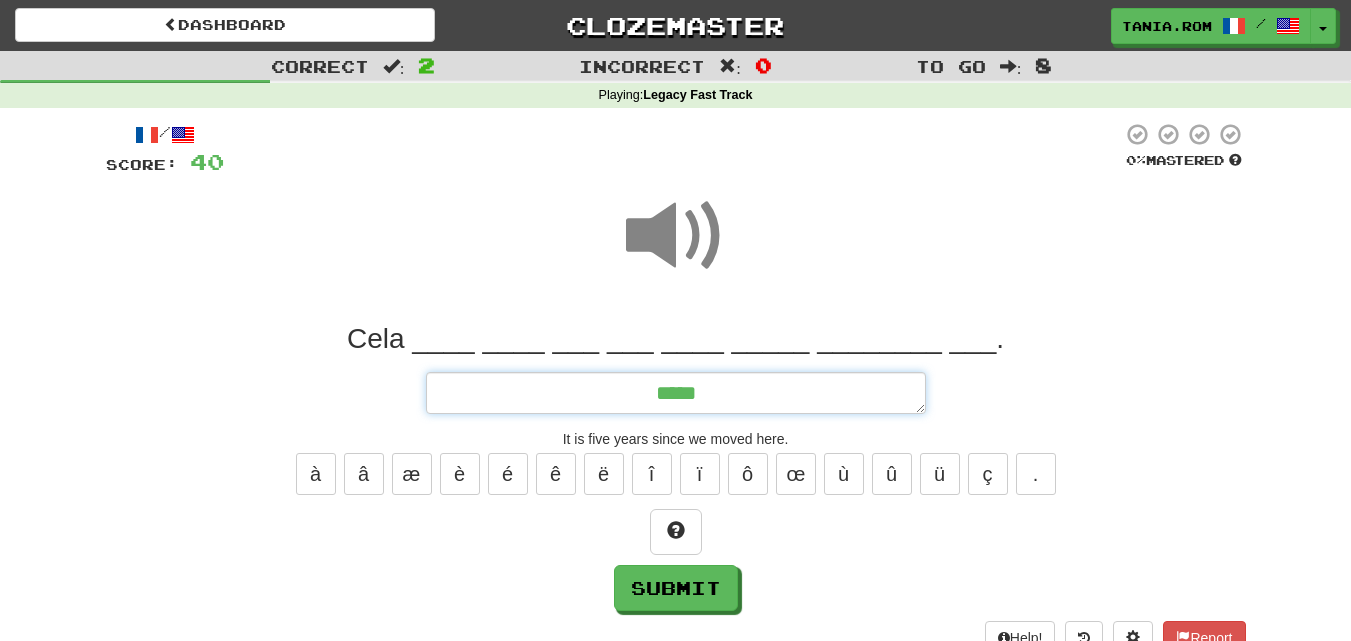 type on "******" 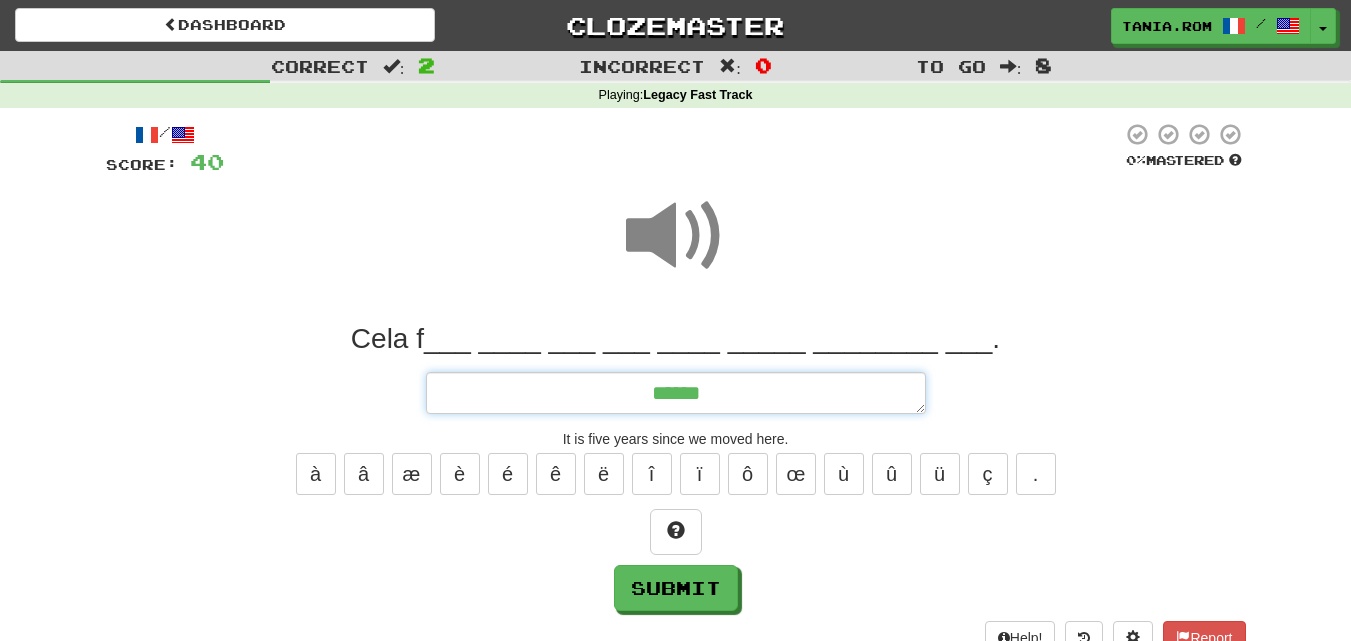 type on "*" 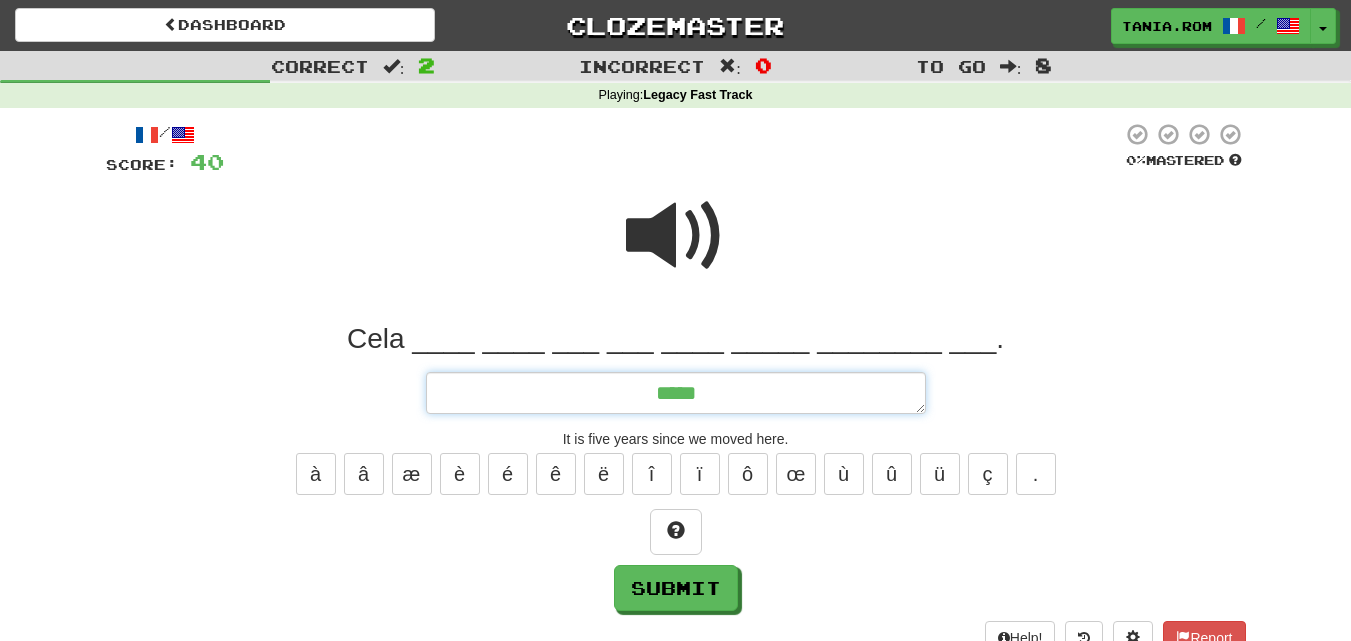 type on "*" 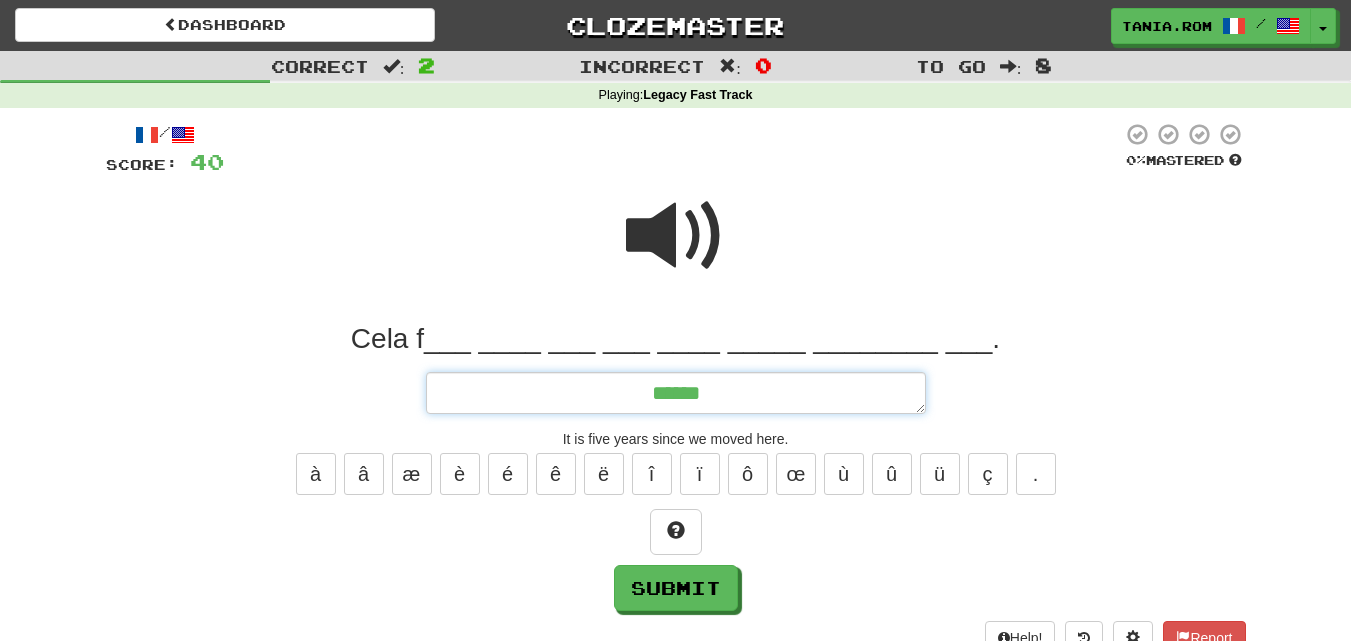 type on "*" 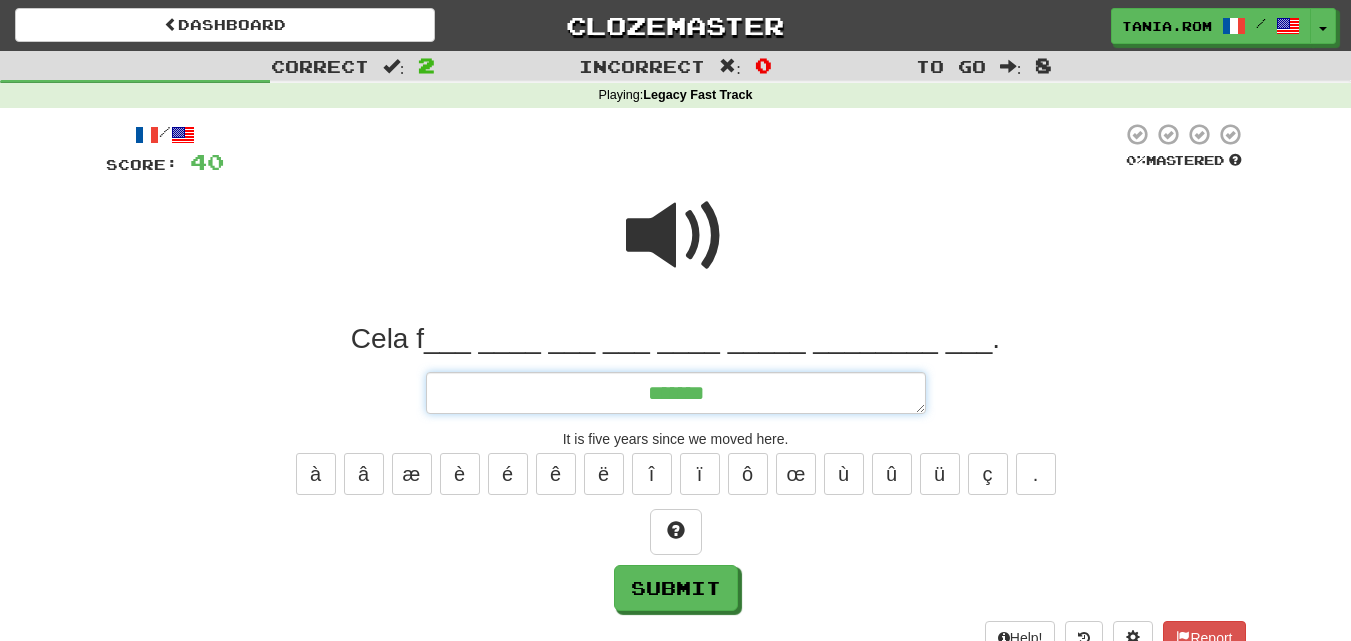 type on "********" 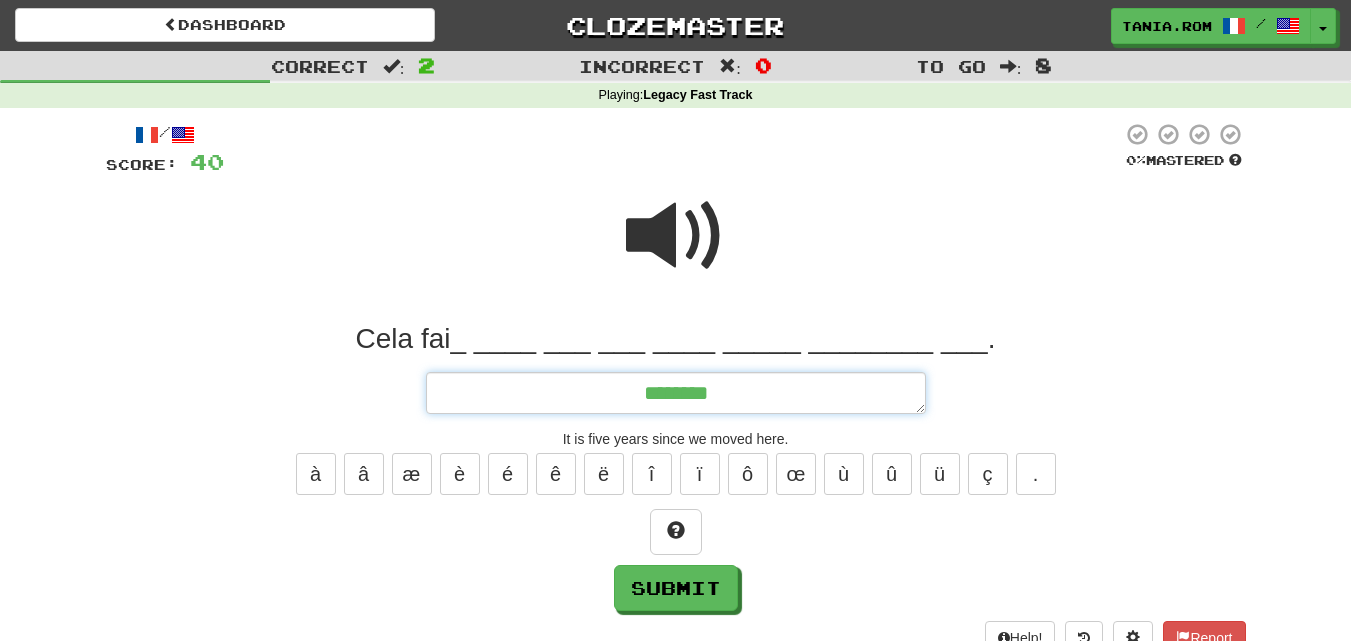 type on "*" 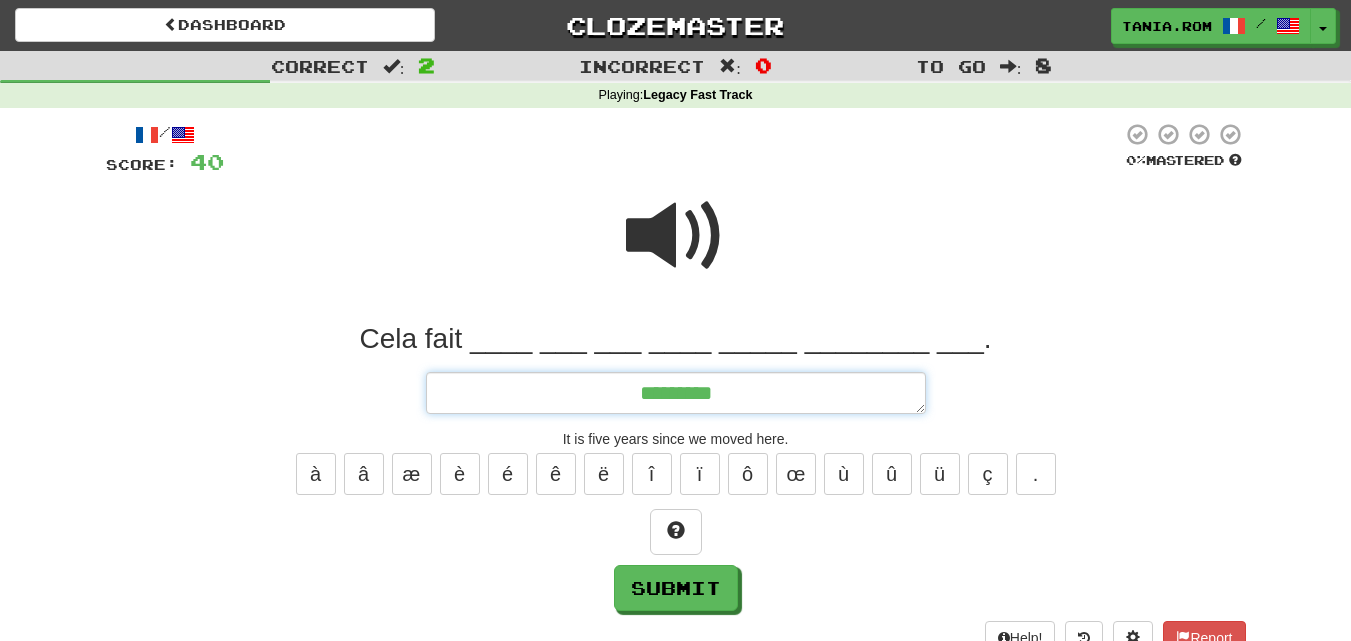 type on "*" 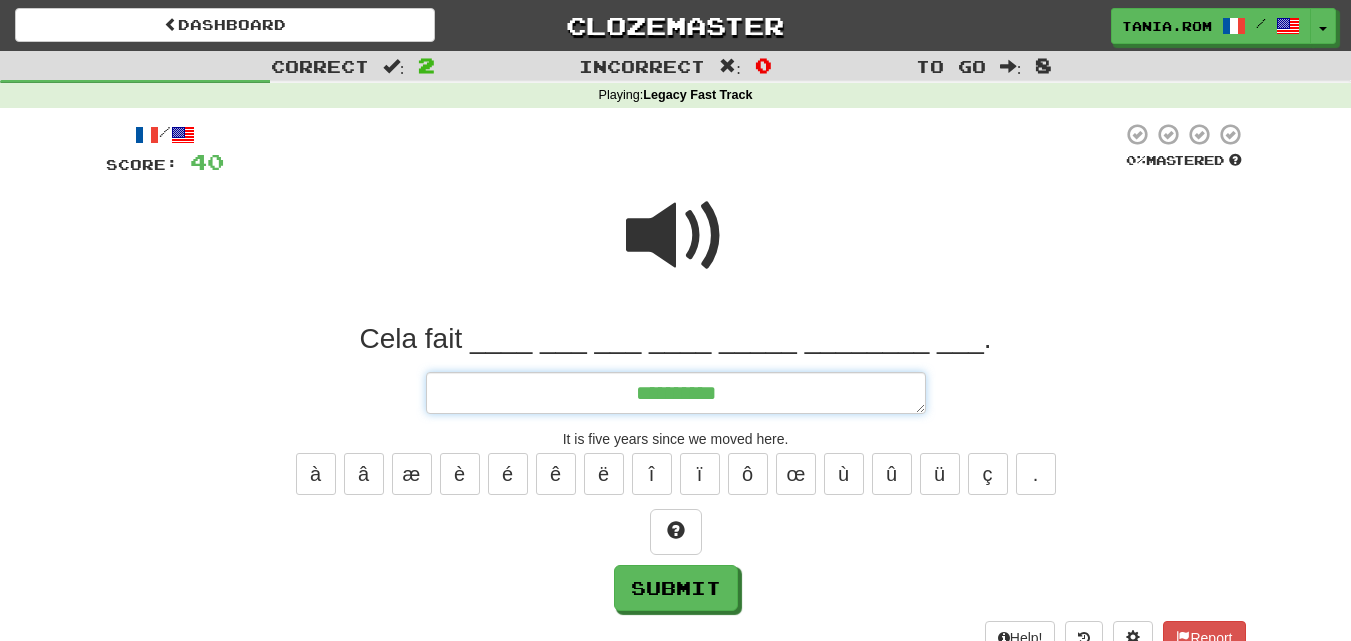 type on "*" 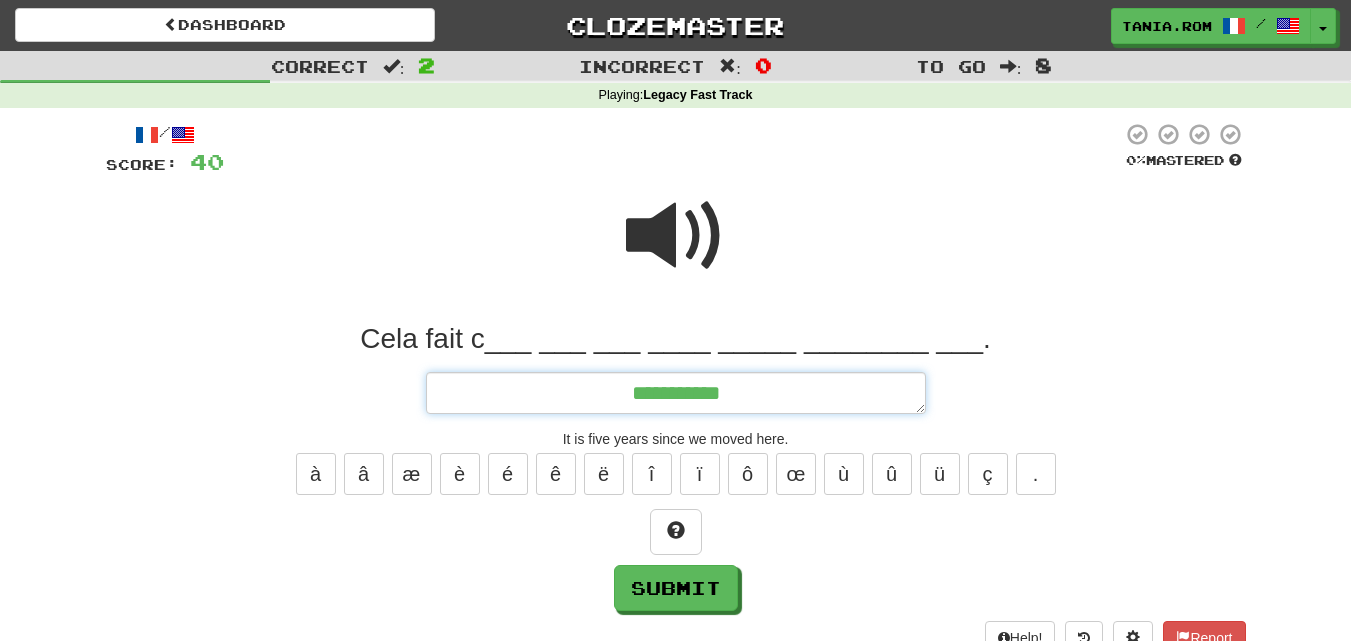 type on "*" 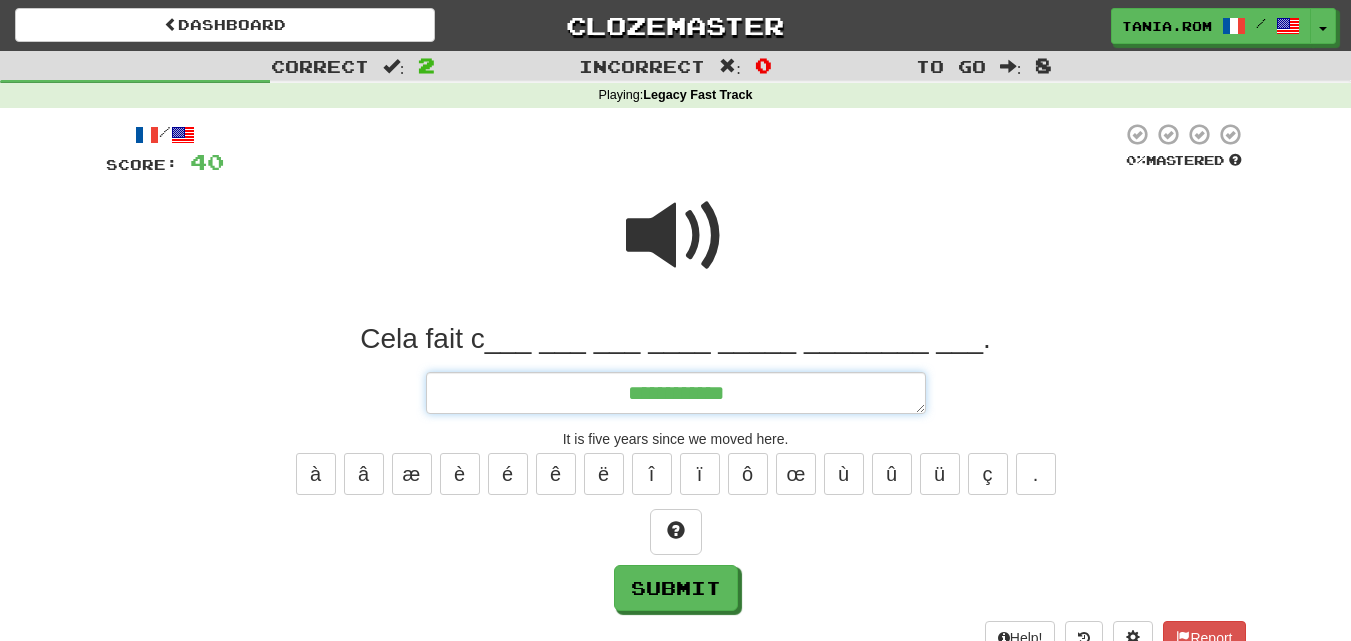 type on "*" 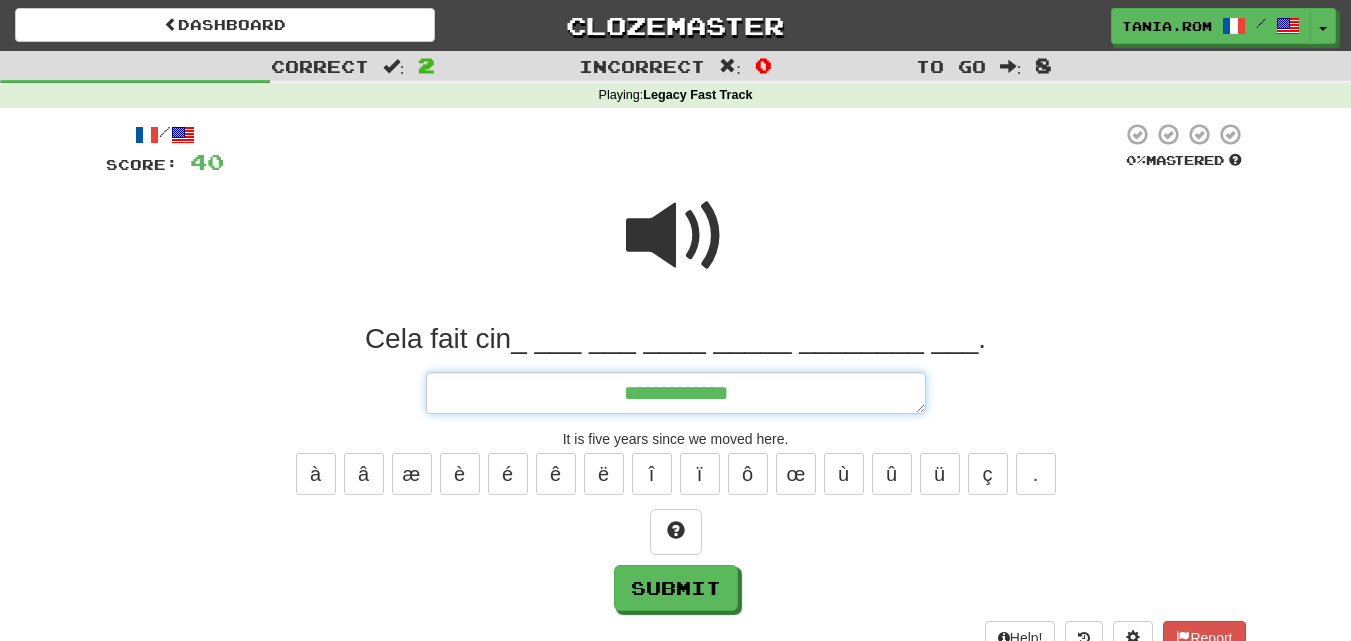 type on "*" 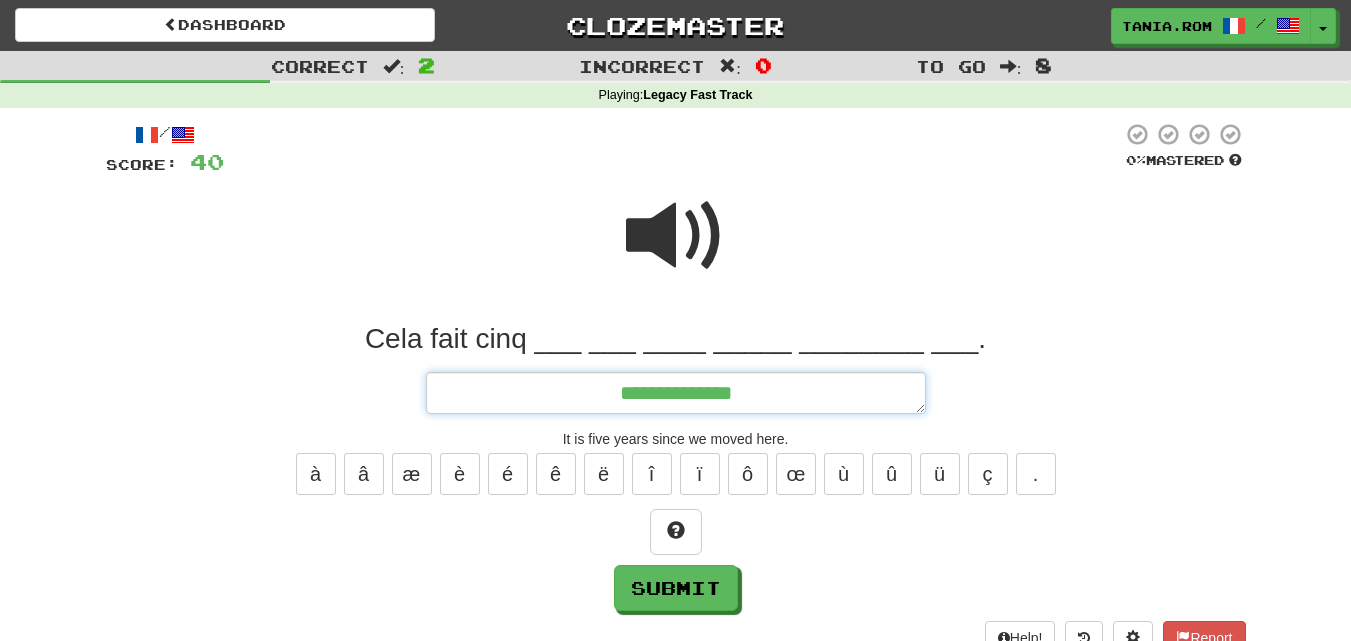 type on "*" 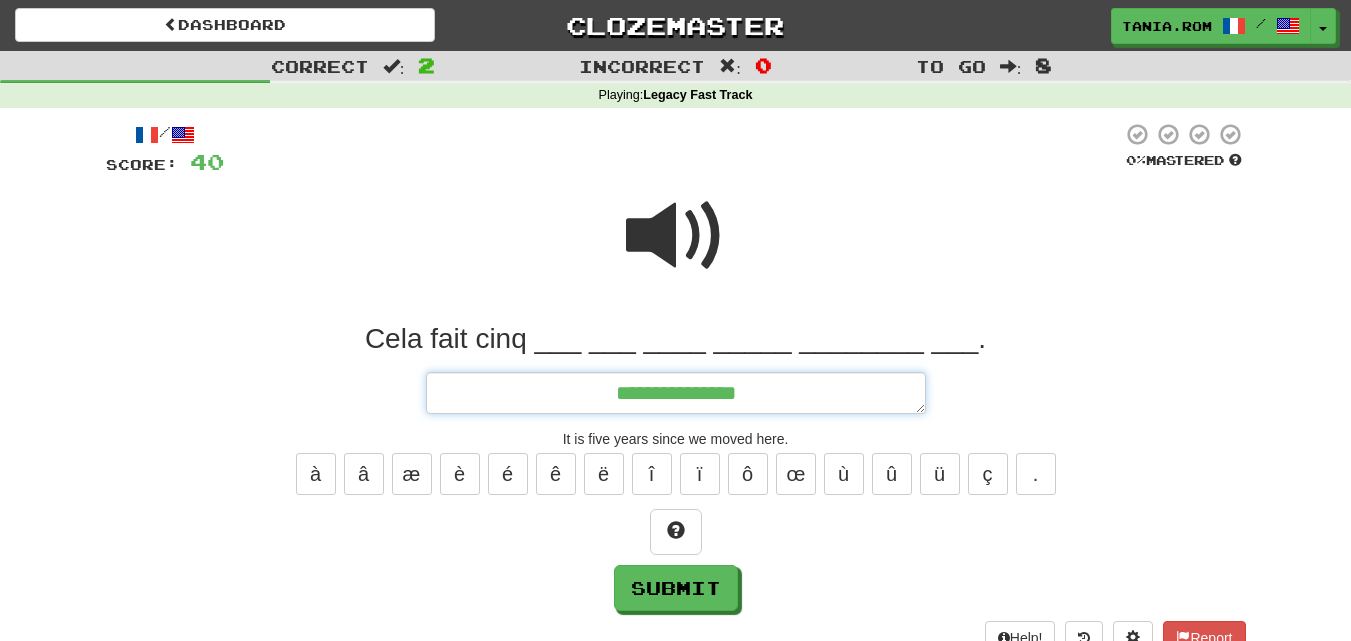 type on "*" 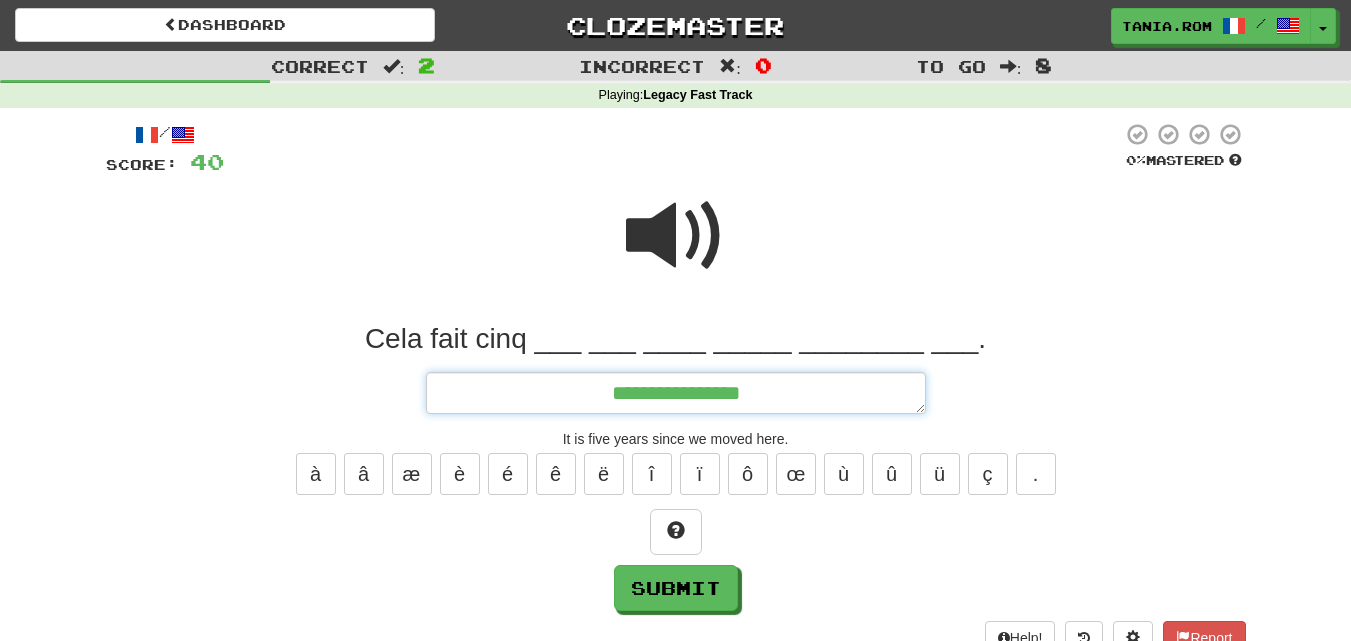 type on "**********" 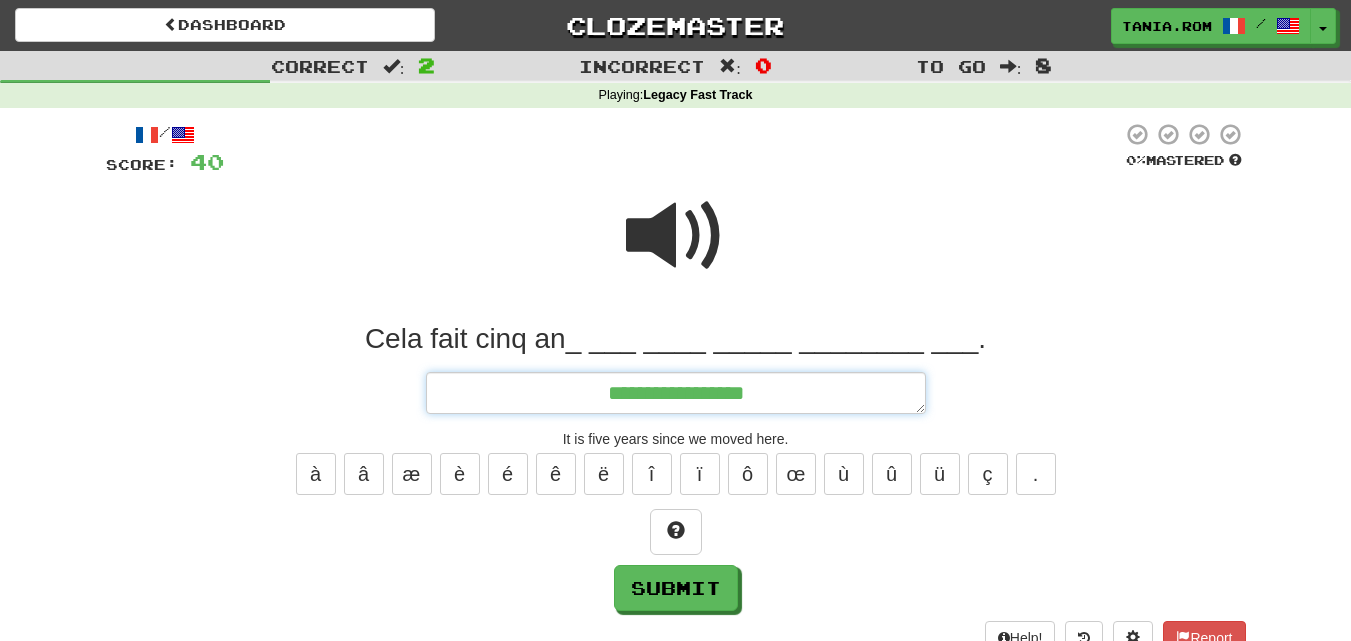 type on "*" 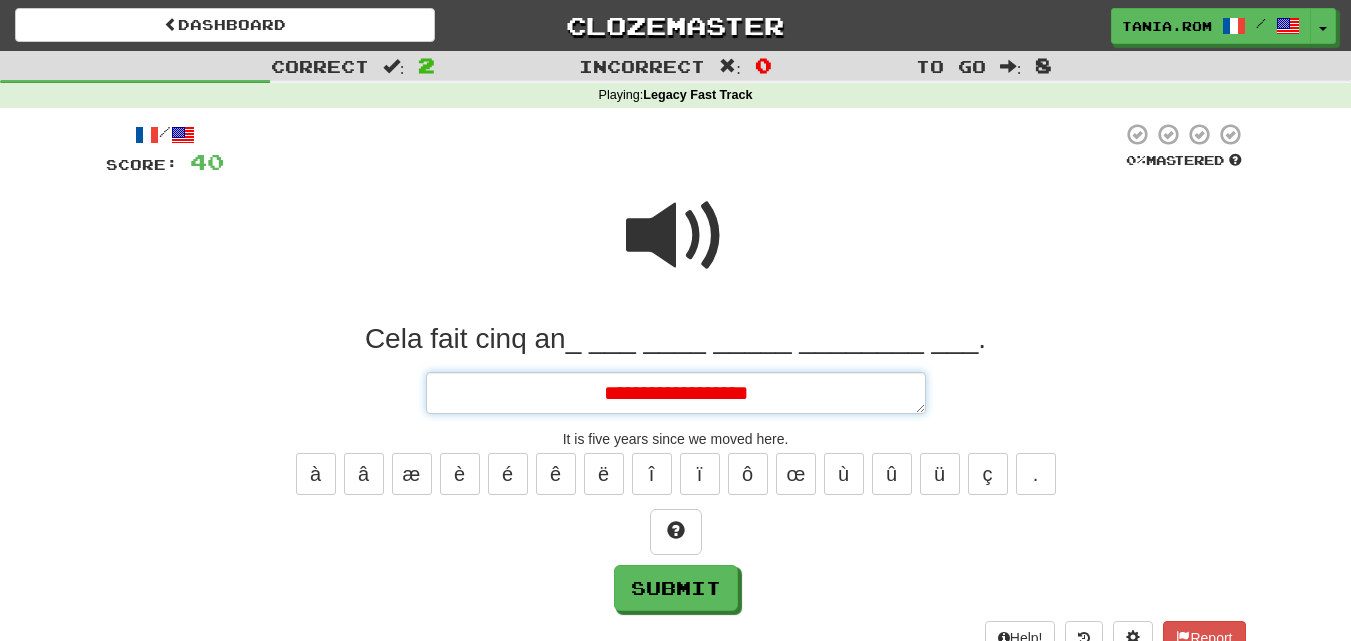 type on "*" 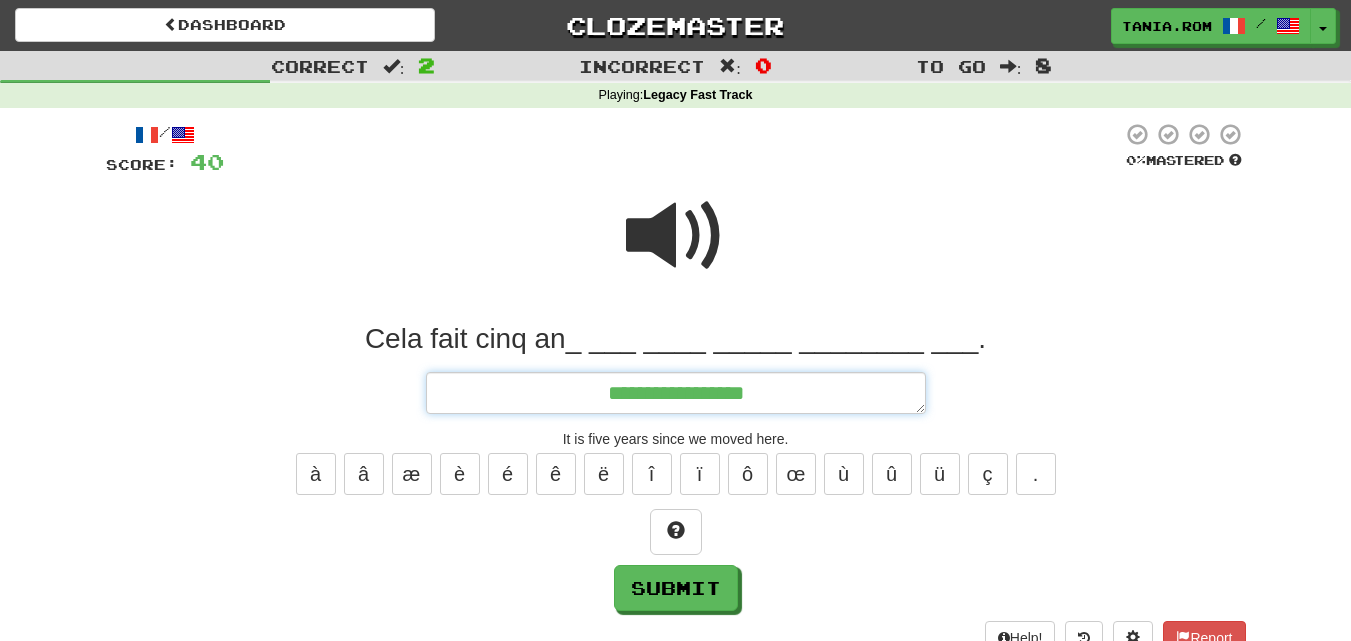 type on "*" 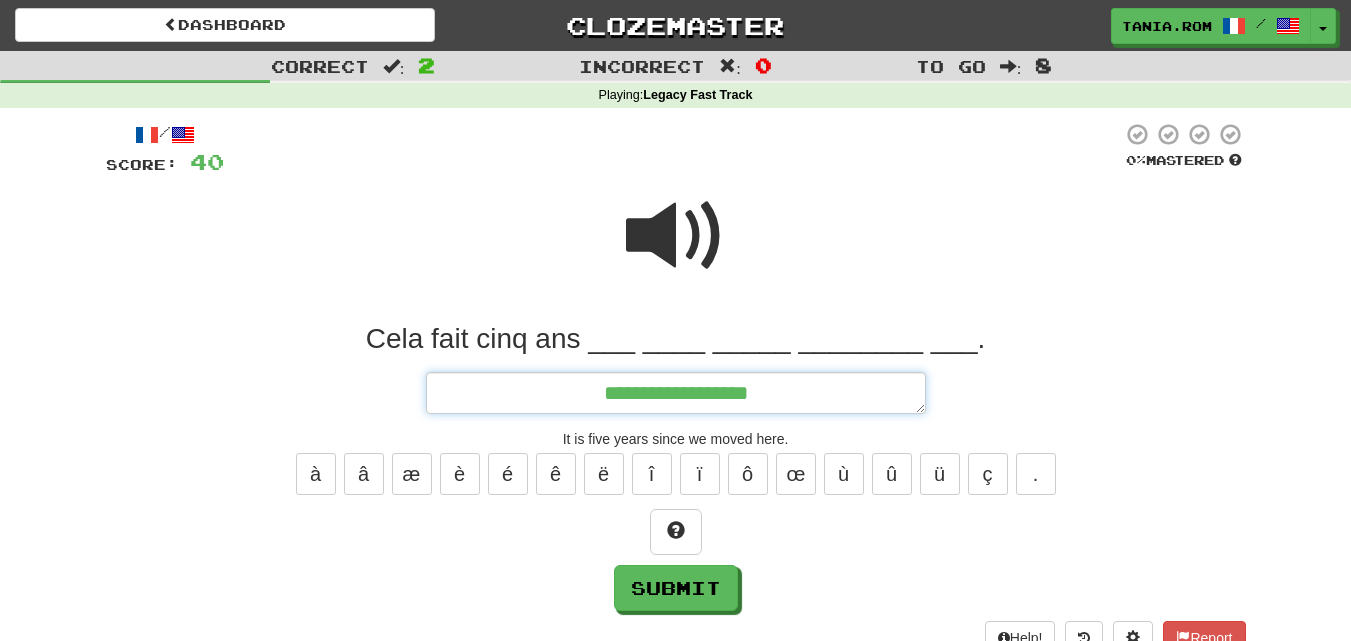type on "*" 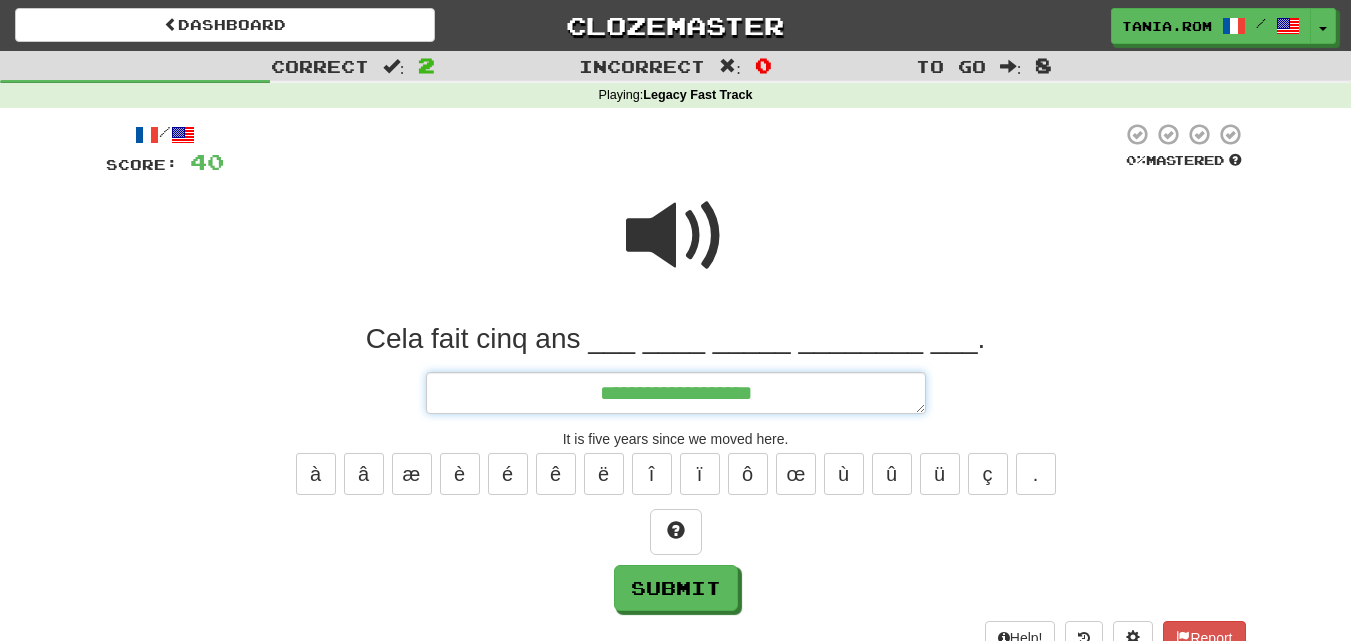 type on "*" 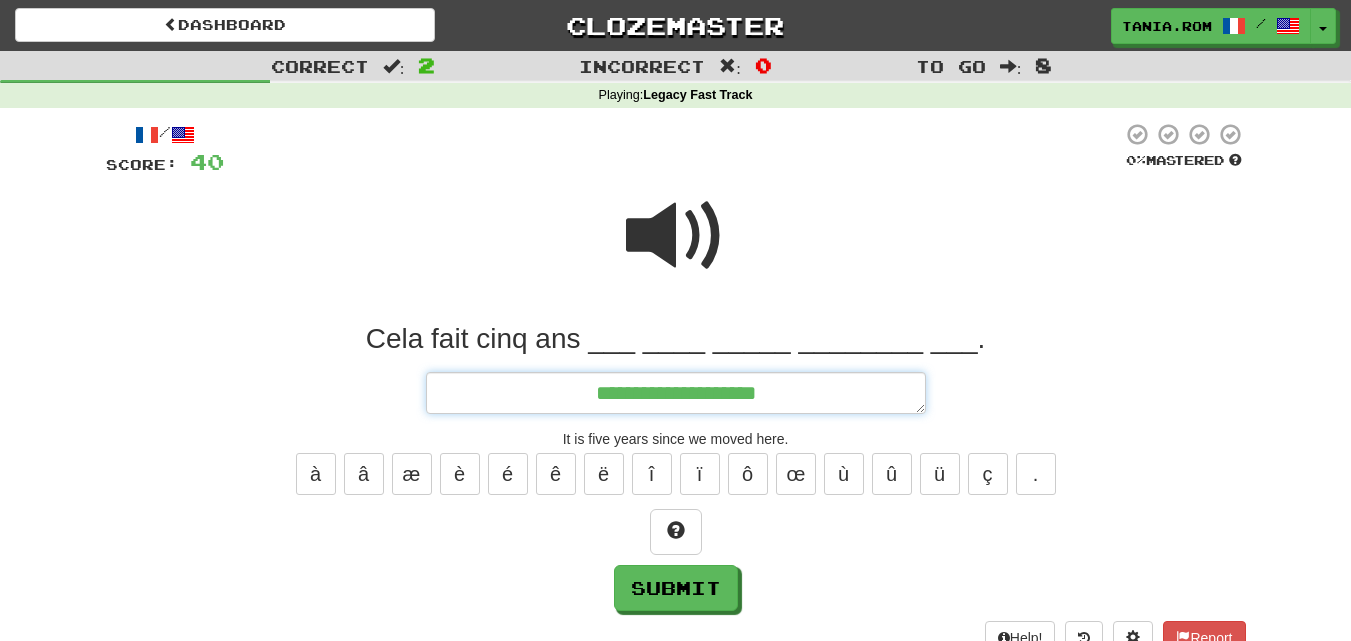 type on "*" 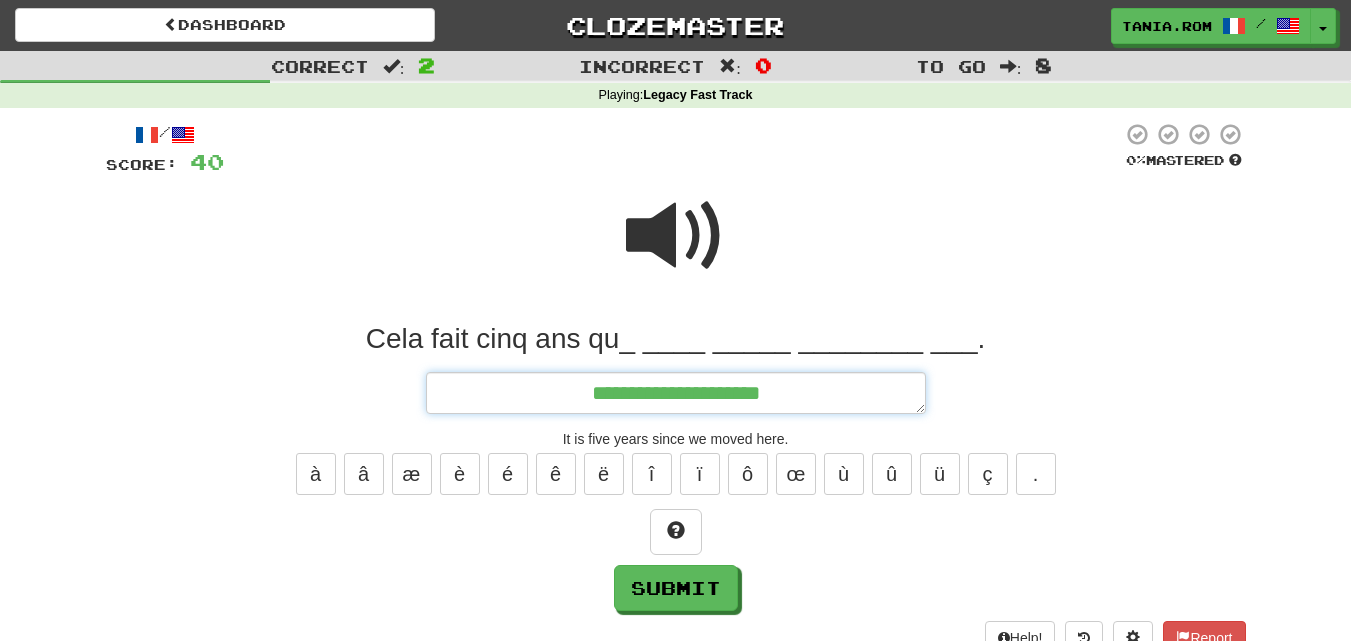 type on "*" 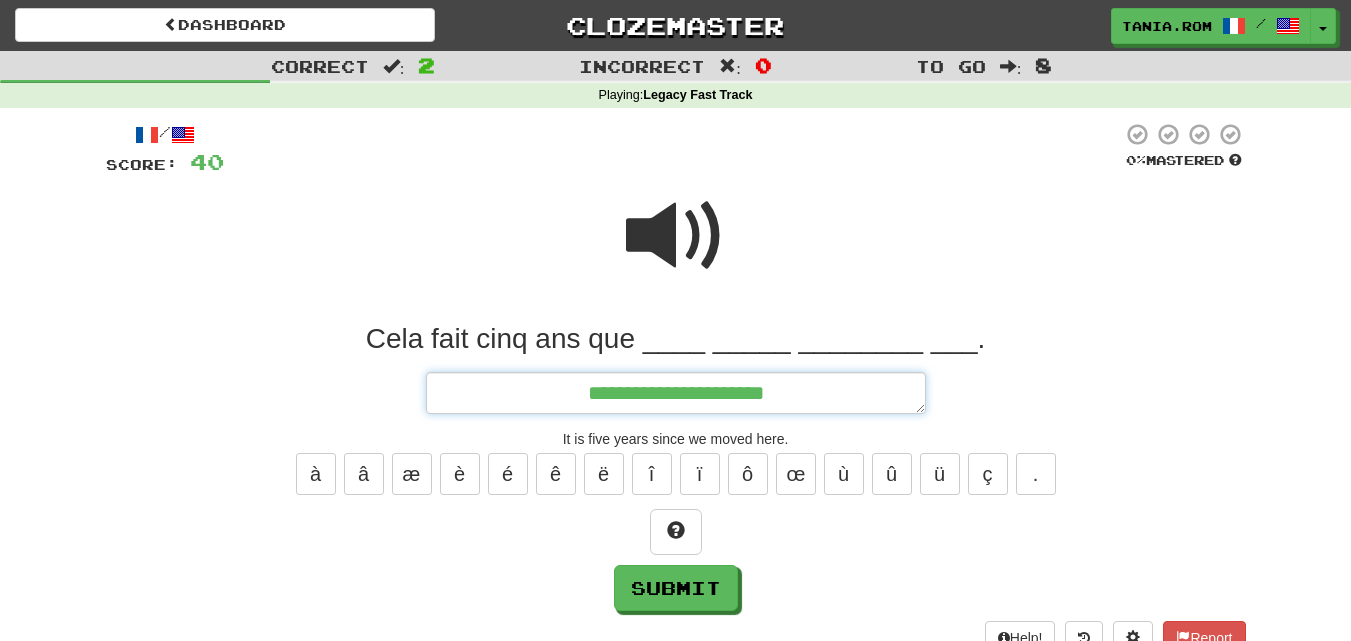 type on "*" 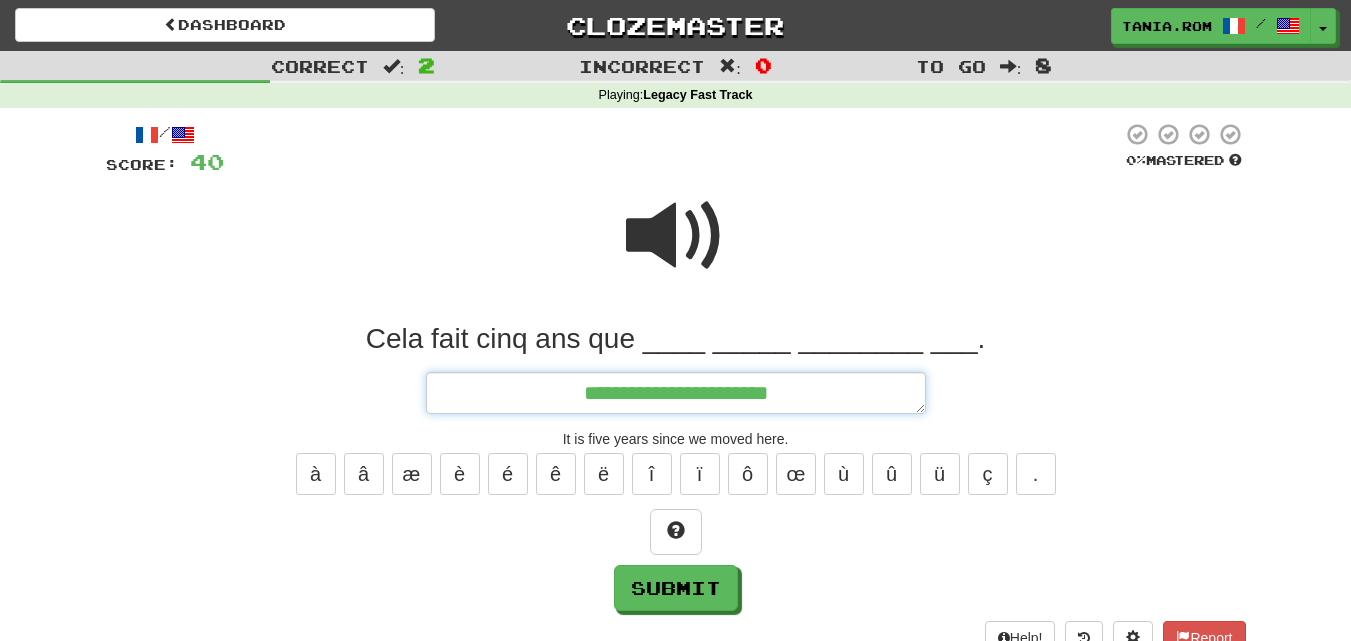 type on "*" 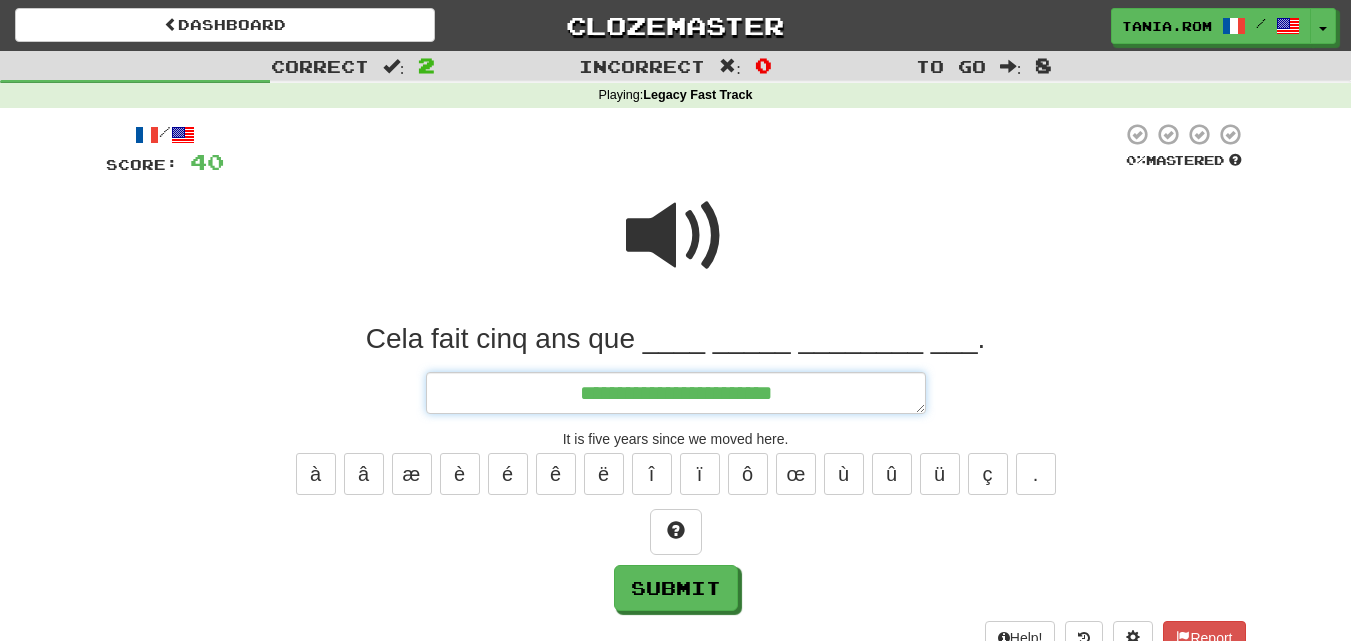 type on "*" 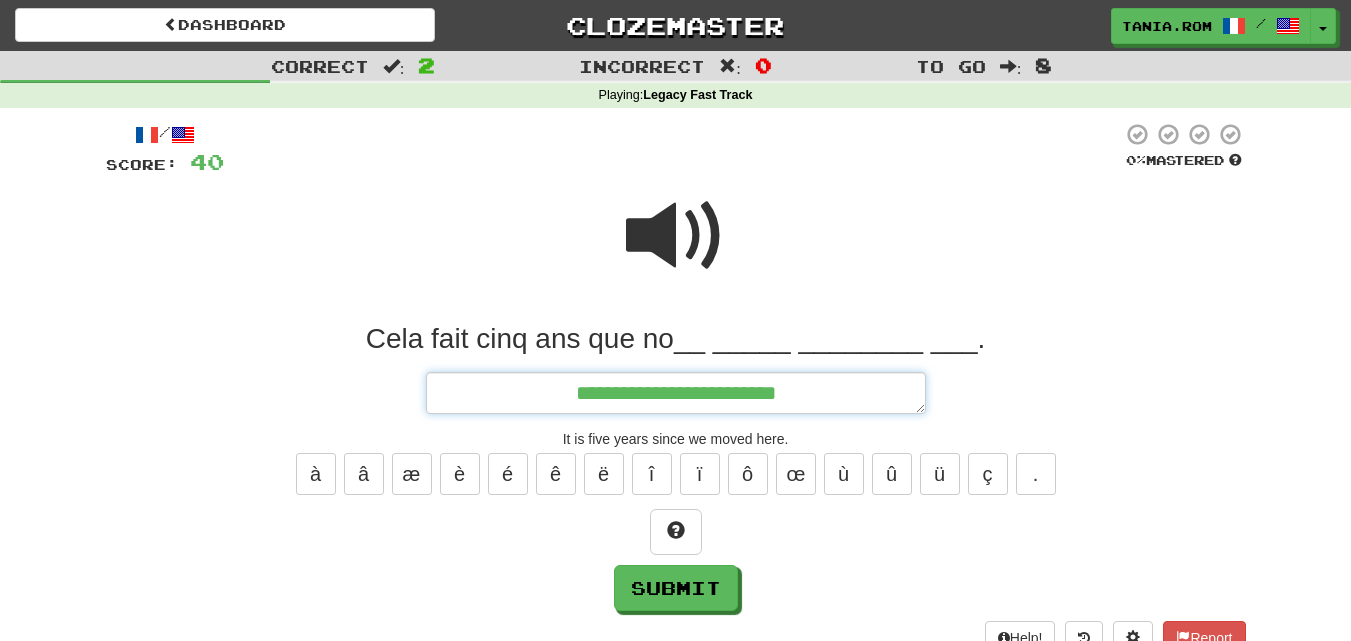type on "*" 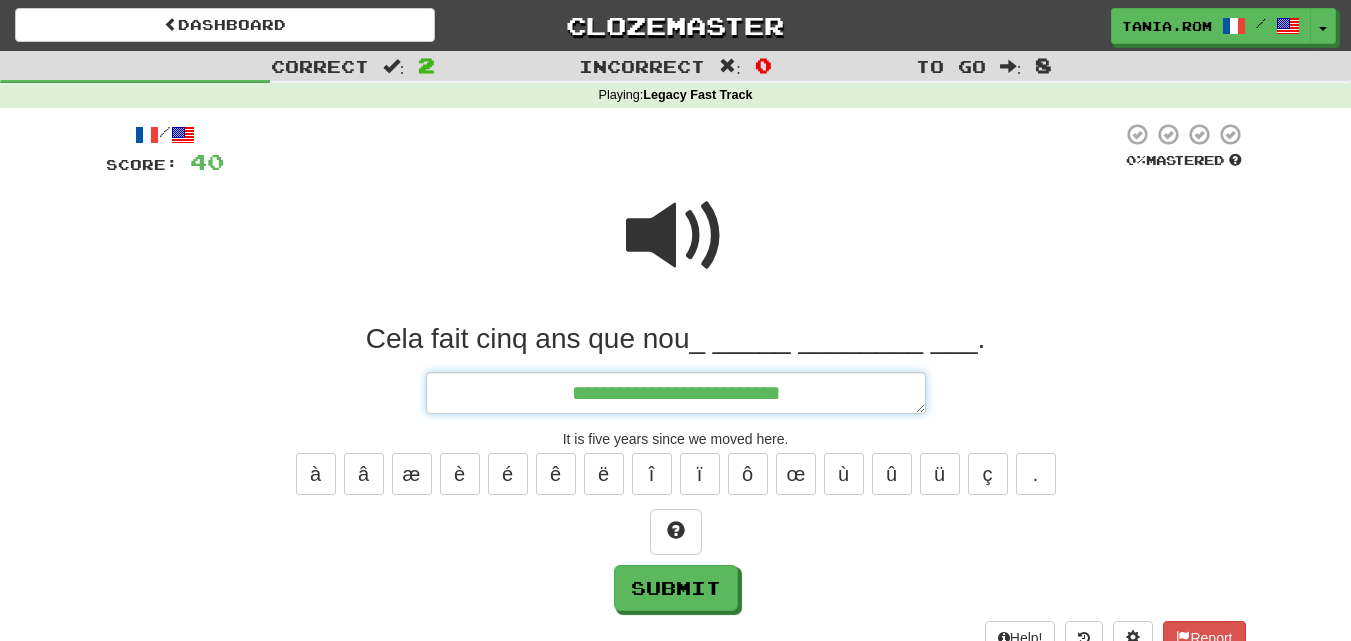type on "*" 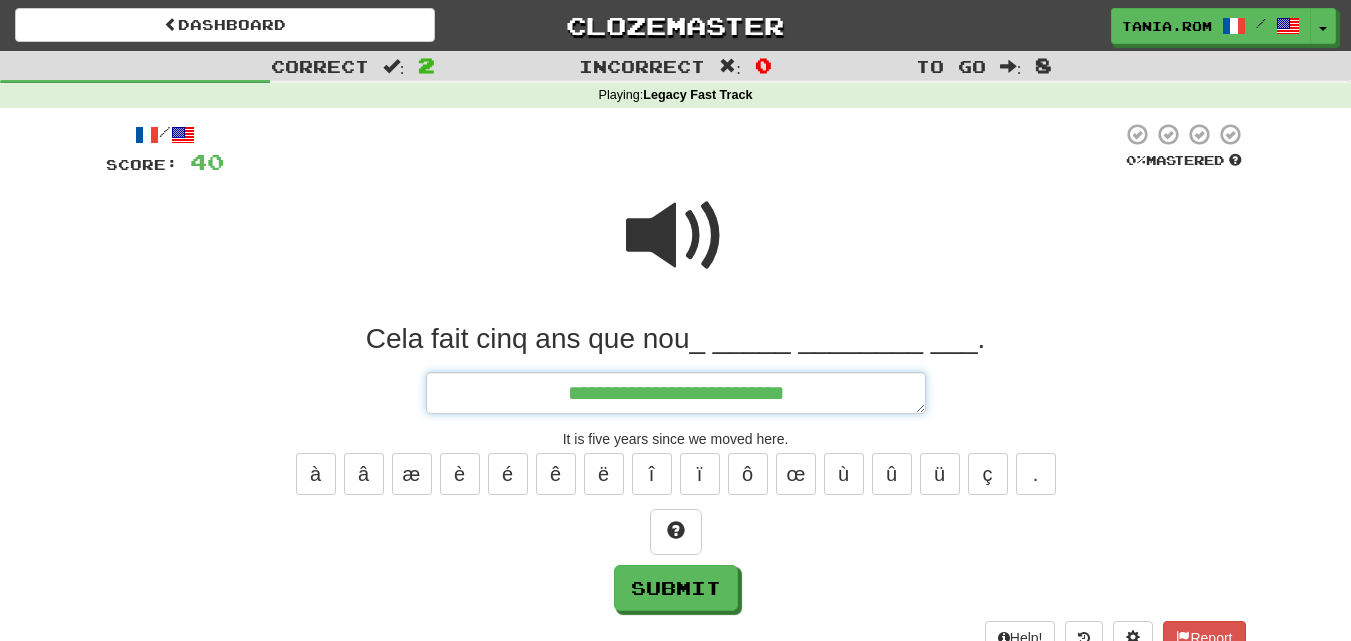 type on "*" 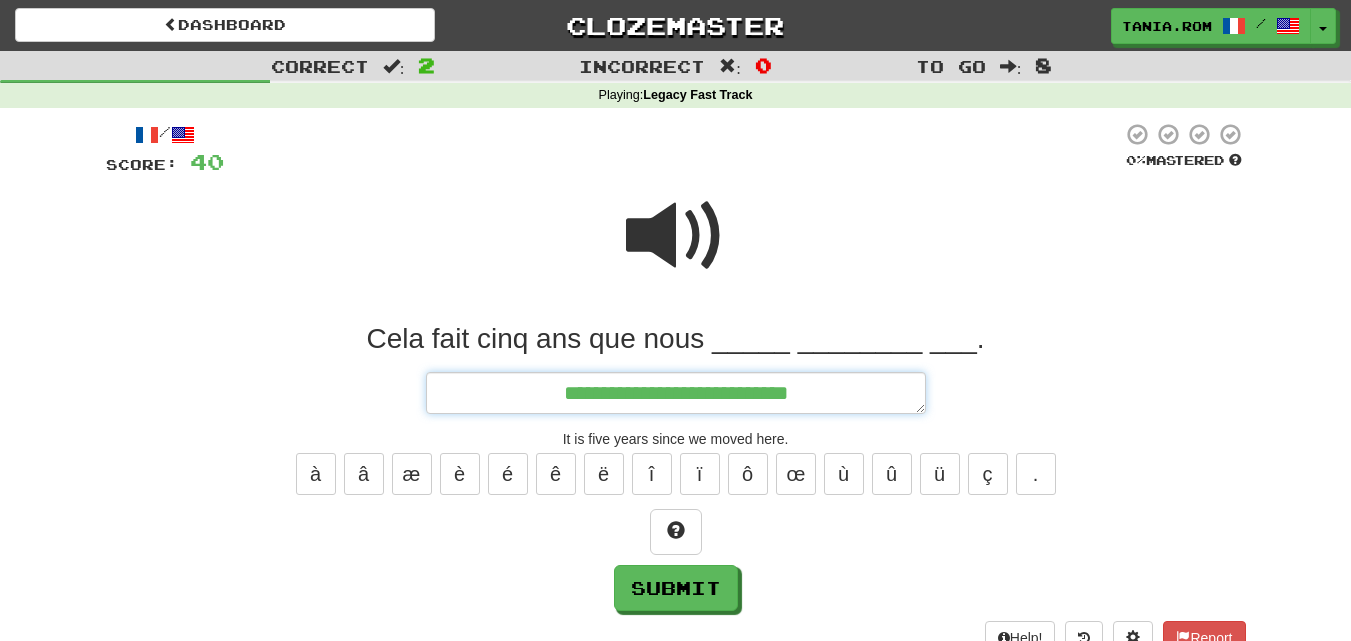 type on "*" 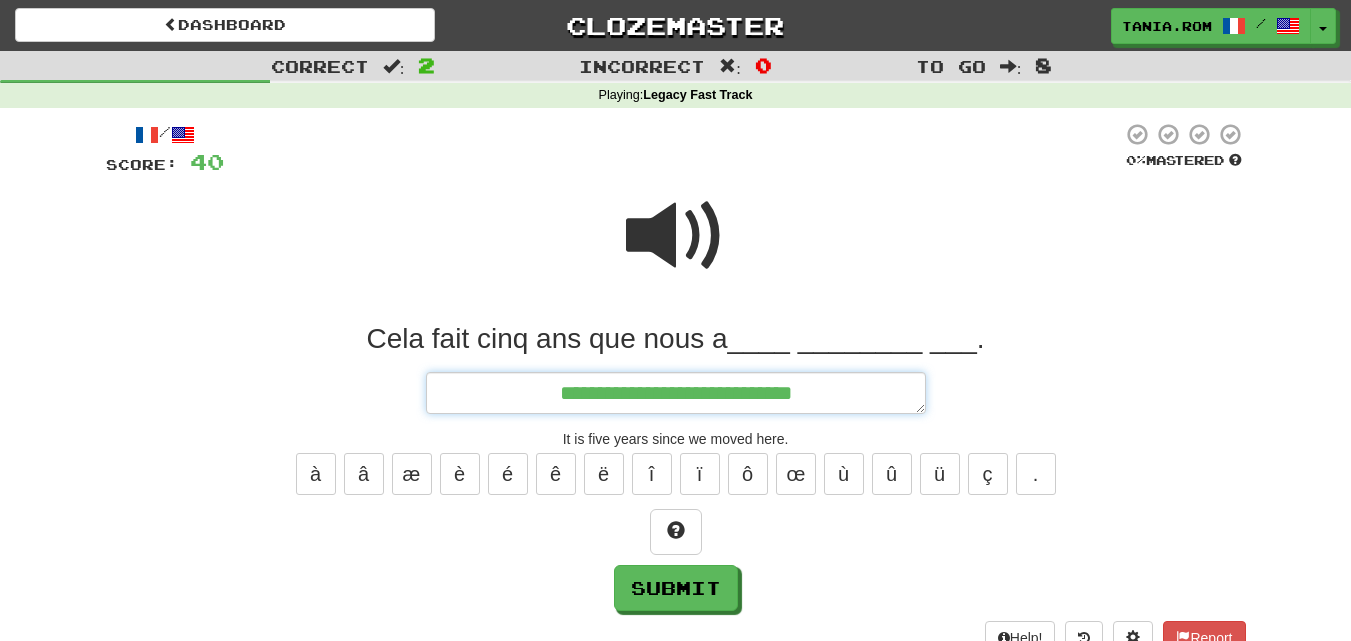 type on "*" 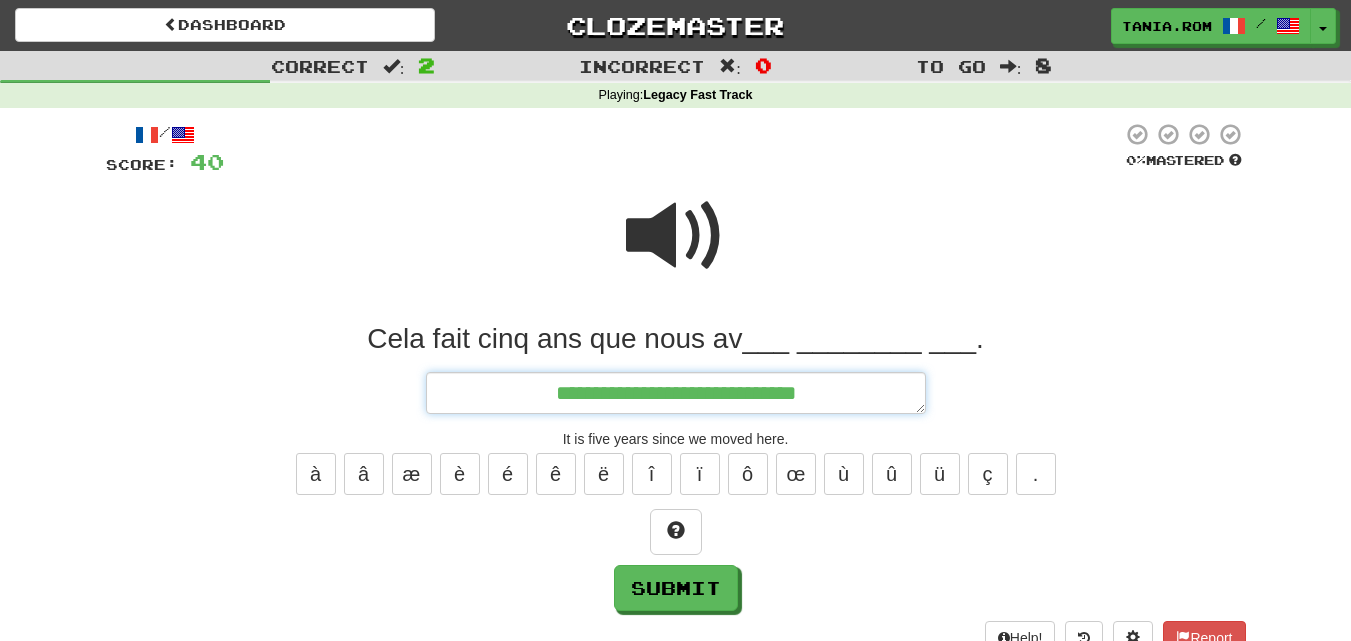 type on "*" 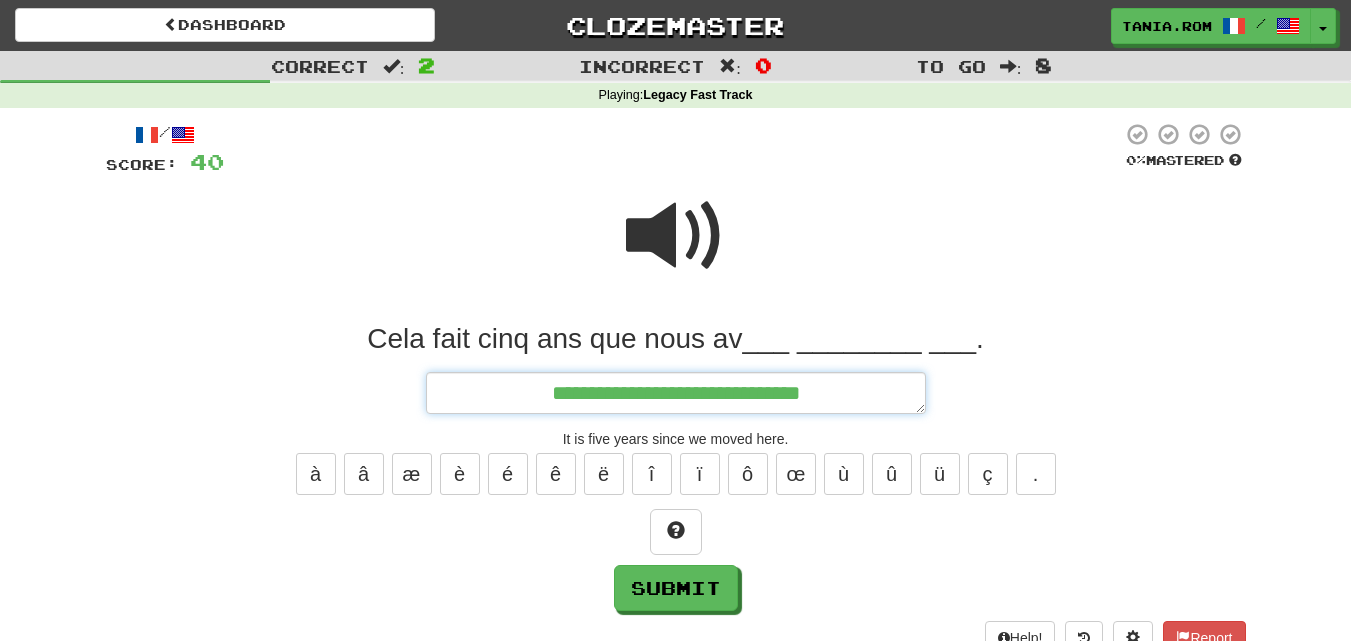 type on "*" 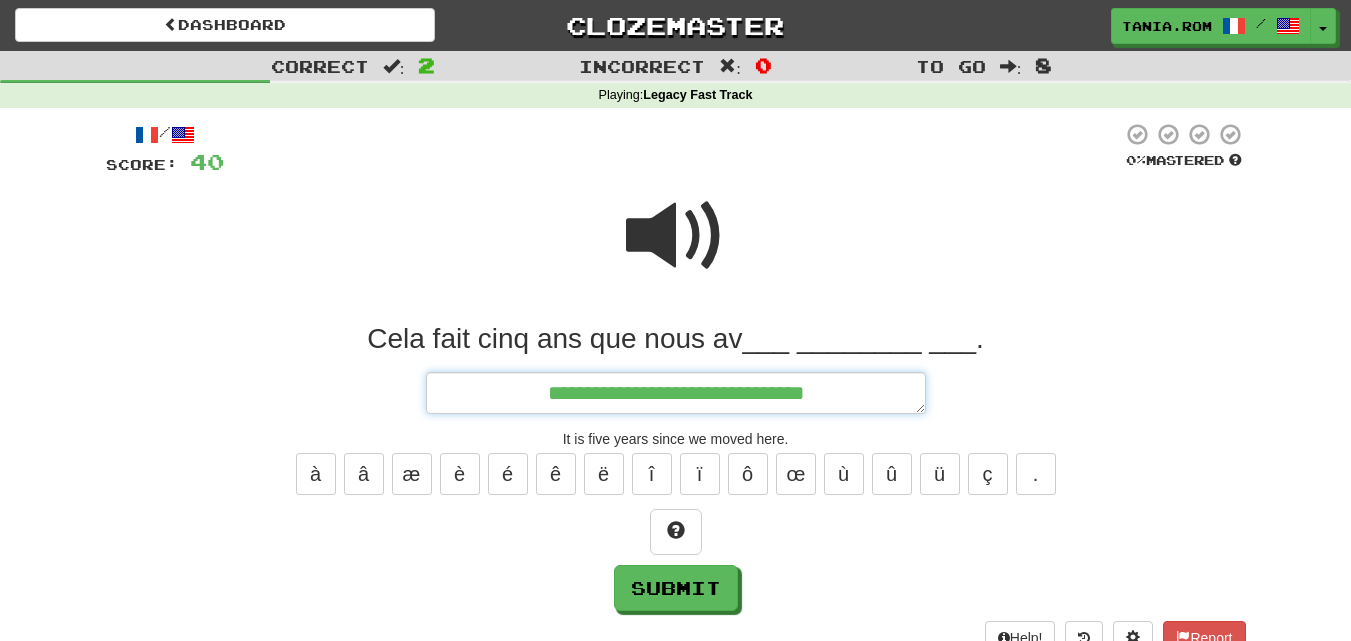 type on "*" 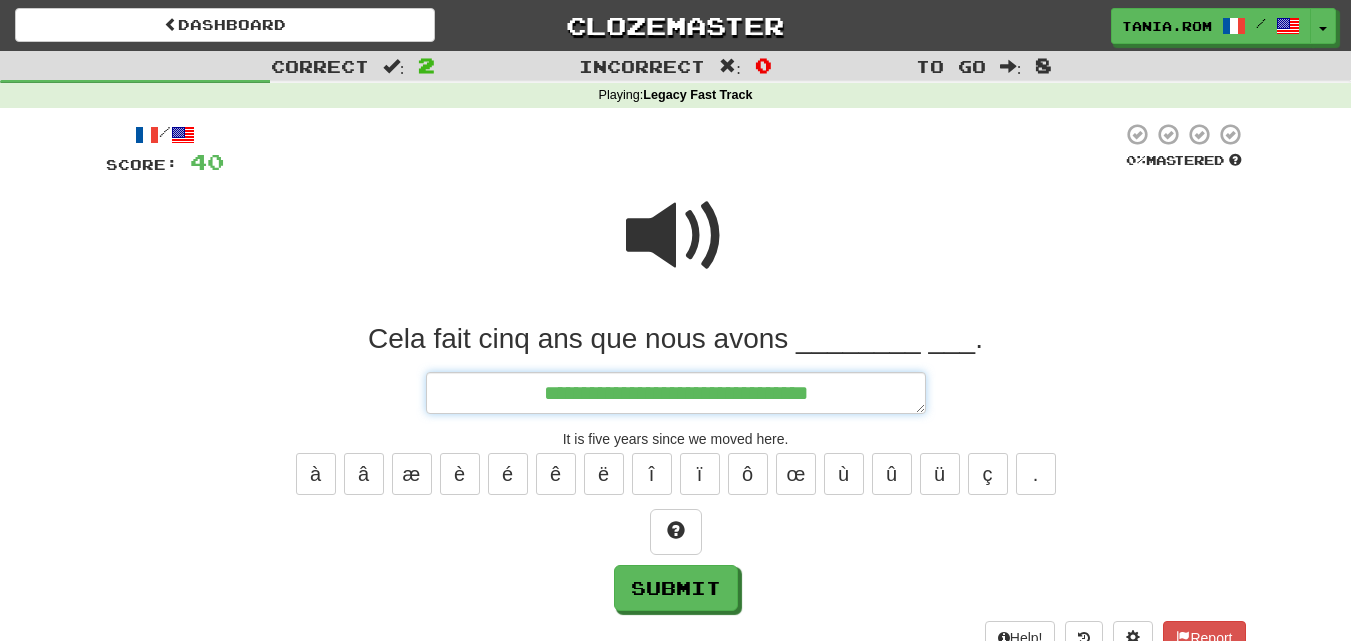 type 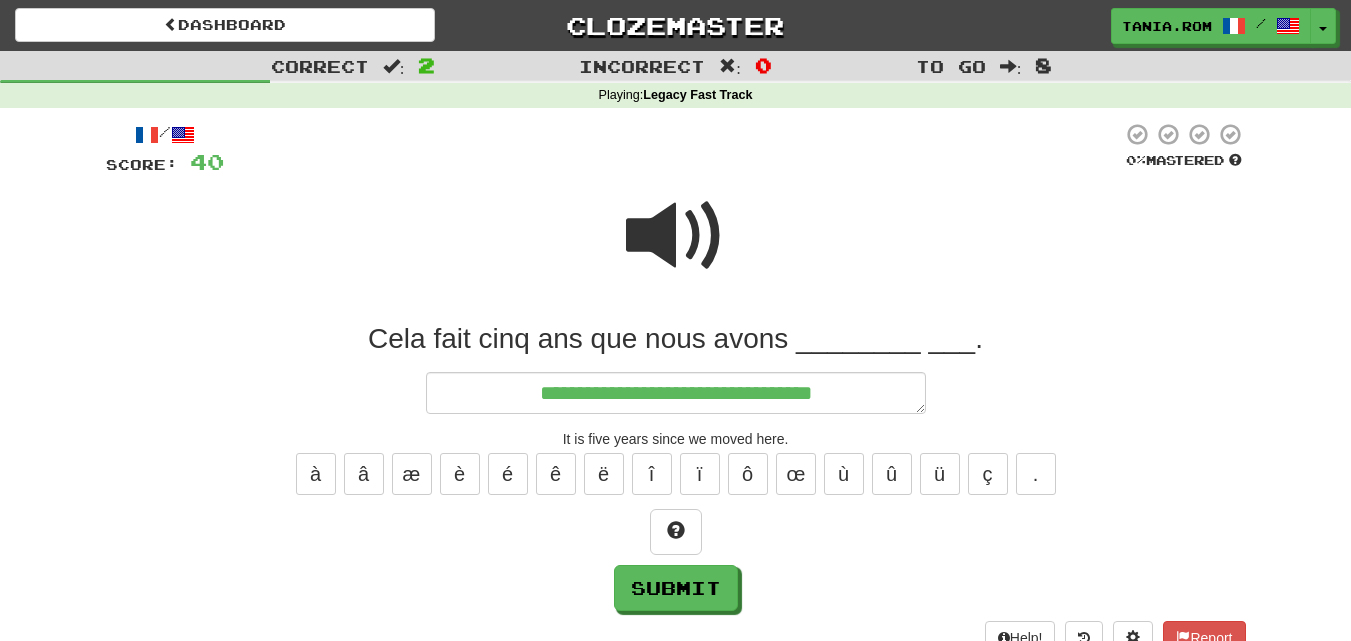 click at bounding box center (676, 236) 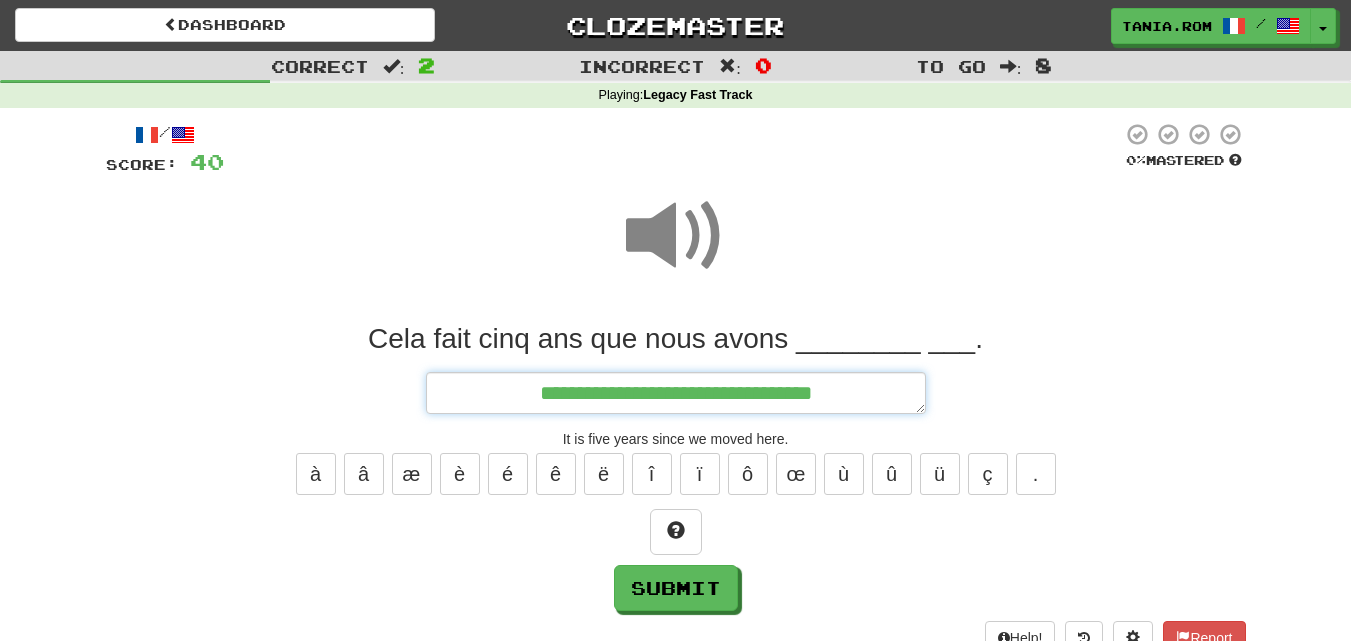 click on "**********" at bounding box center (676, 393) 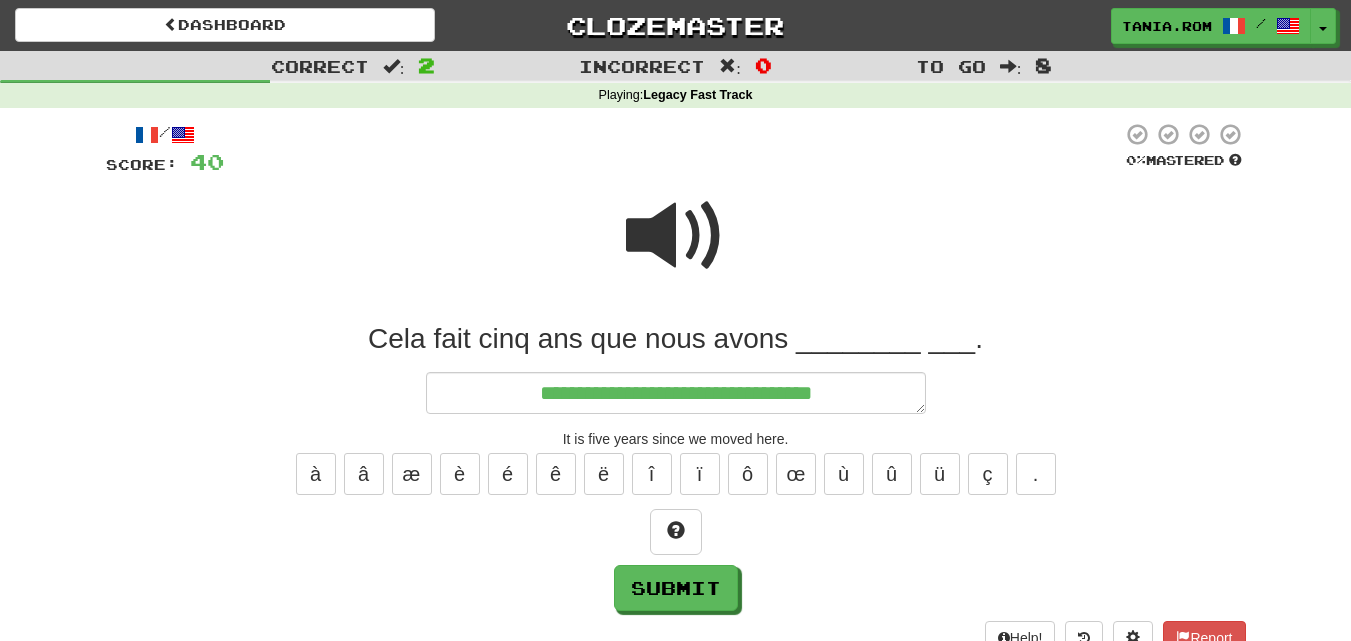 click at bounding box center (676, 236) 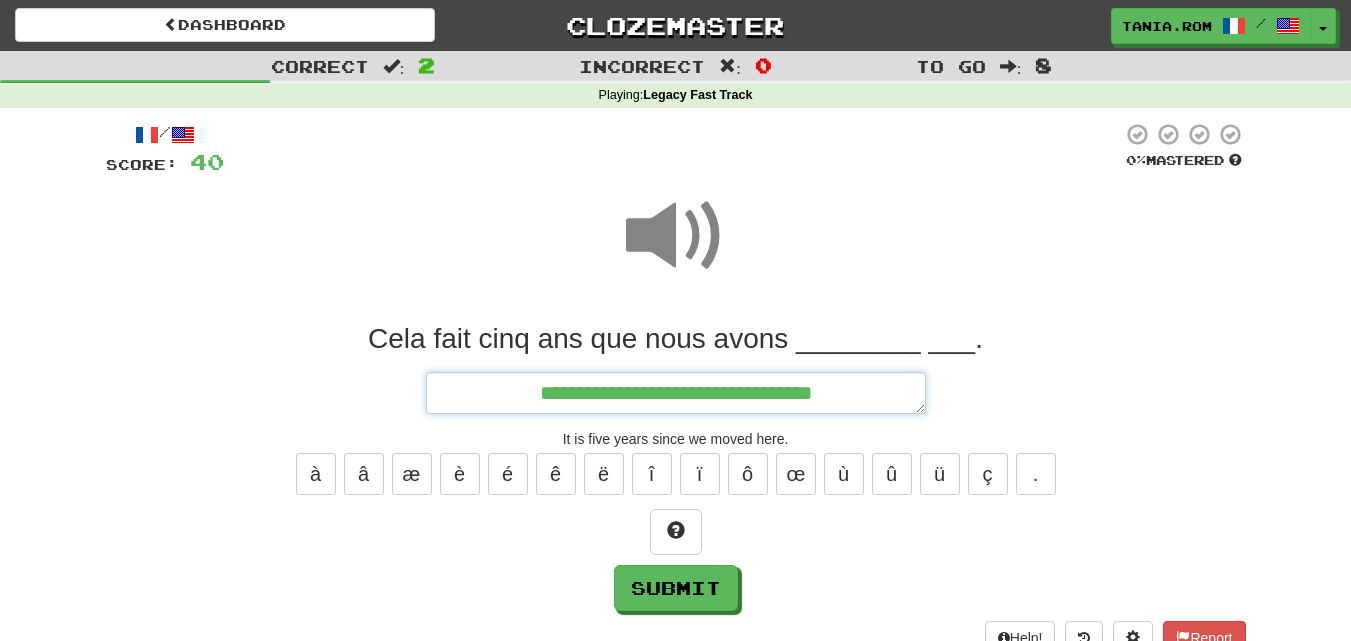 click on "**********" at bounding box center [676, 393] 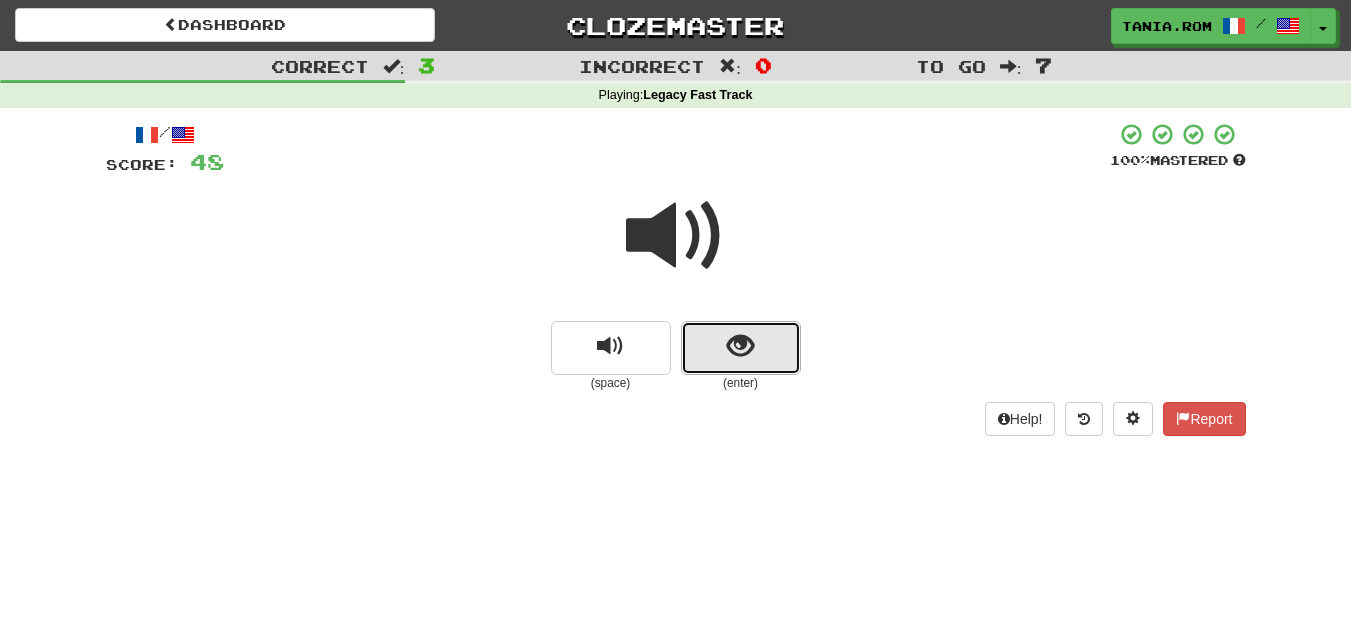 click at bounding box center [741, 348] 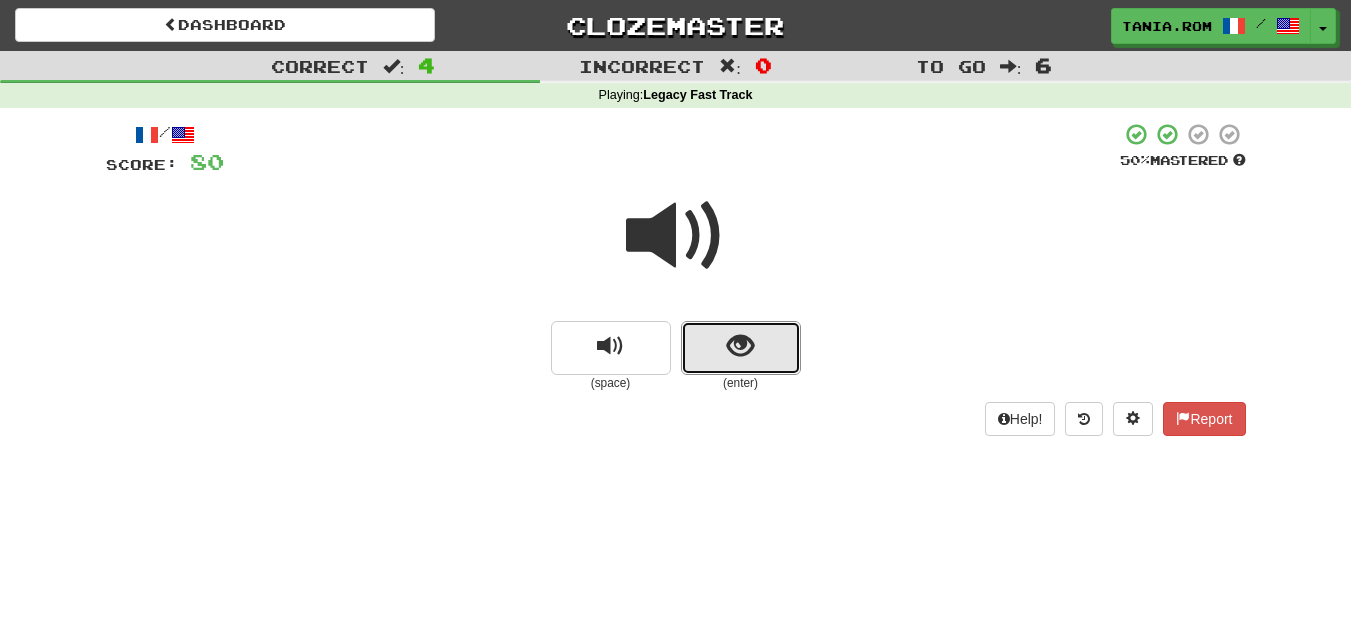 click at bounding box center (741, 348) 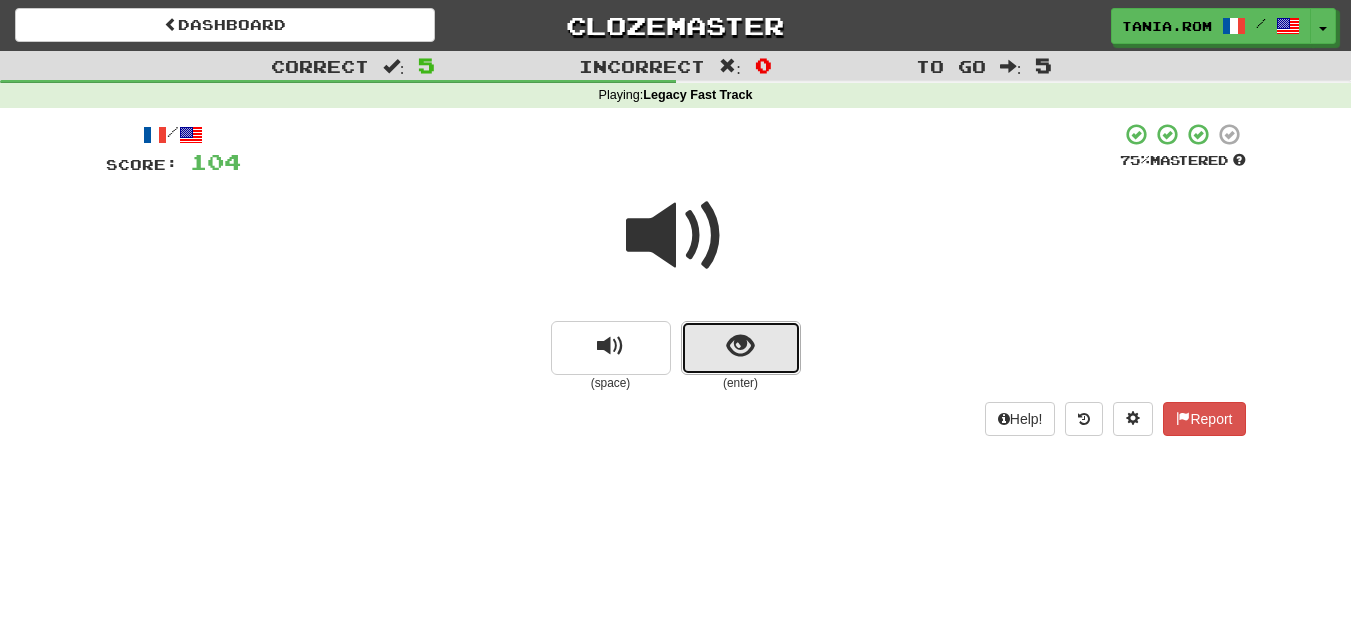 click at bounding box center [740, 346] 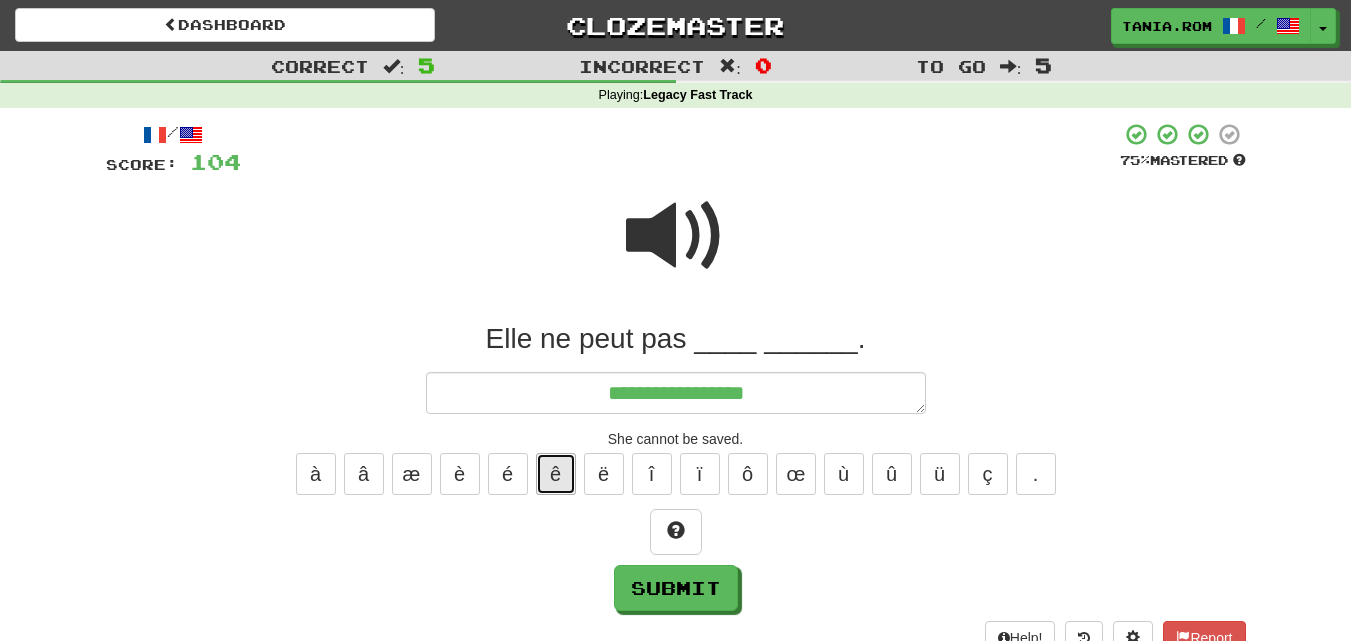 click on "ê" at bounding box center [556, 474] 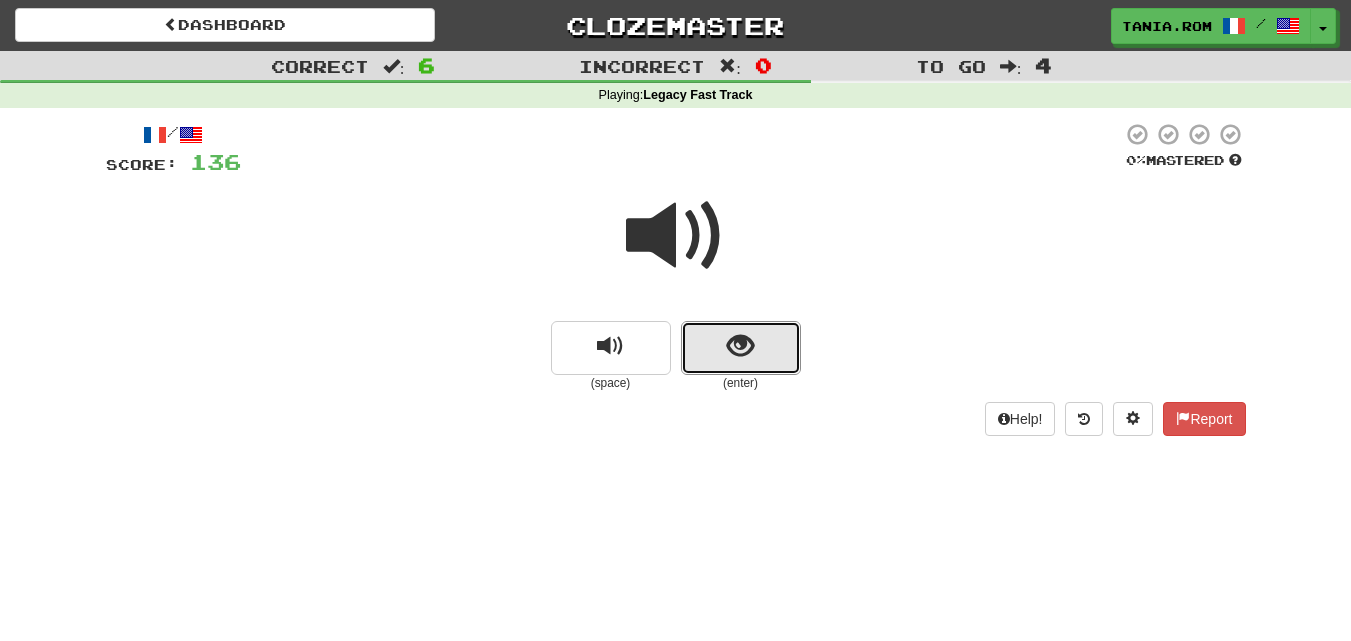 click at bounding box center [741, 348] 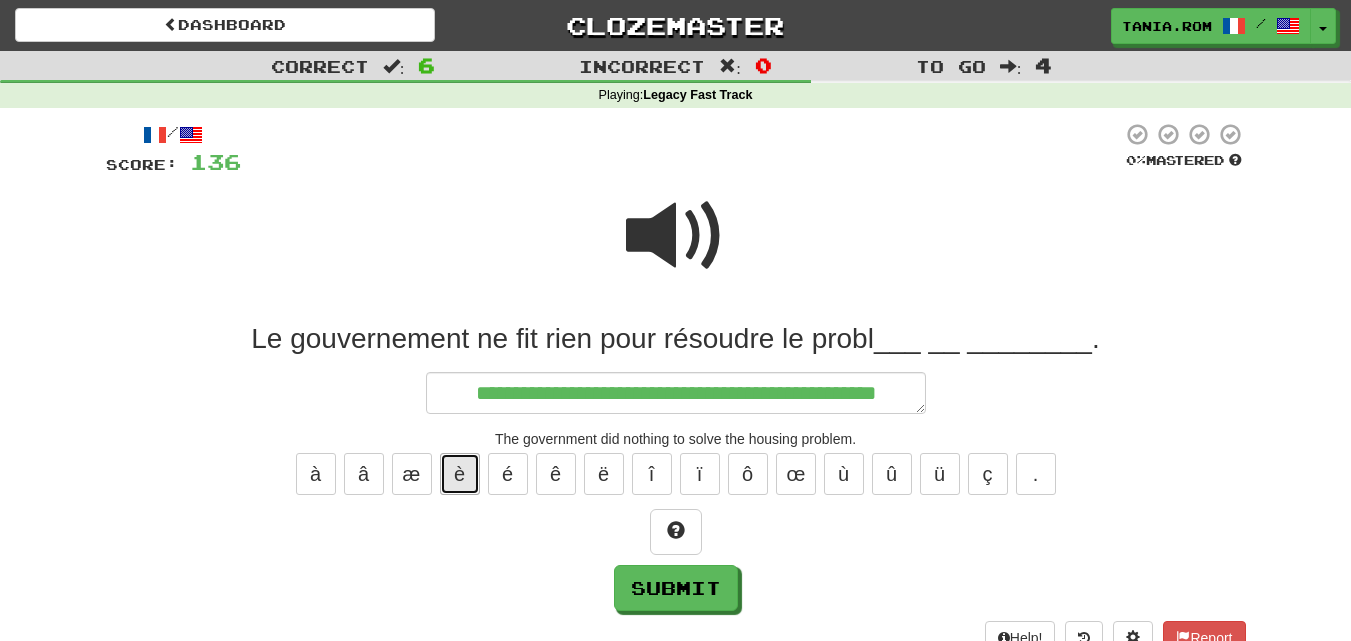 click on "è" at bounding box center (460, 474) 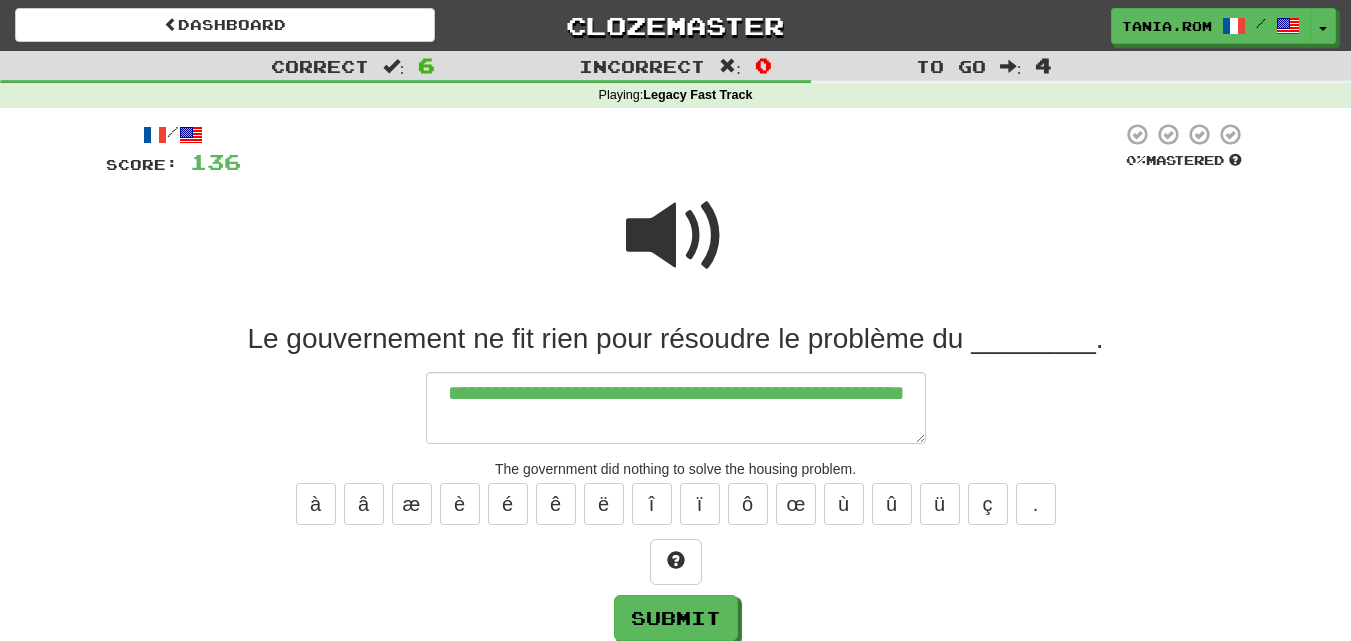 click at bounding box center (676, 236) 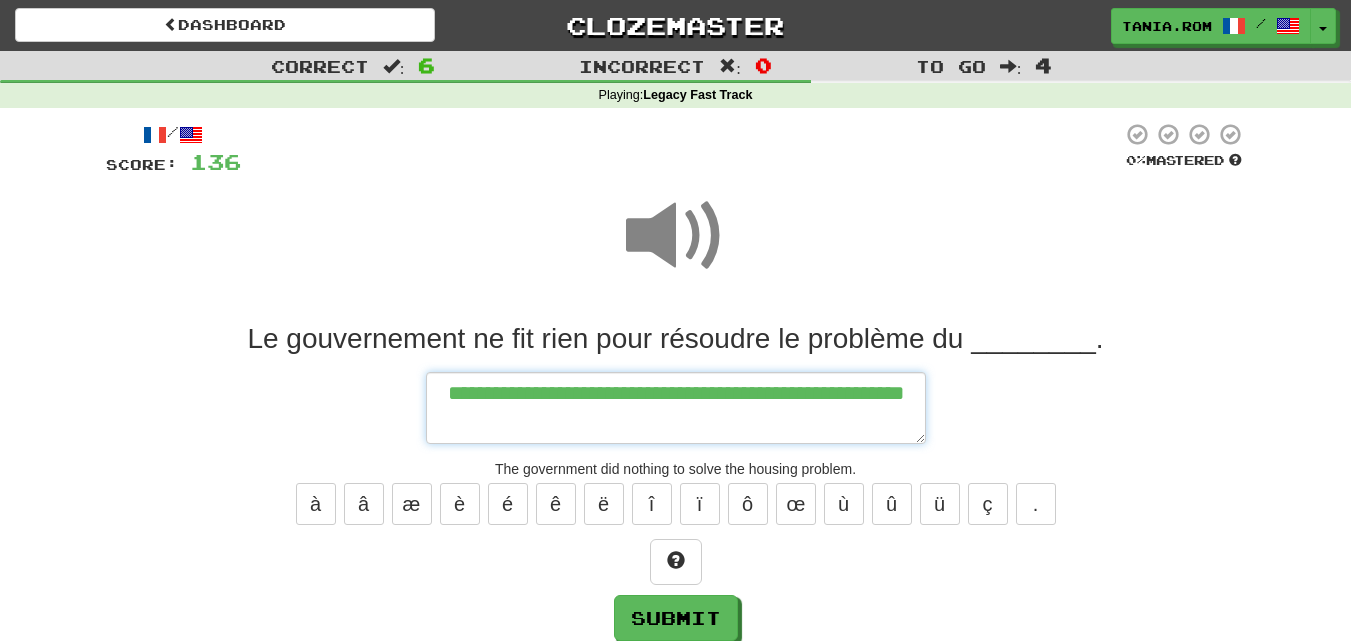 click on "**********" at bounding box center (676, 408) 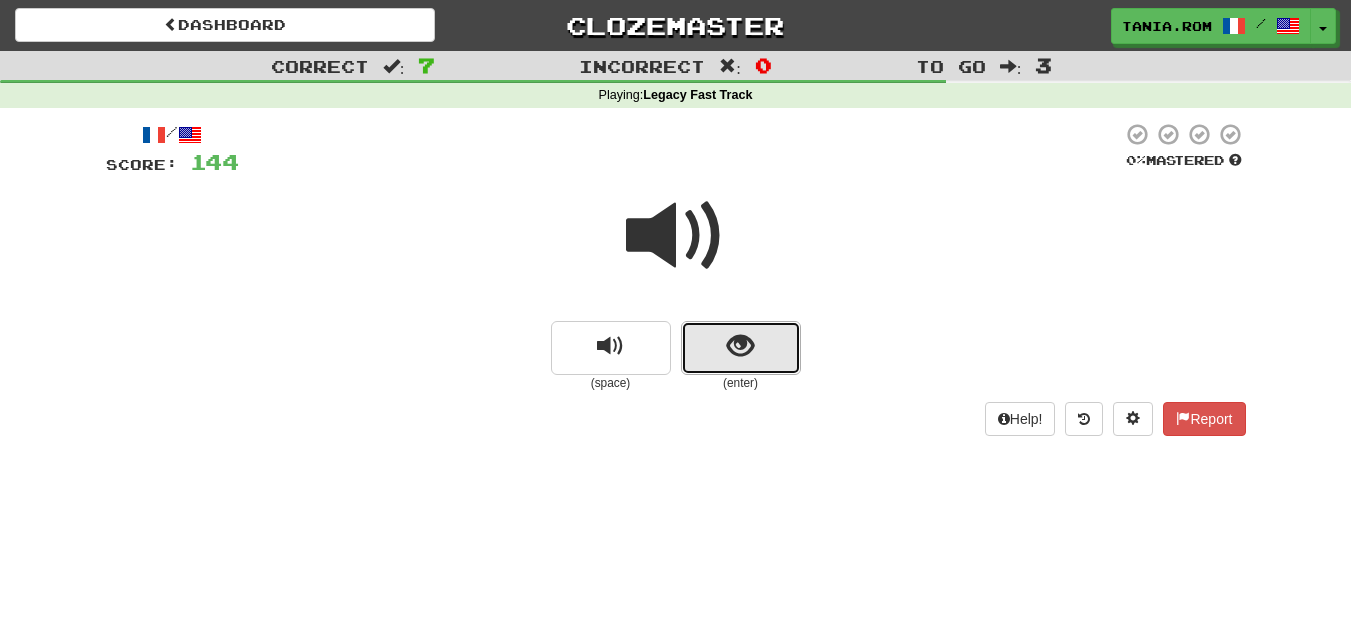 click at bounding box center (741, 348) 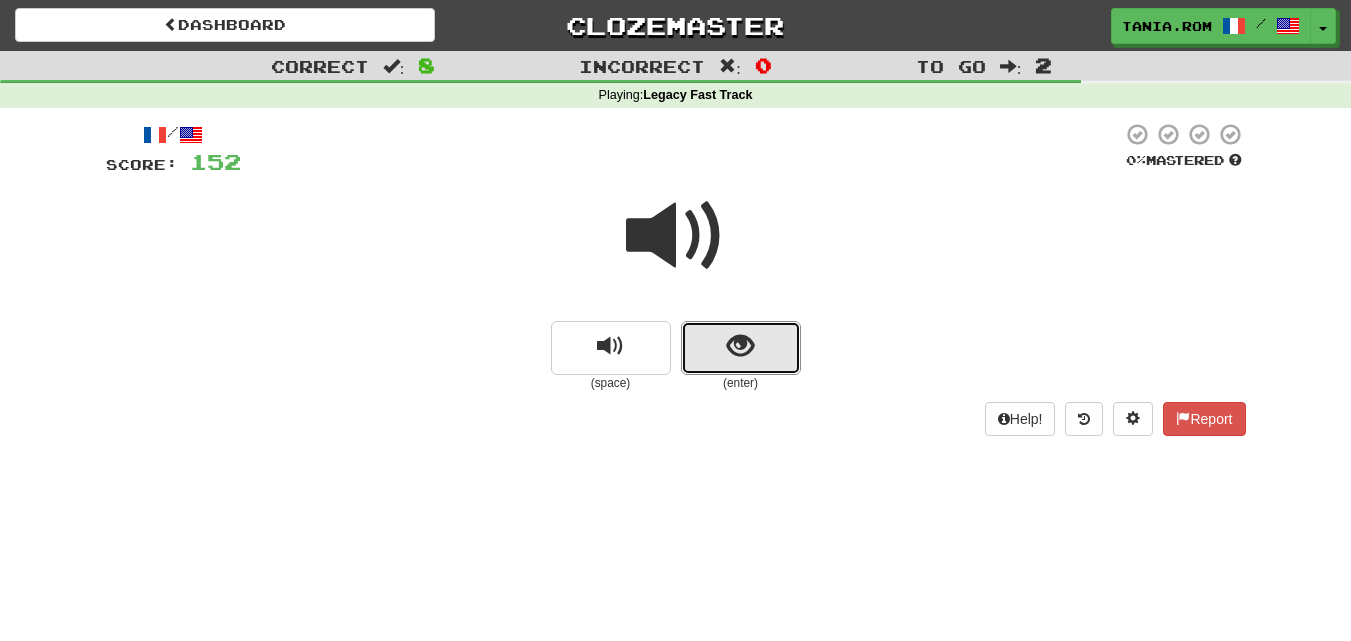 click at bounding box center [740, 346] 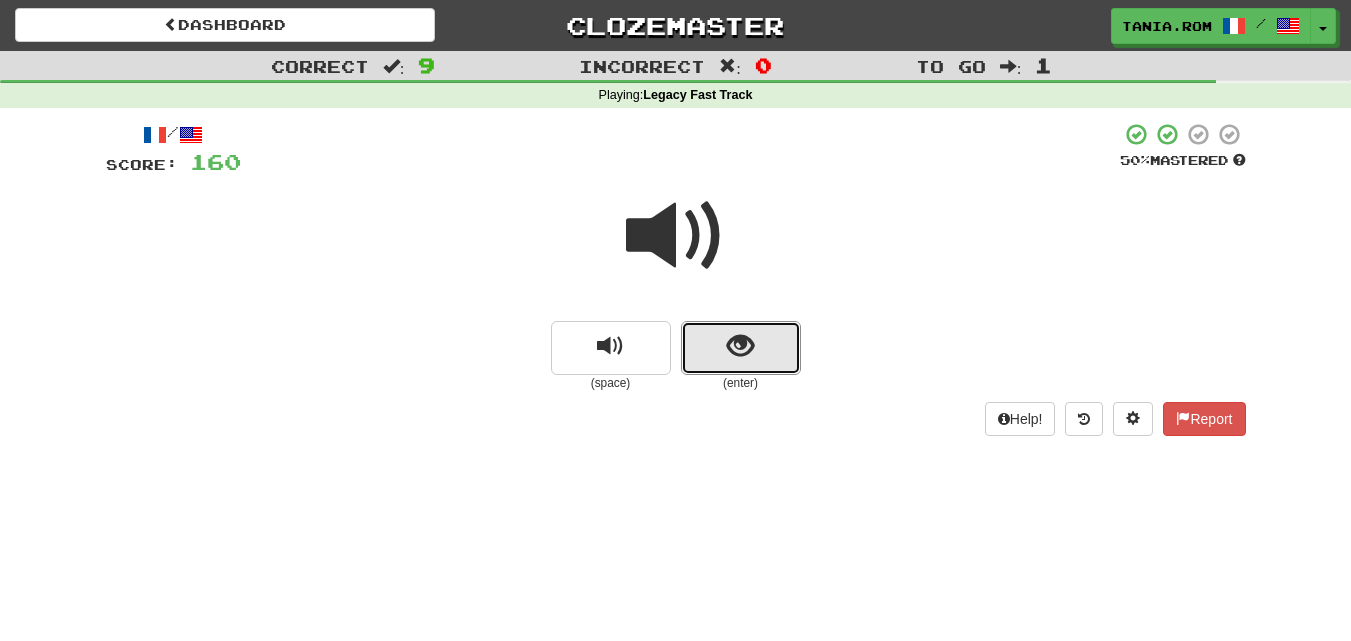 click at bounding box center (740, 346) 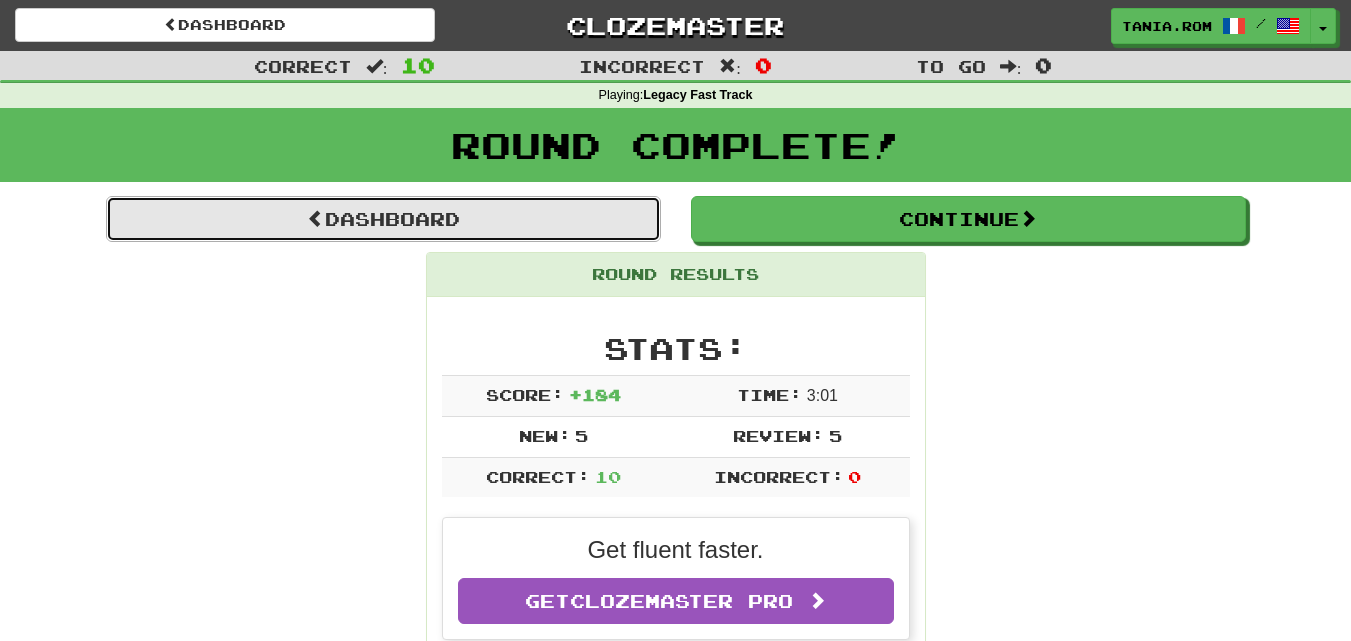 click on "Dashboard" at bounding box center [383, 219] 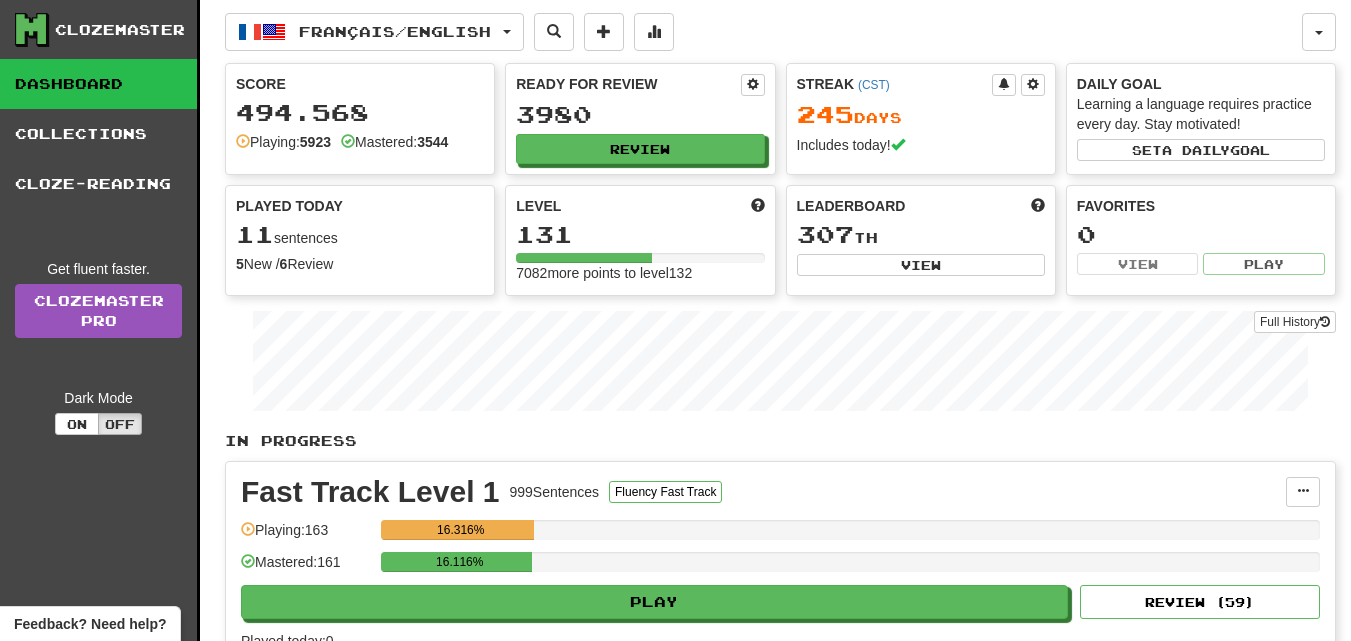 scroll, scrollTop: 0, scrollLeft: 0, axis: both 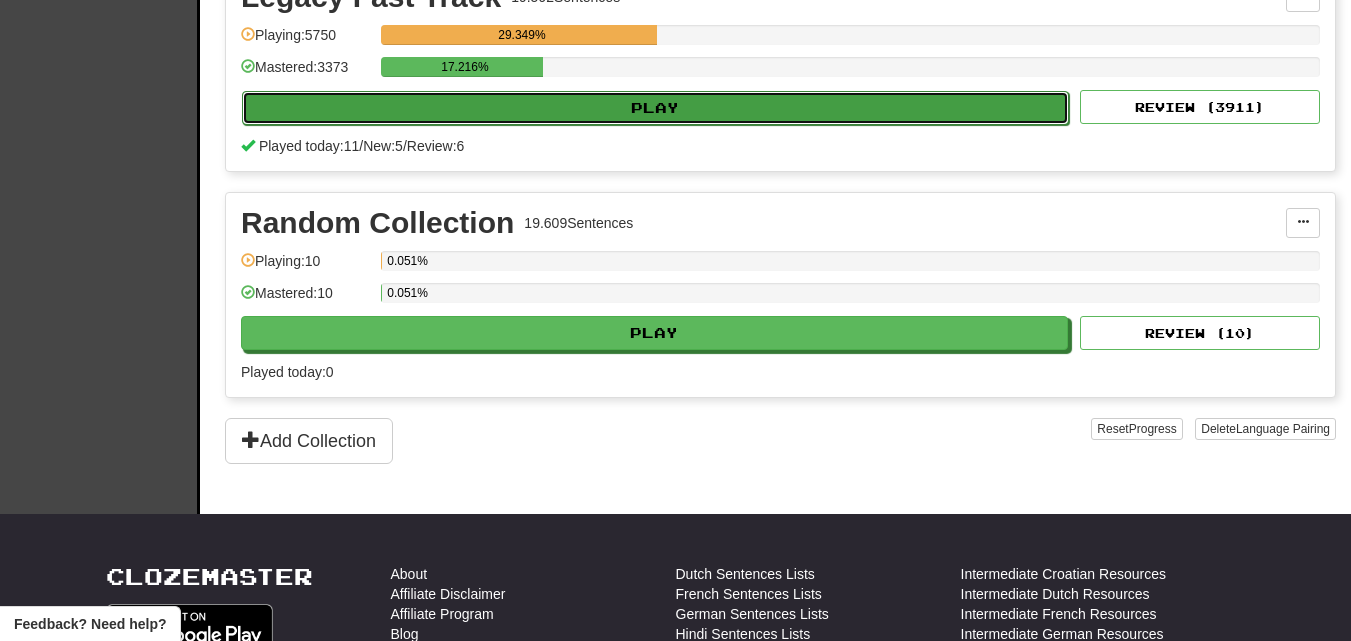 click on "Play" at bounding box center [655, 108] 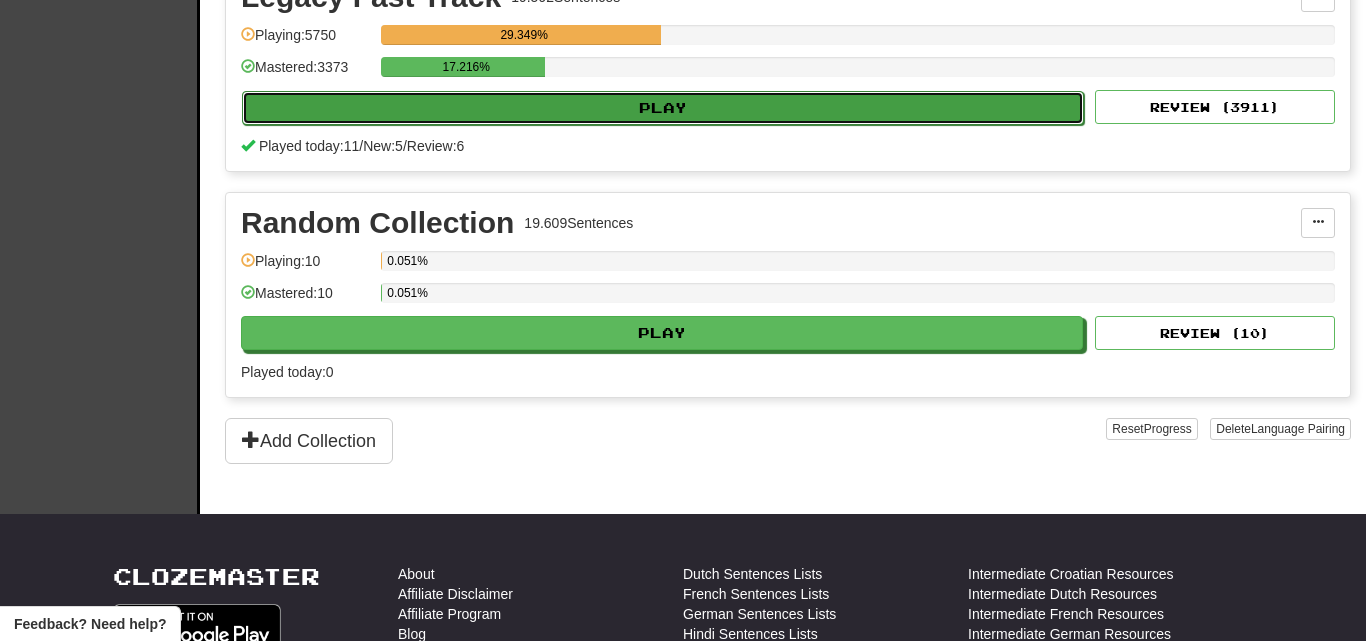 select on "**" 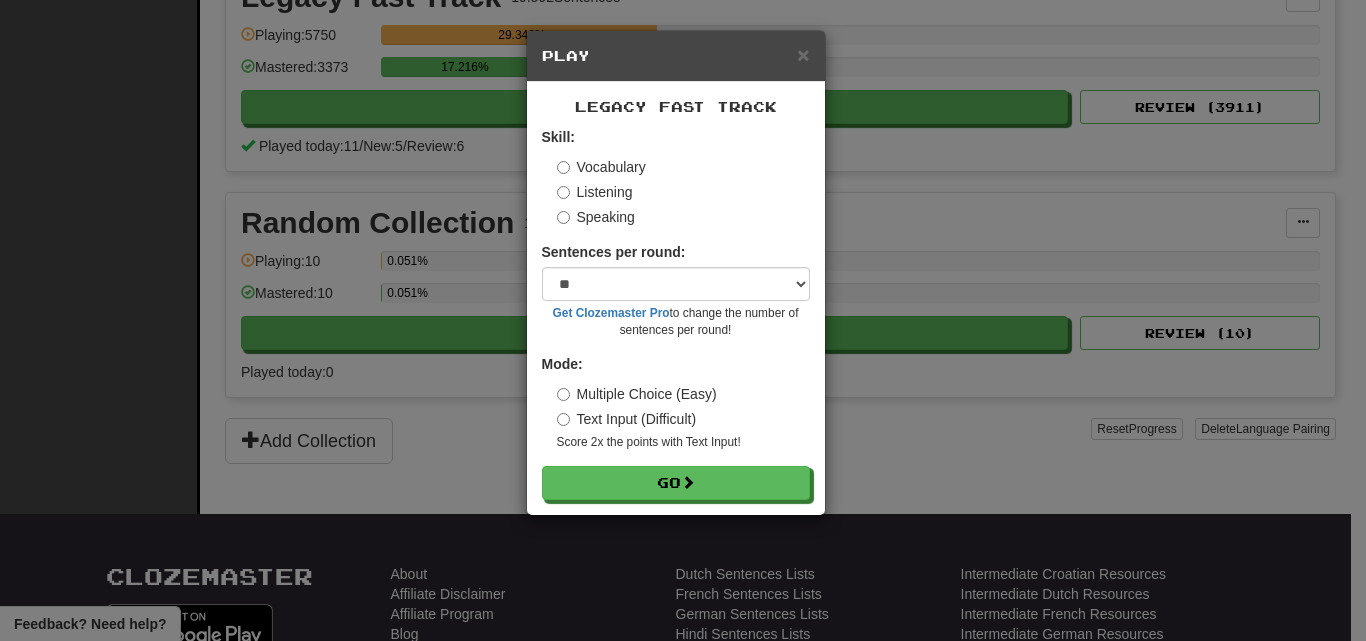 click on "Text Input (Difficult)" at bounding box center [627, 419] 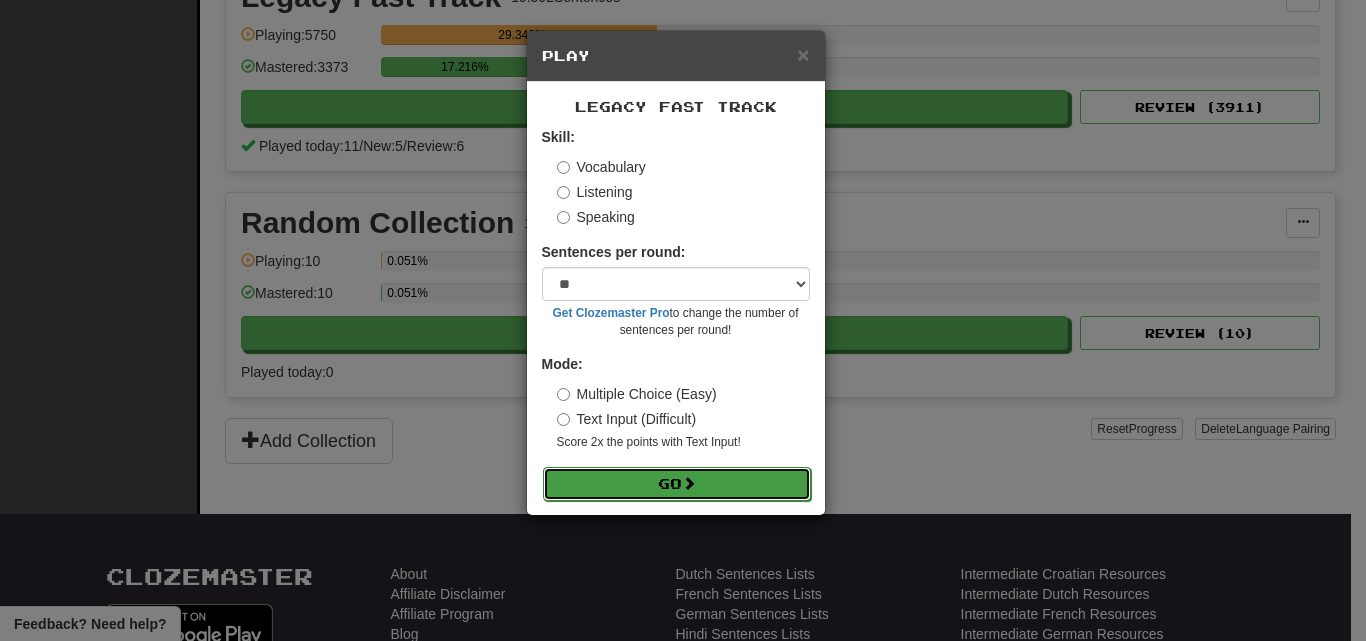 click on "Go" at bounding box center [677, 484] 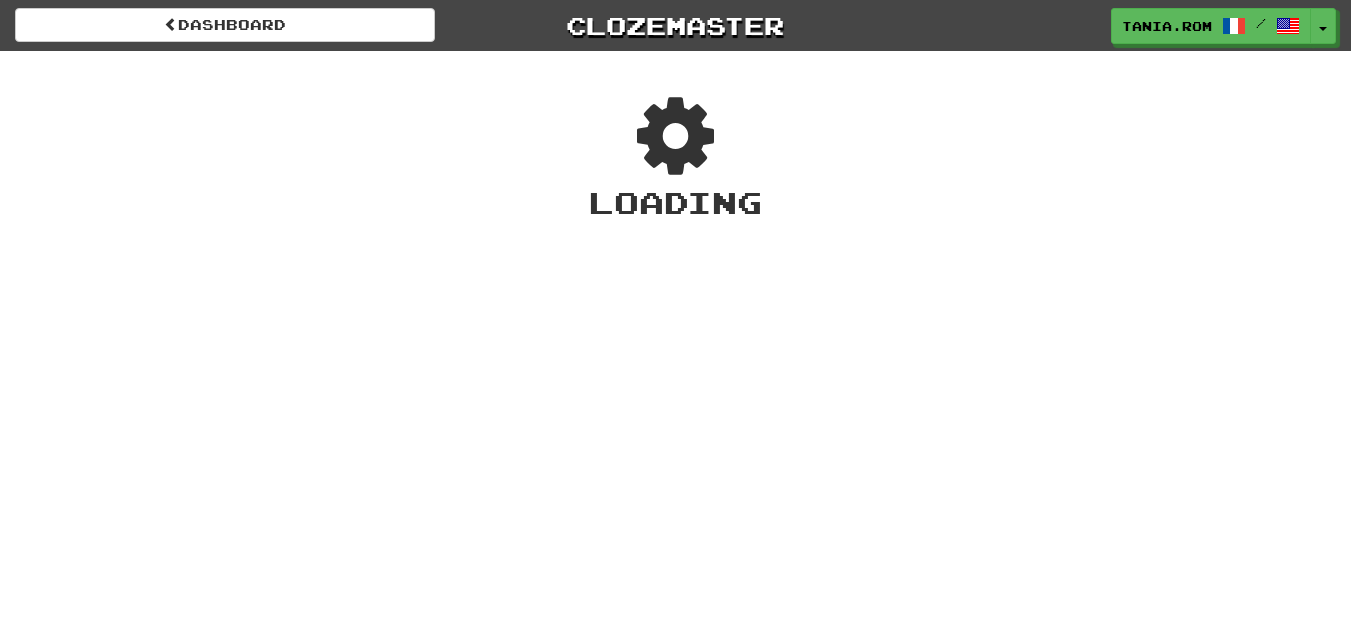 scroll, scrollTop: 0, scrollLeft: 0, axis: both 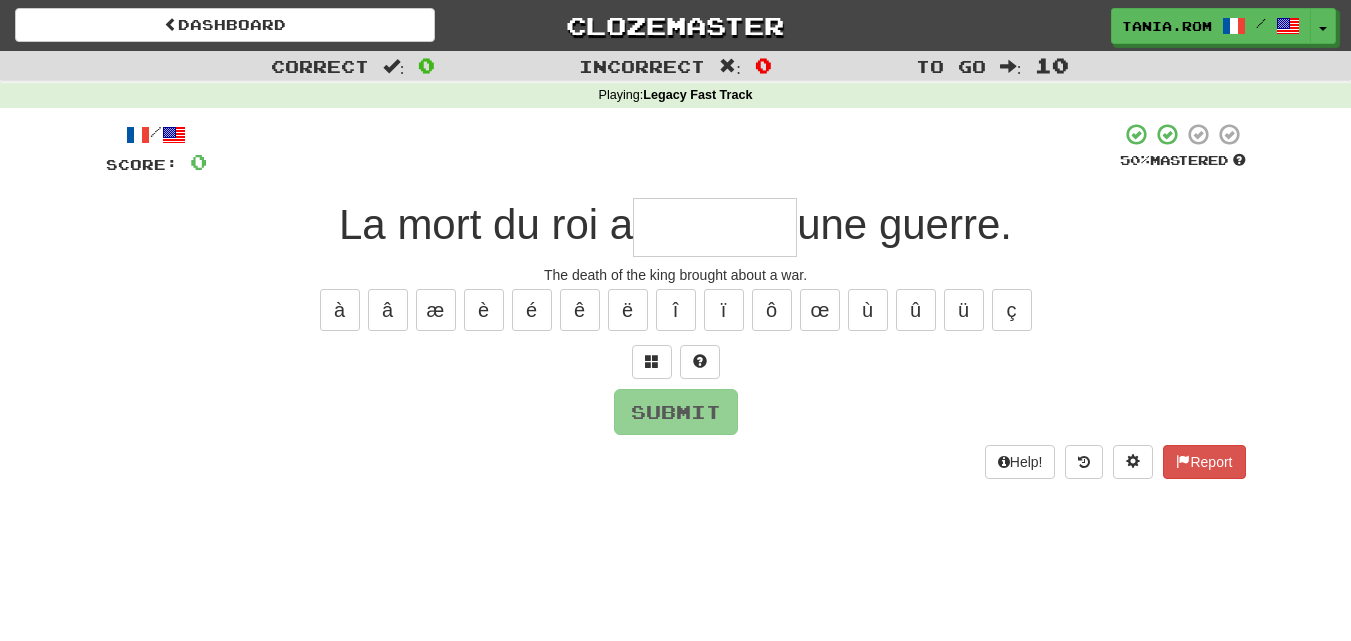 type on "*" 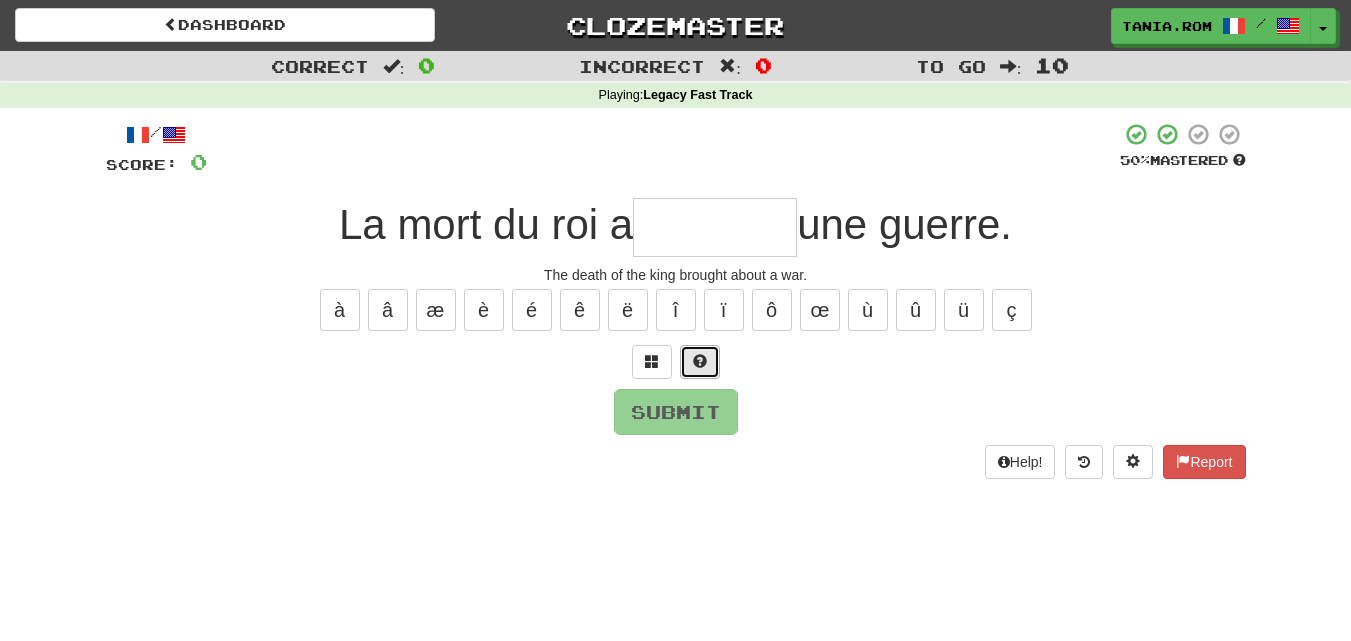 click at bounding box center [700, 362] 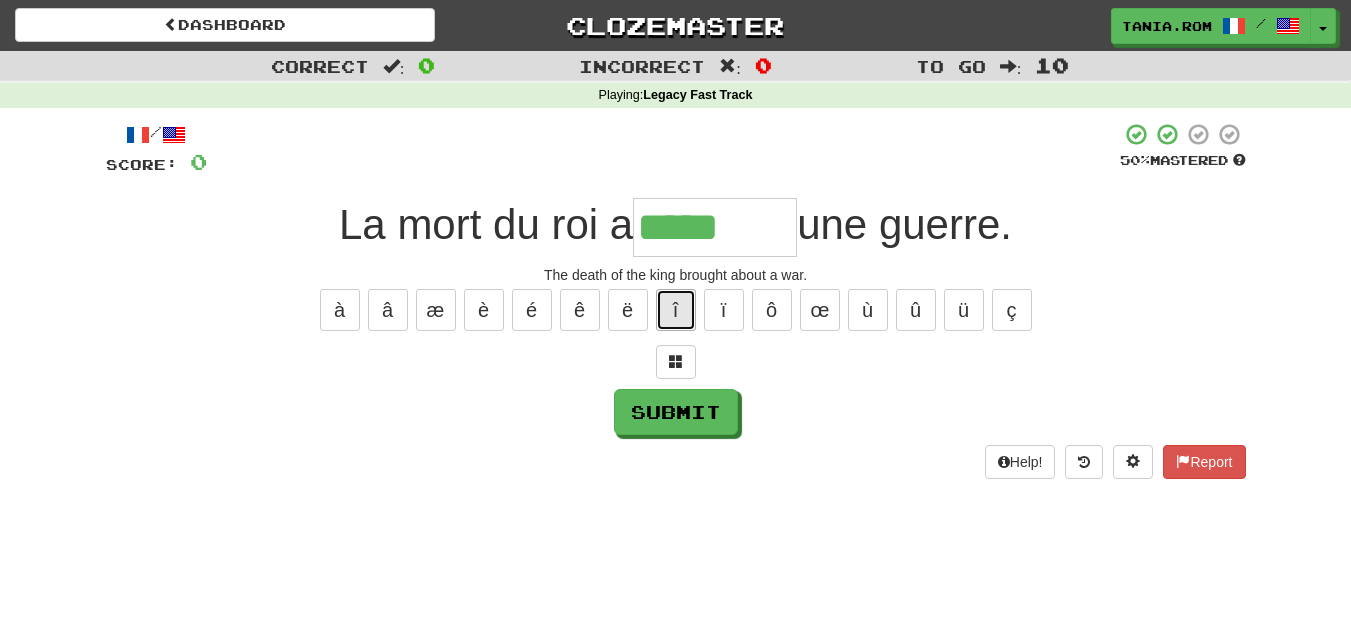 click on "î" at bounding box center [676, 310] 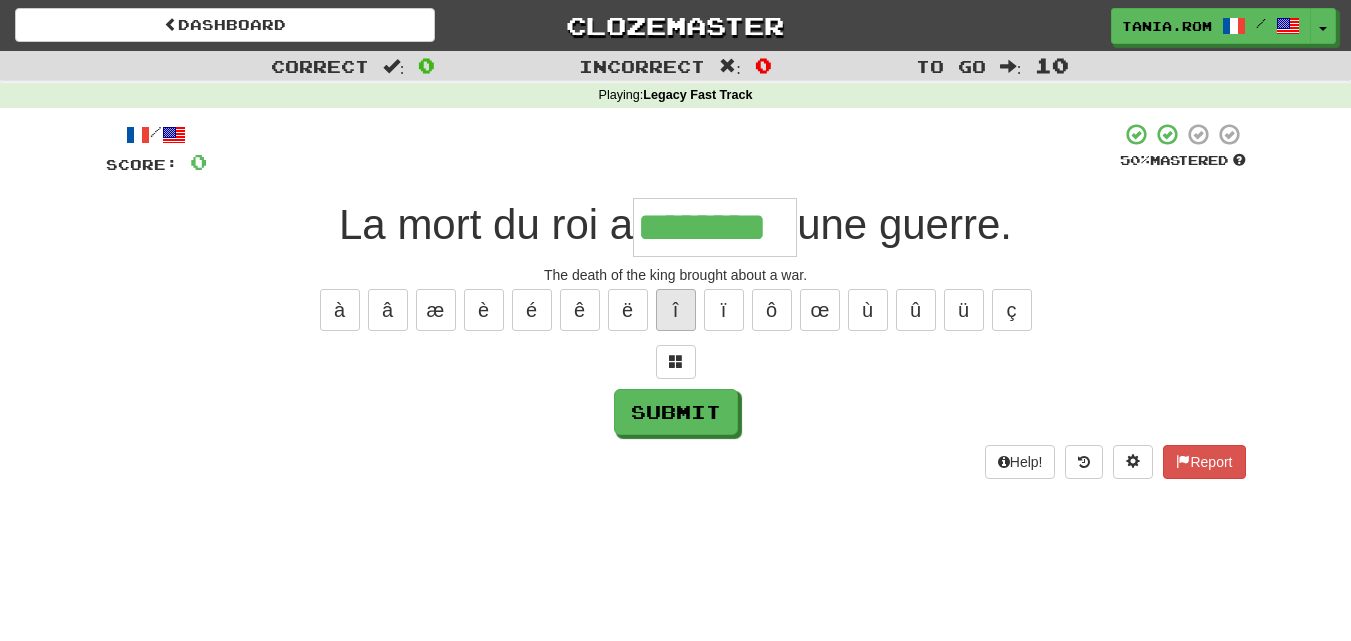 type on "********" 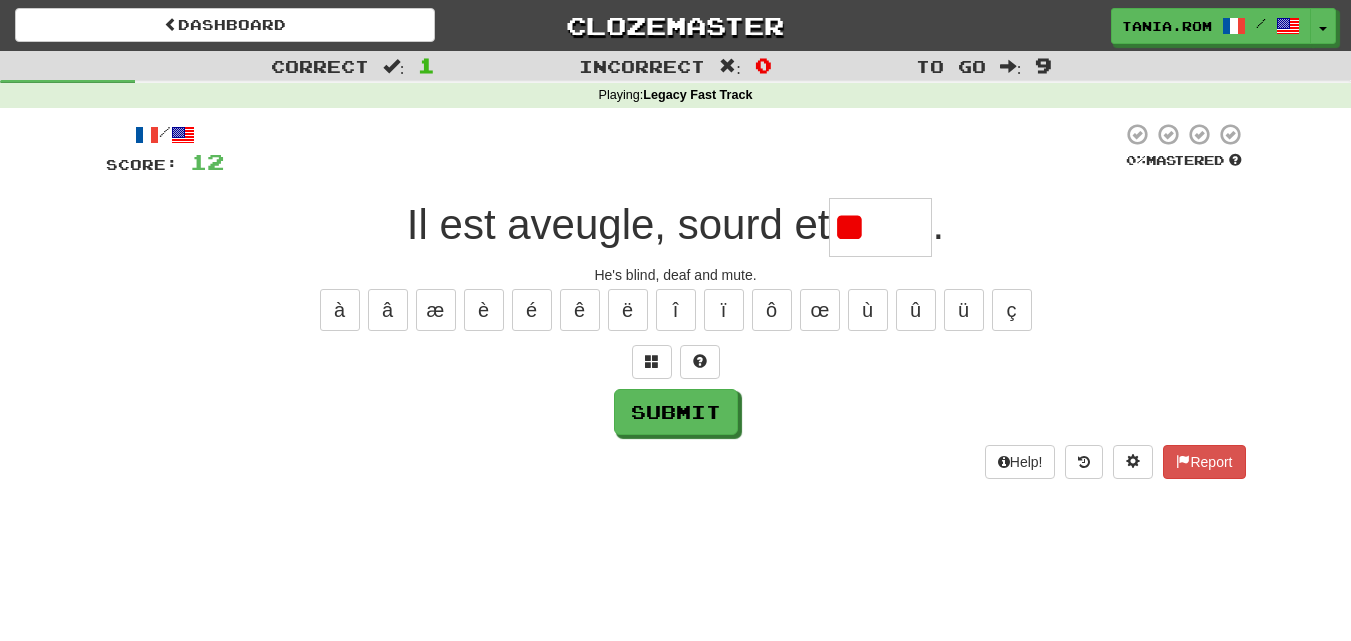 scroll, scrollTop: 0, scrollLeft: 0, axis: both 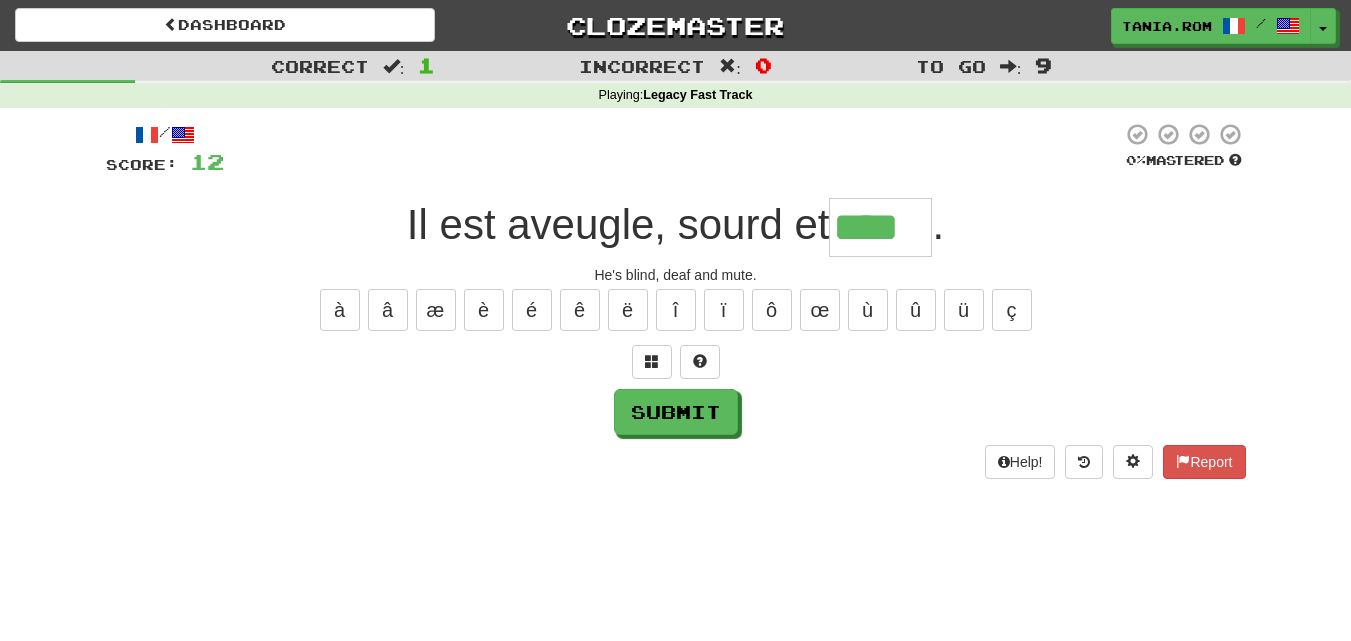 type on "****" 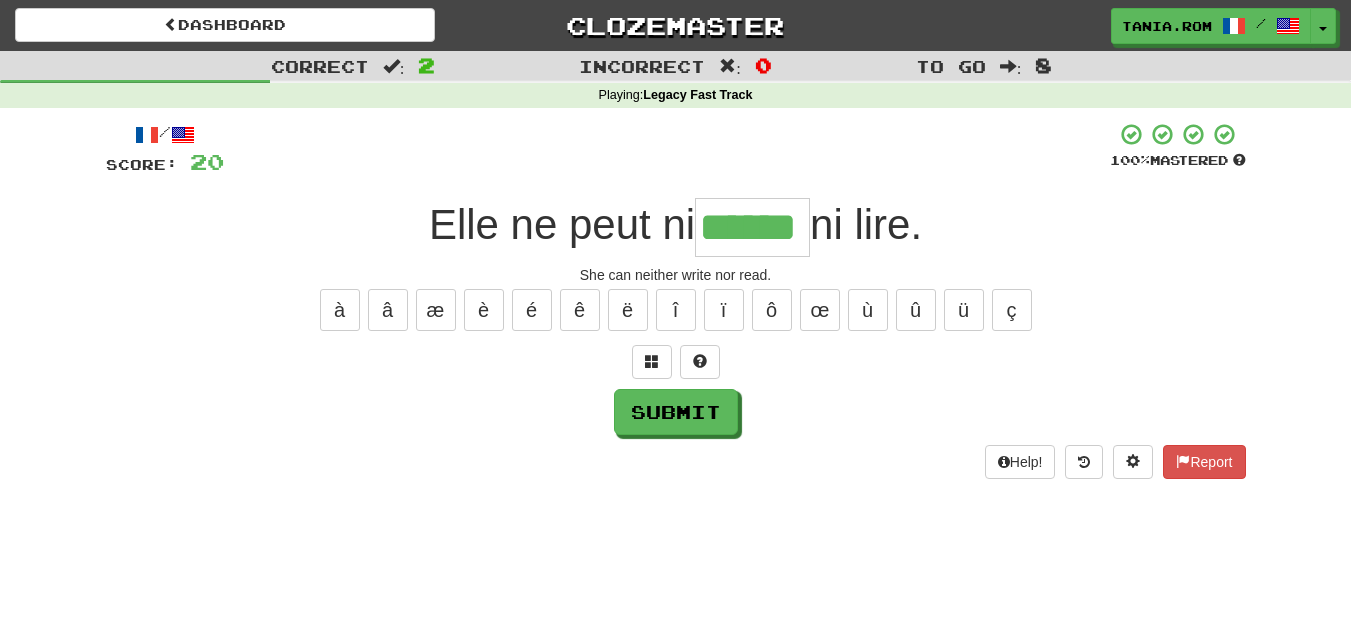 type on "******" 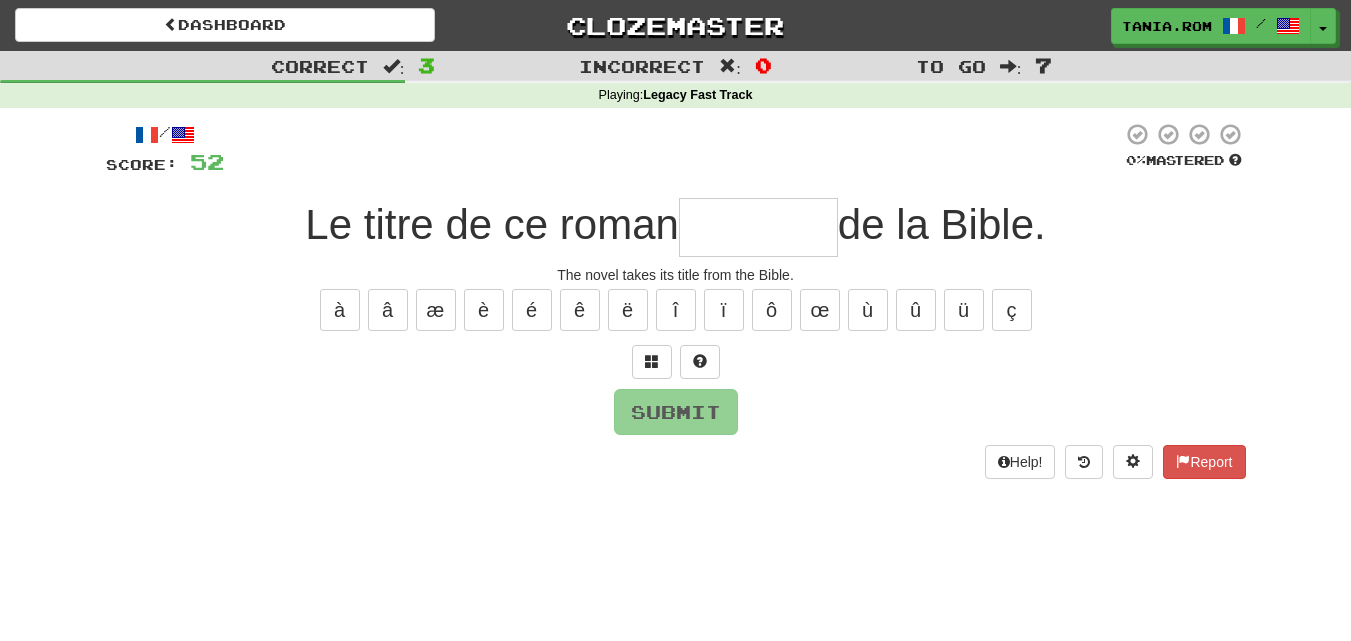 type on "*" 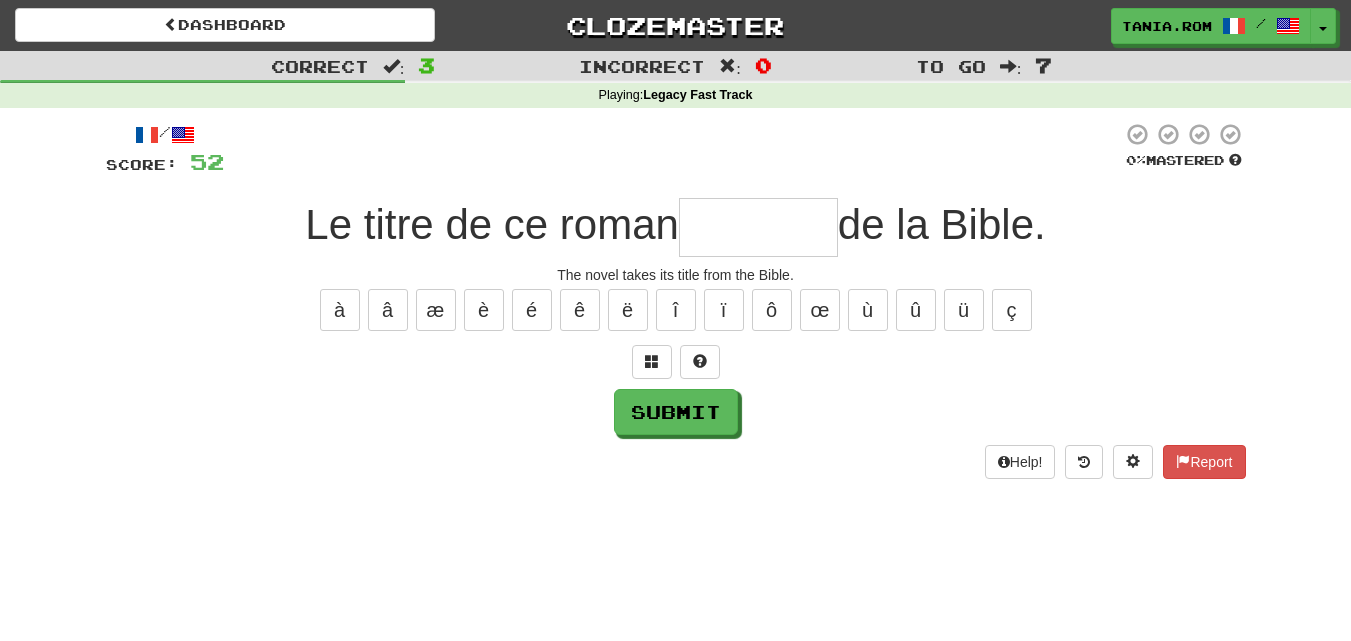 type on "*" 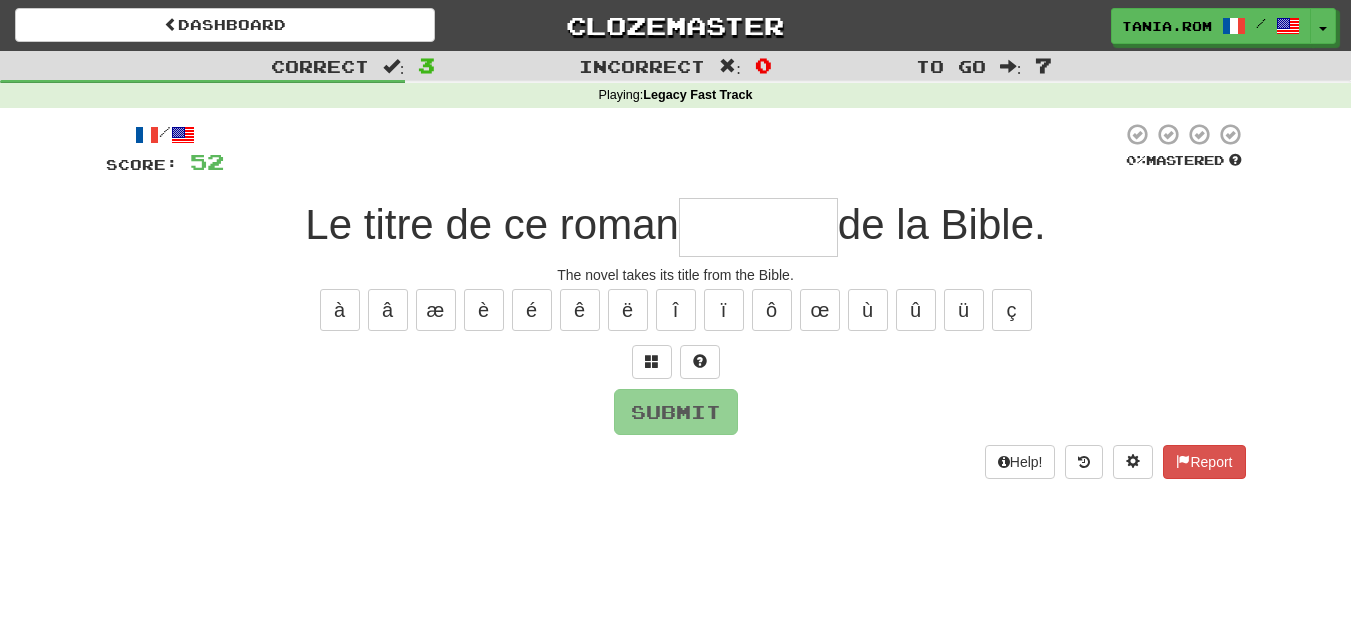 type on "*" 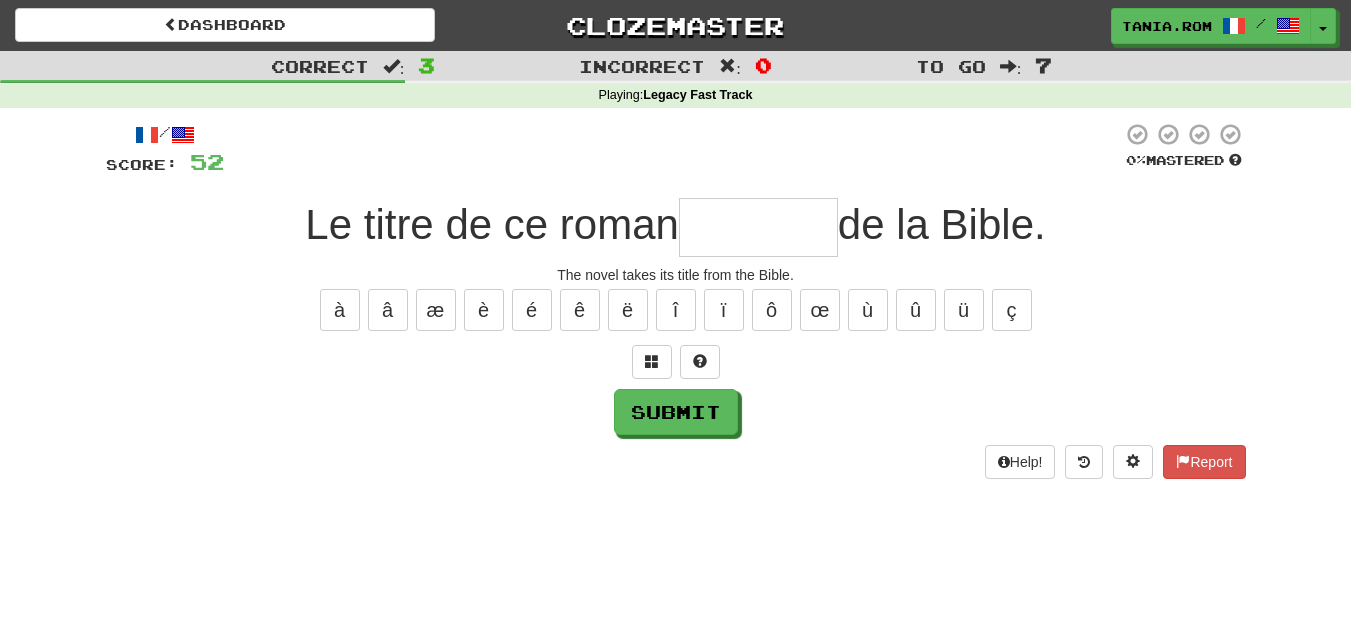 type on "*" 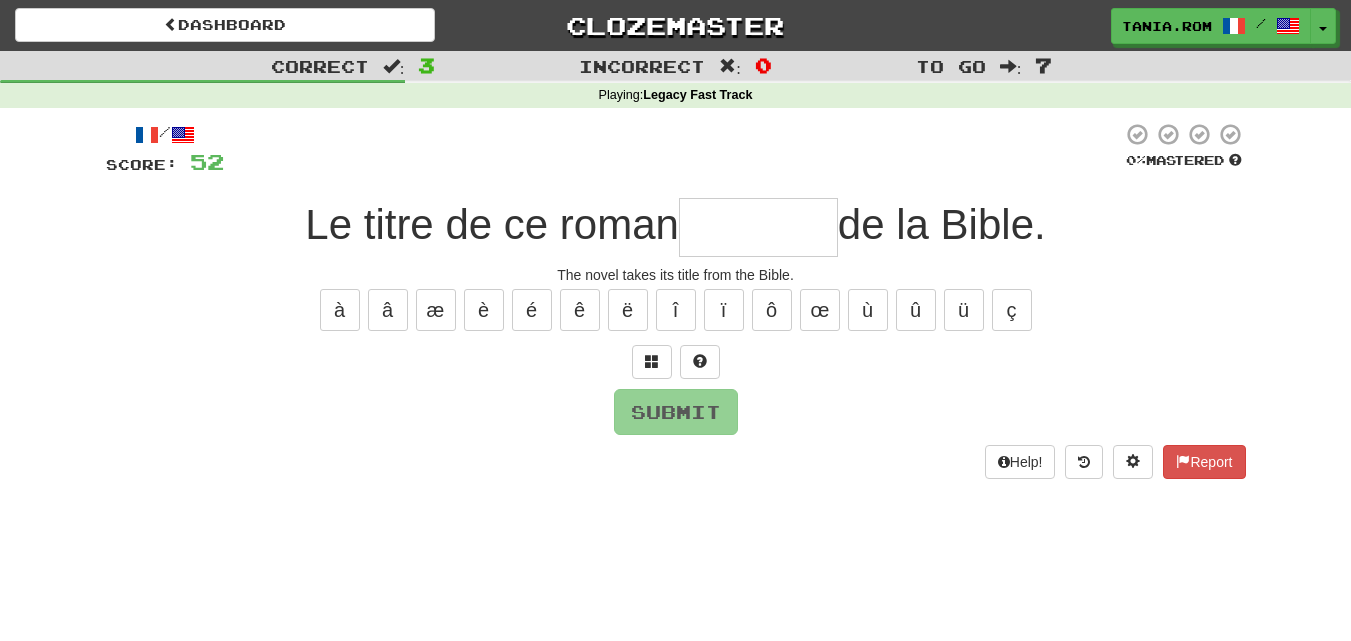 type on "*" 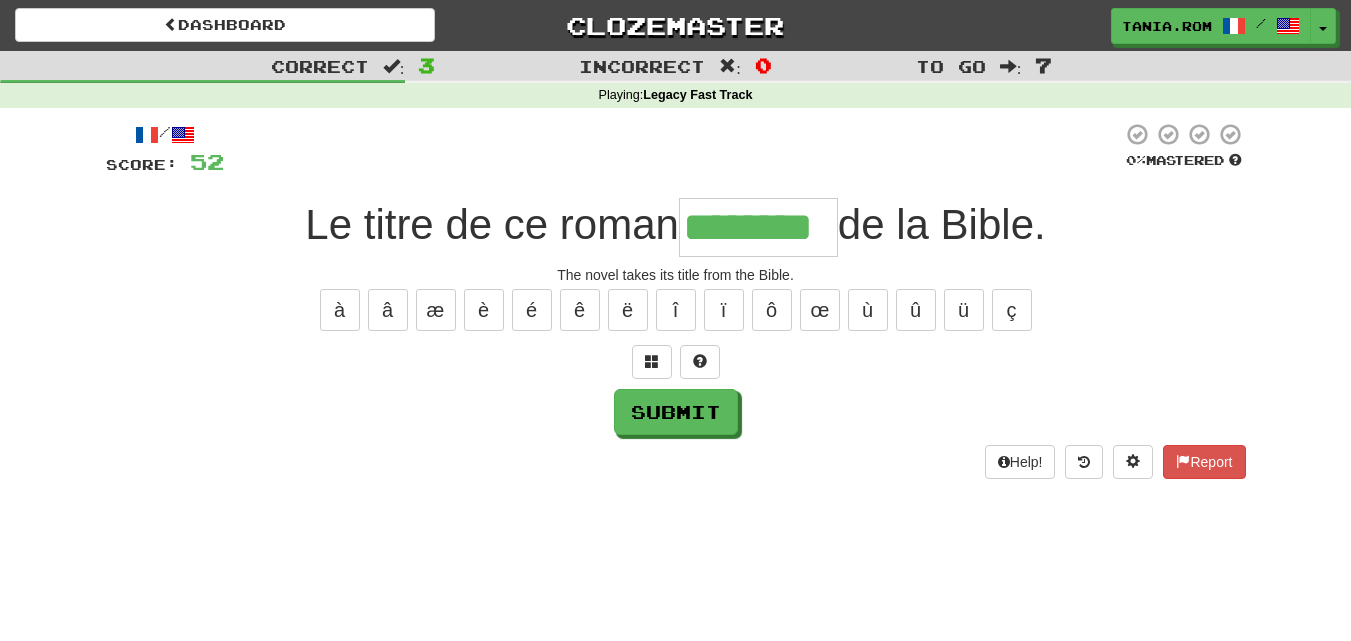 type on "********" 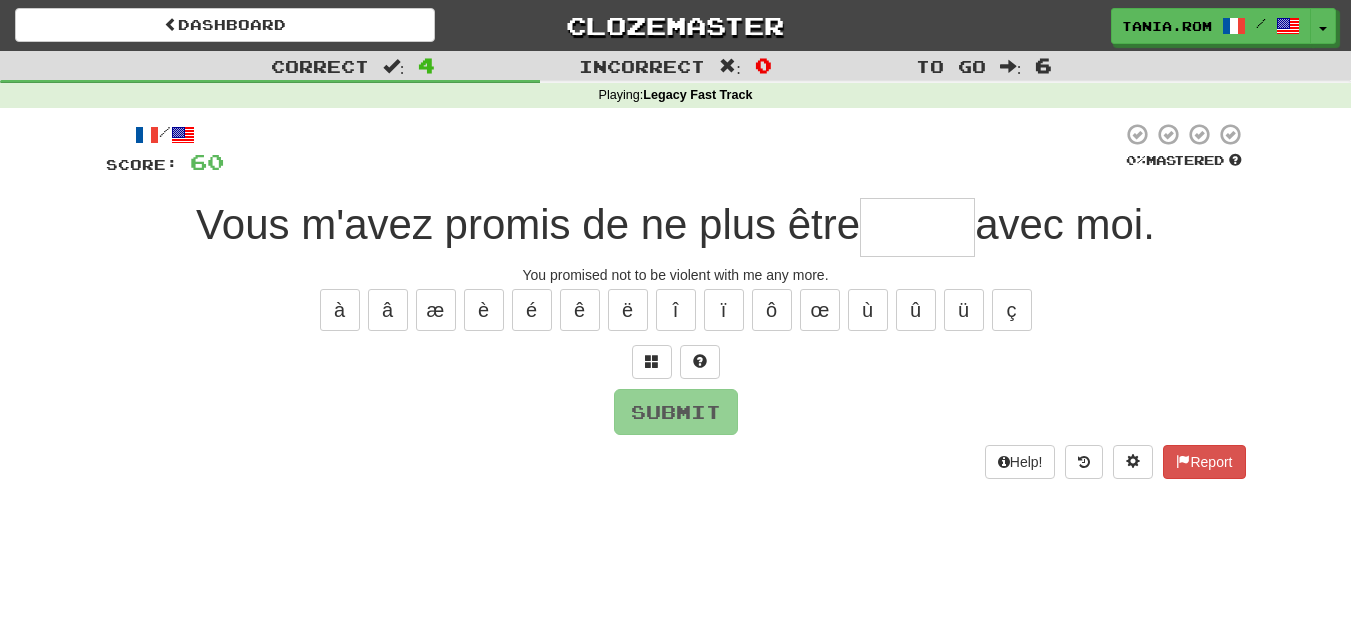 type on "*" 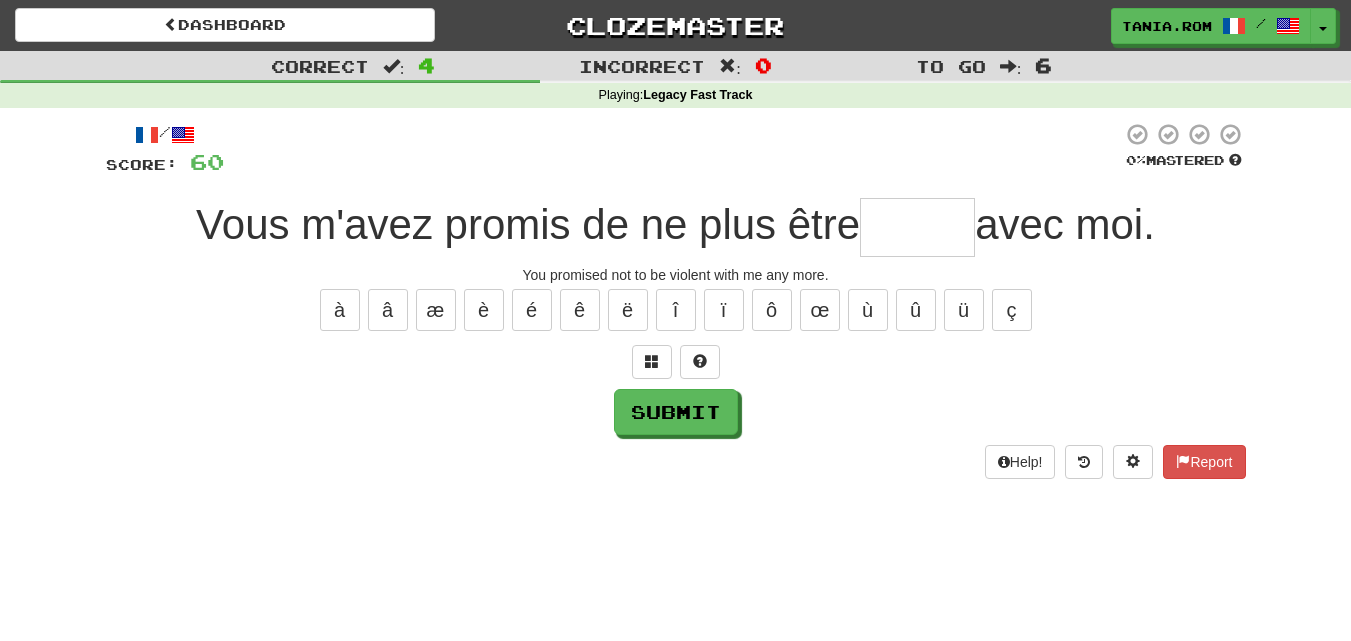 type on "*" 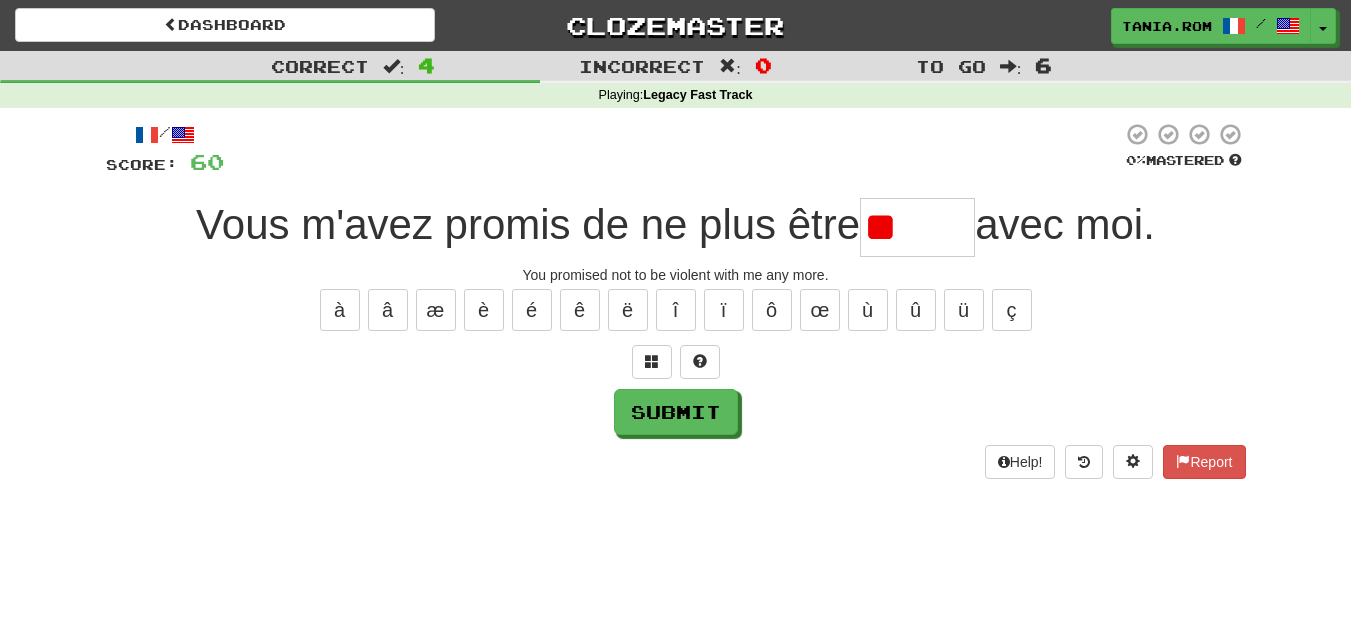type on "*" 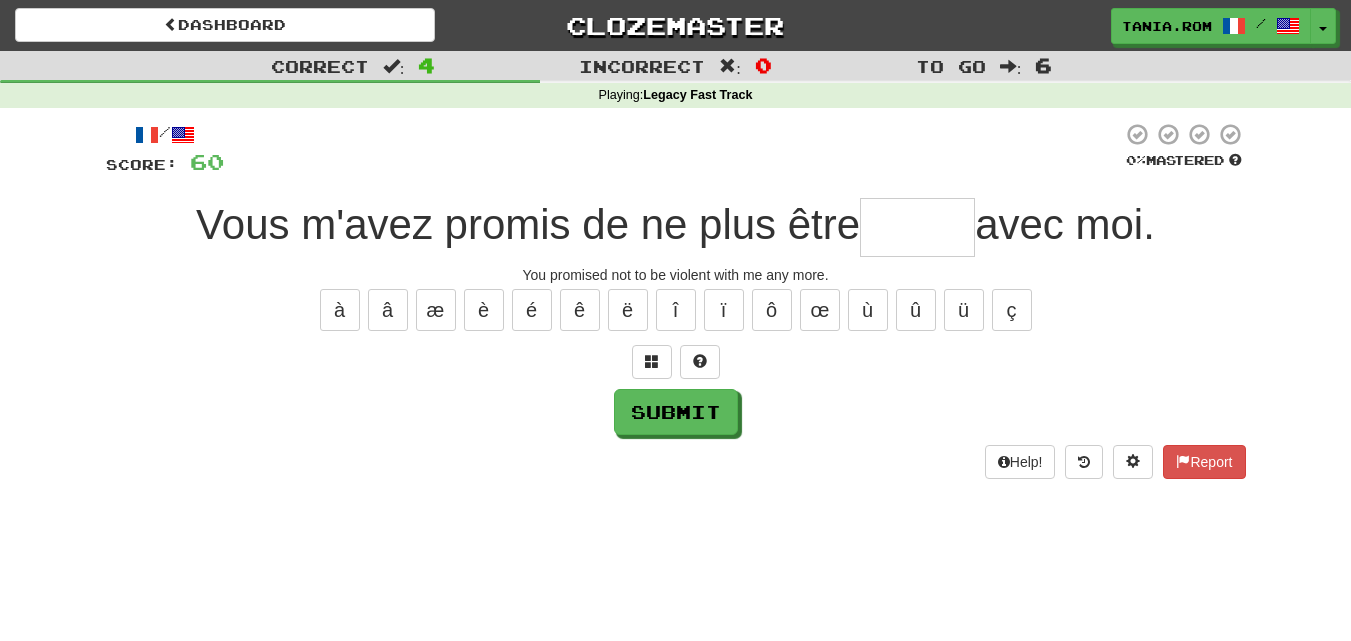 type on "*" 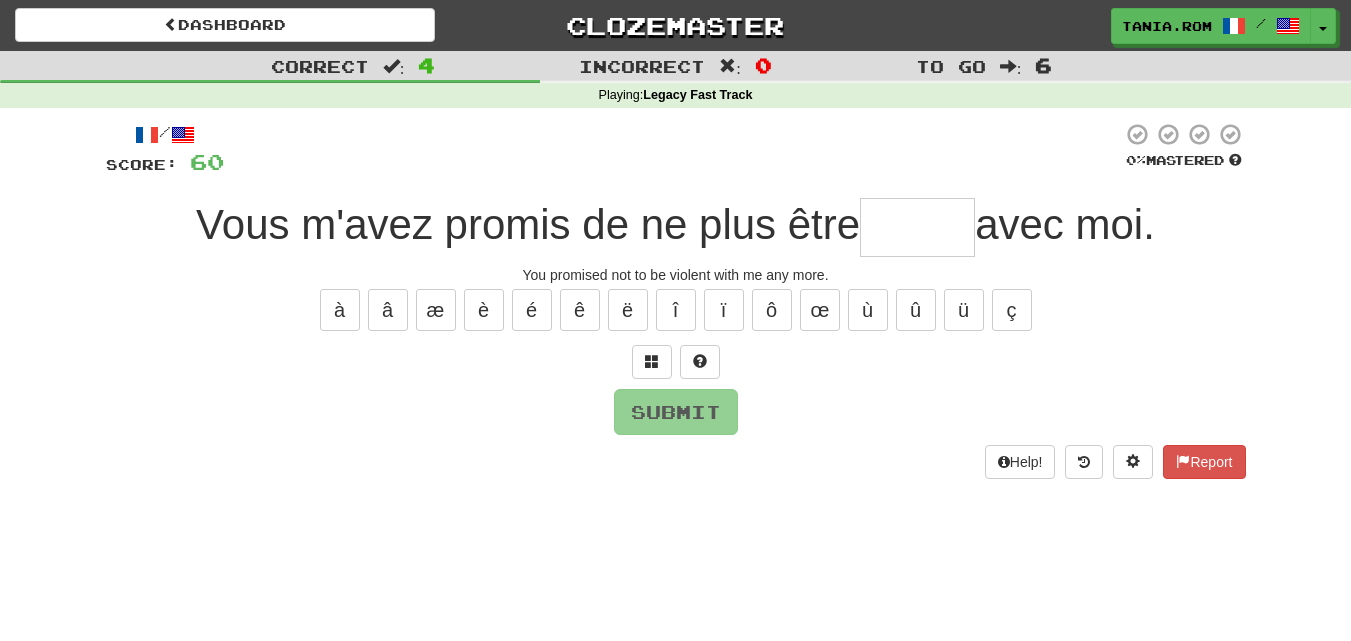 type on "*" 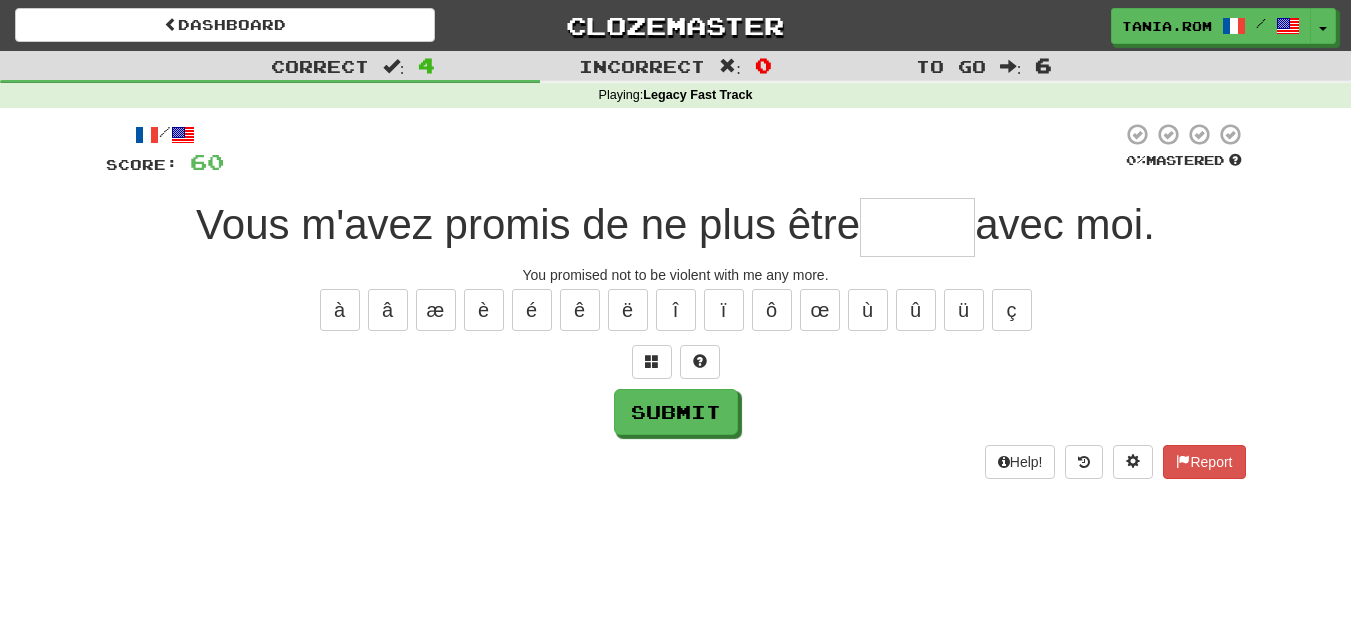 type on "*" 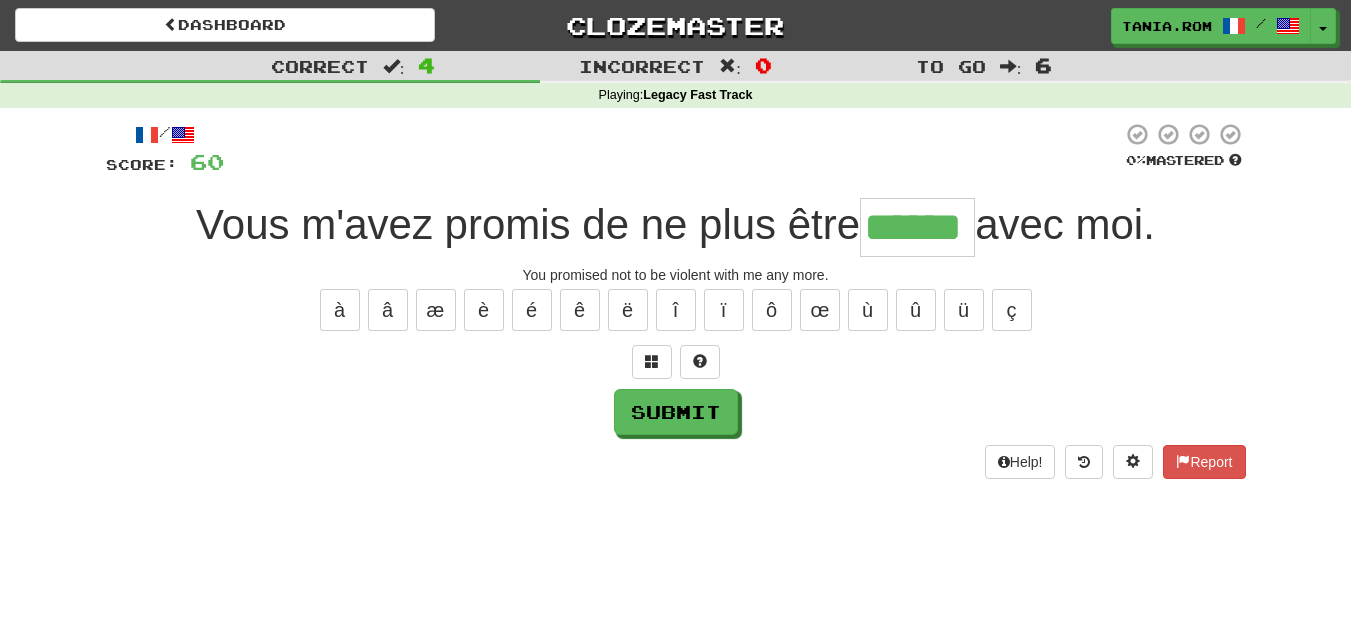 type on "******" 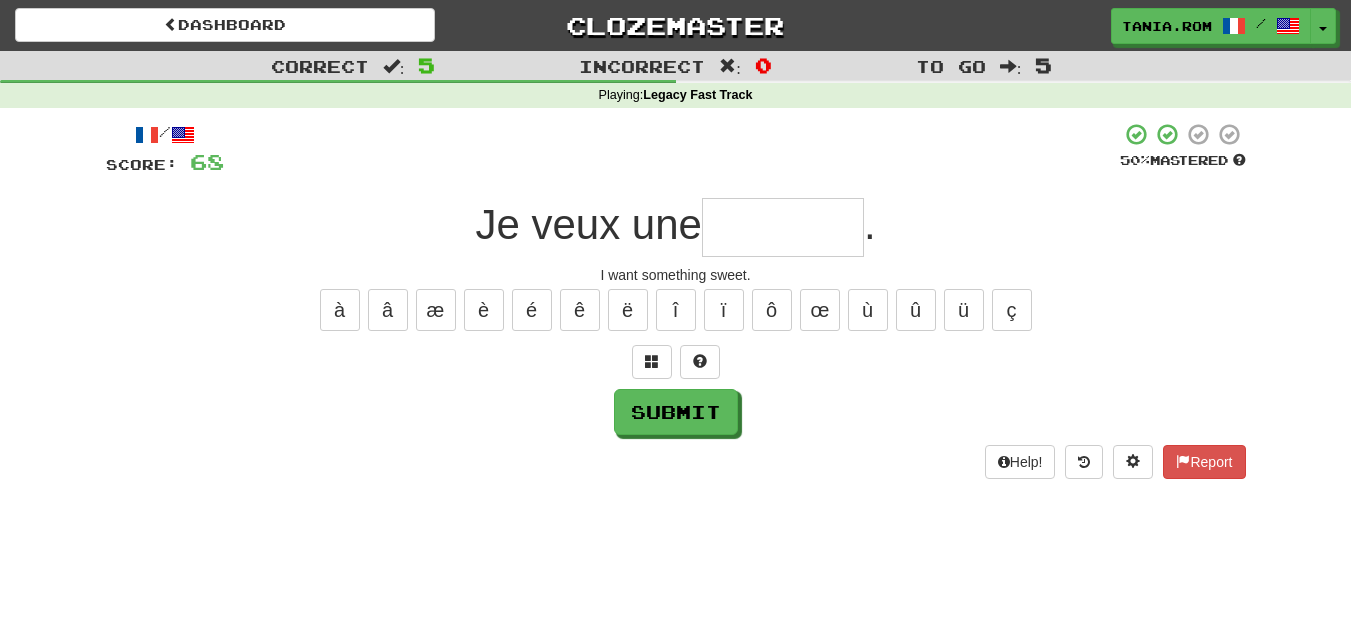 type on "*" 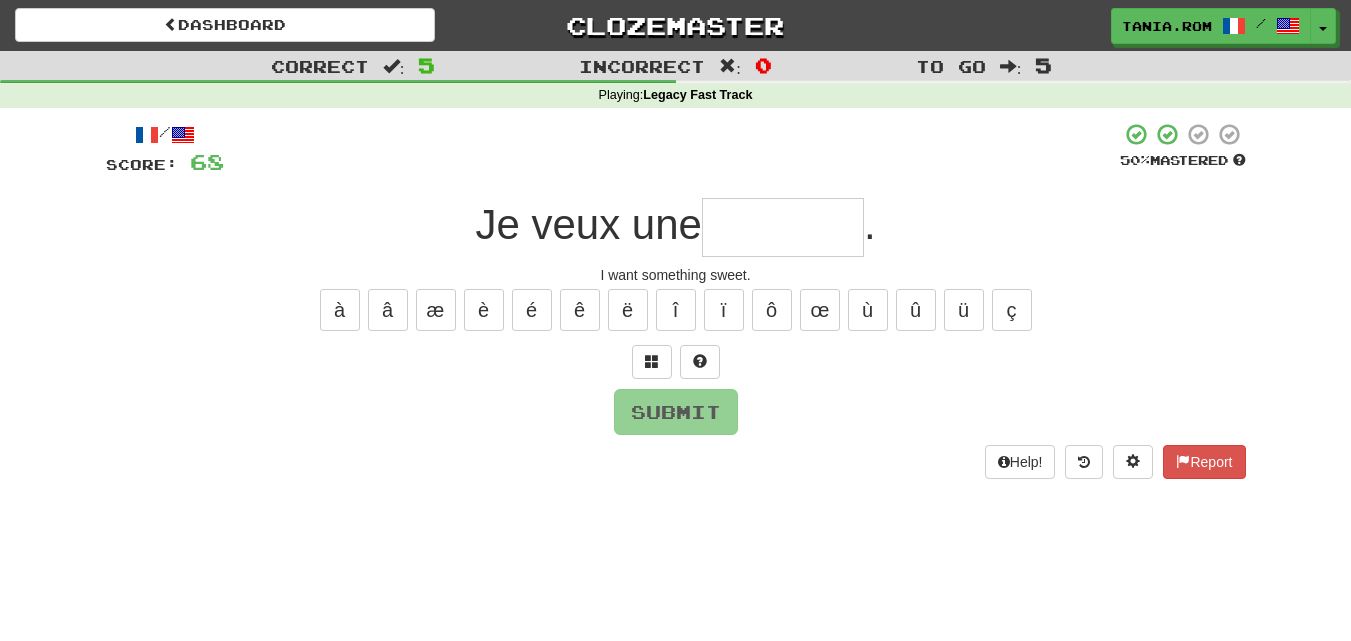 type on "*" 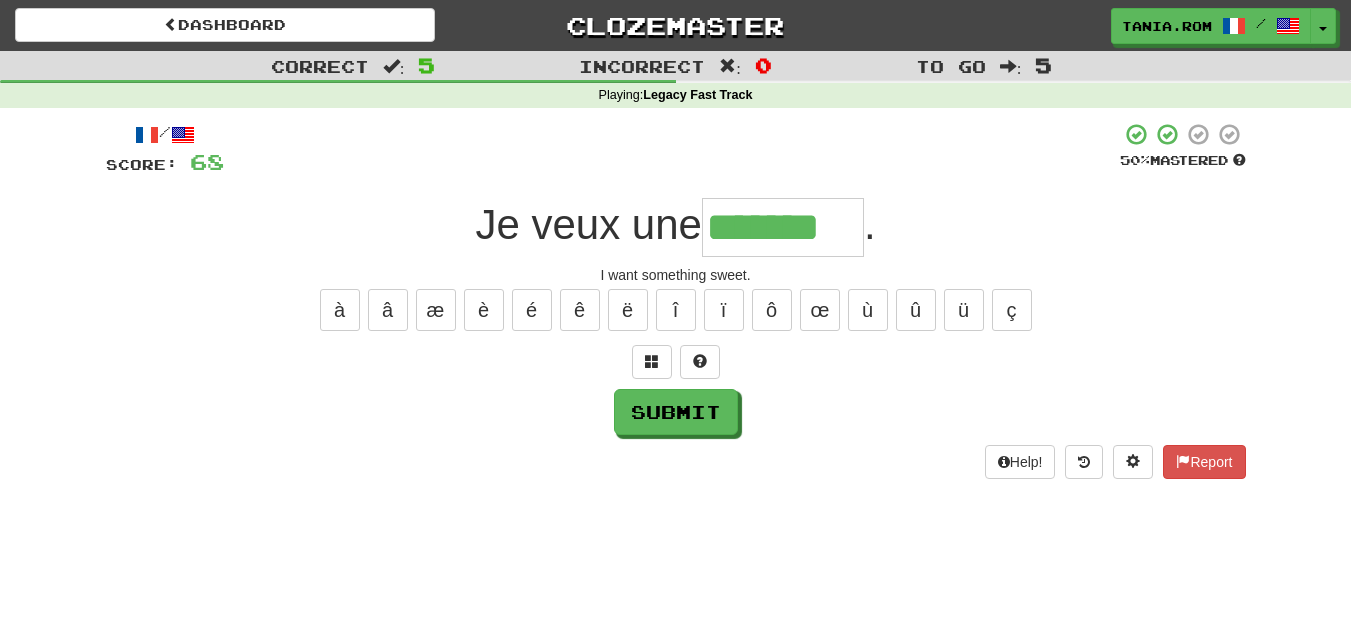 type on "*******" 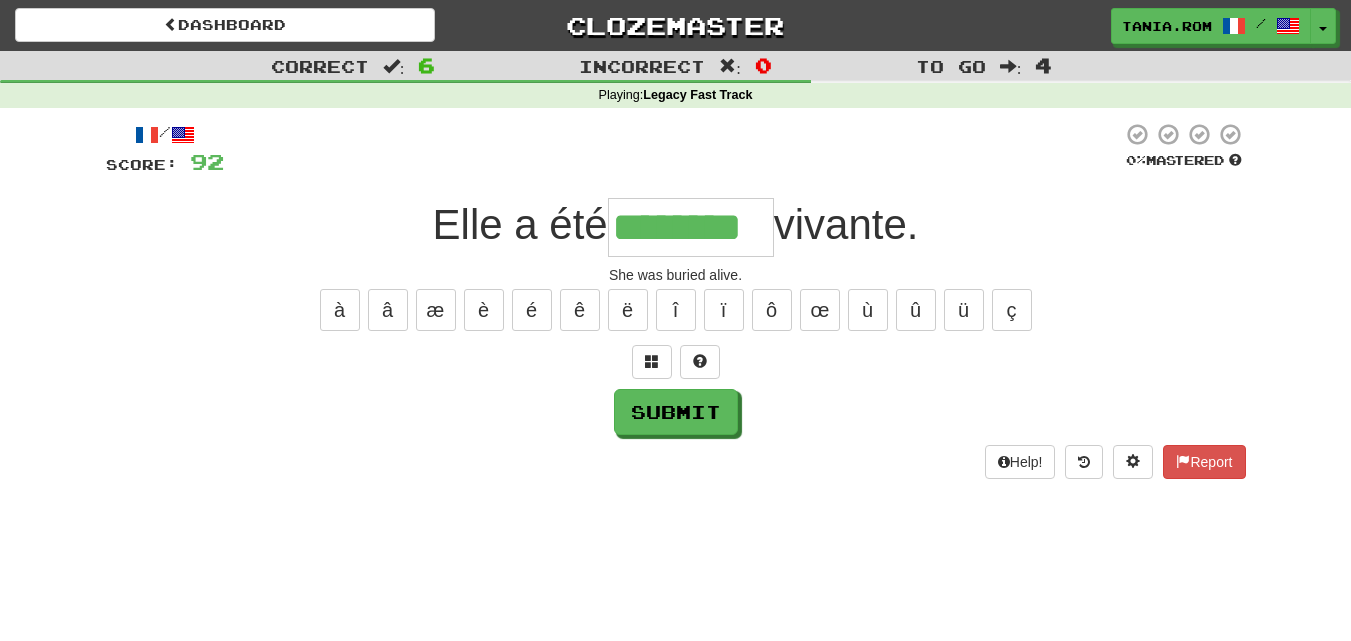 type on "********" 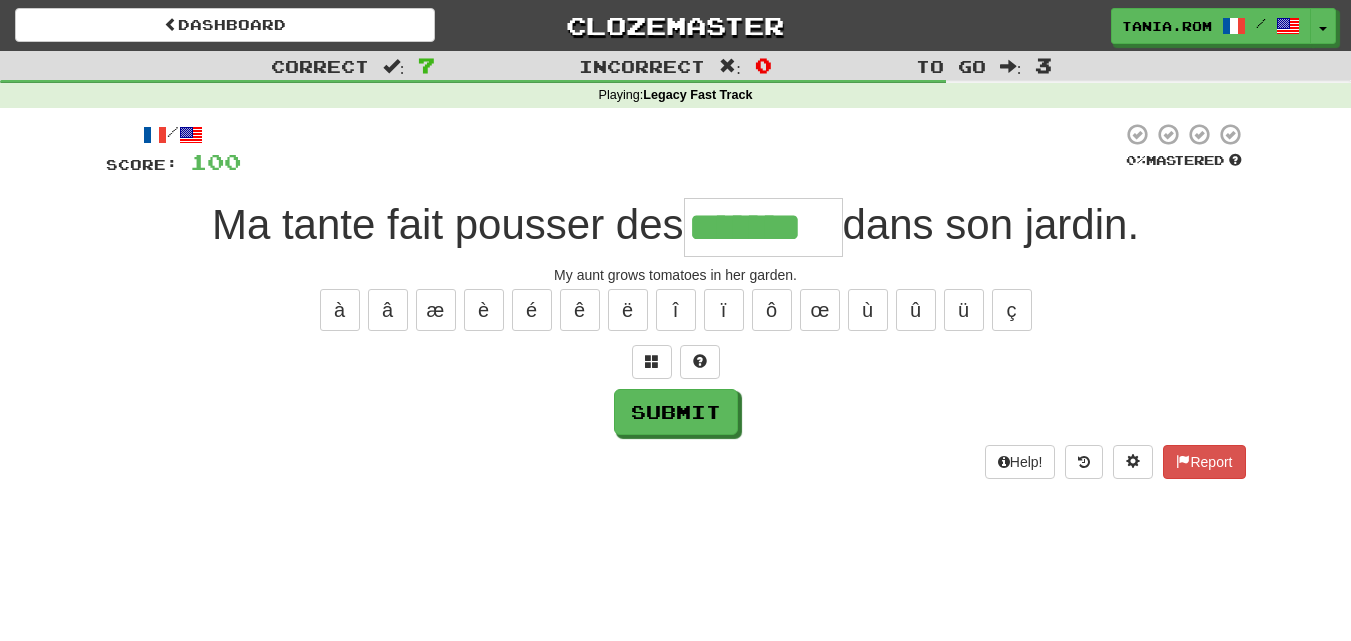 type on "*******" 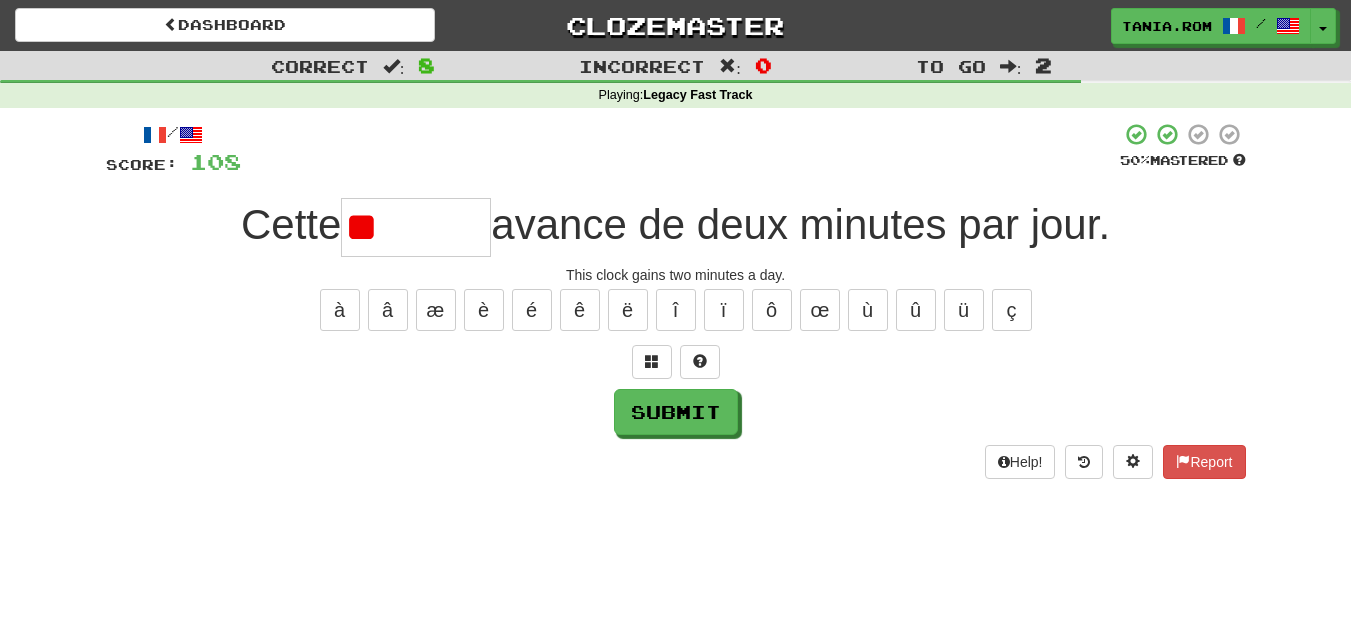 type on "*" 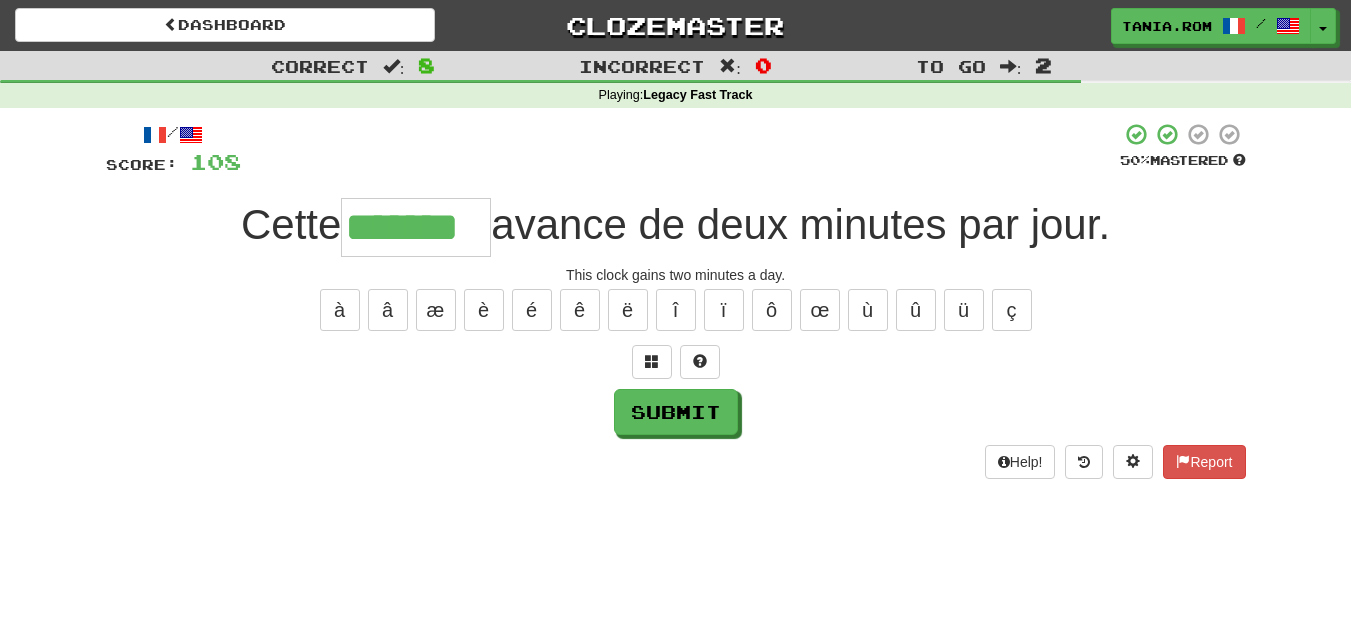 type on "*******" 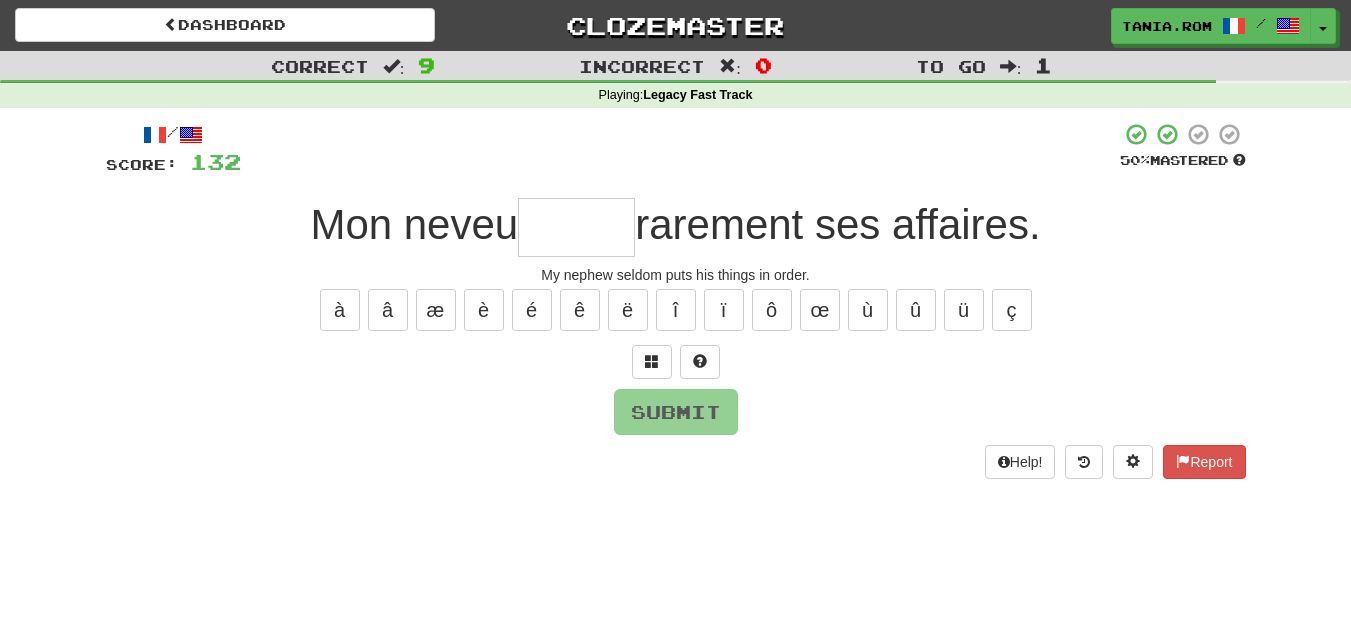 type on "*" 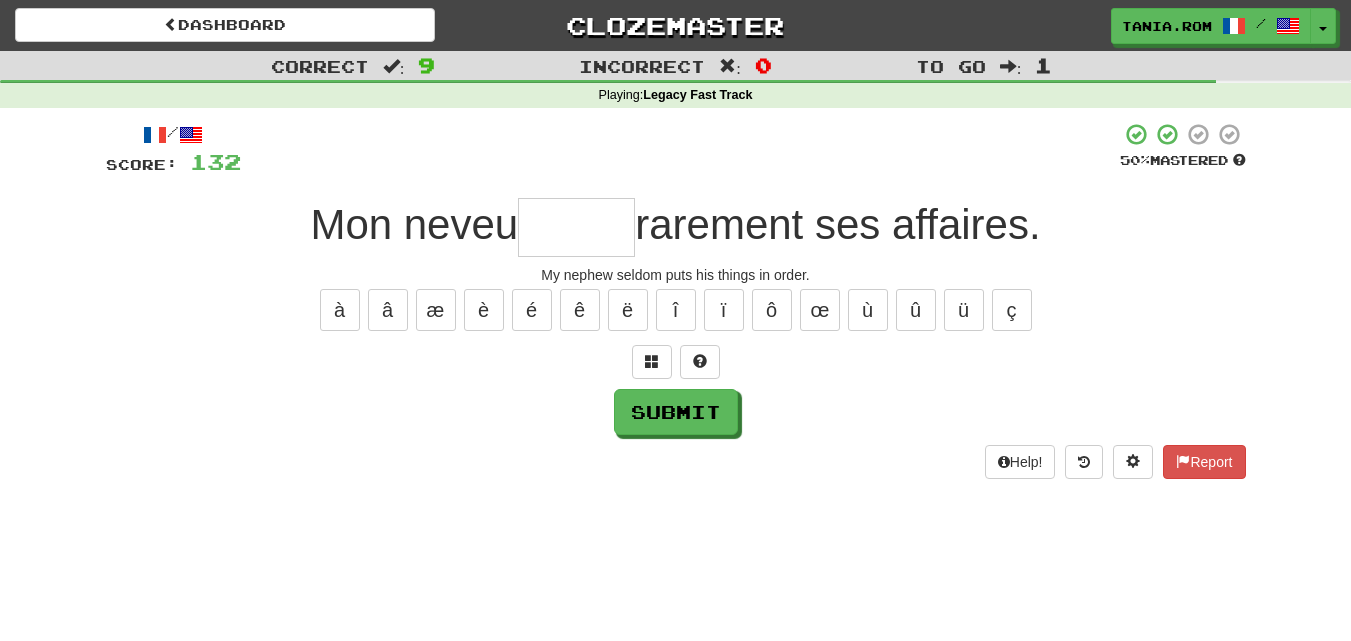 type on "*" 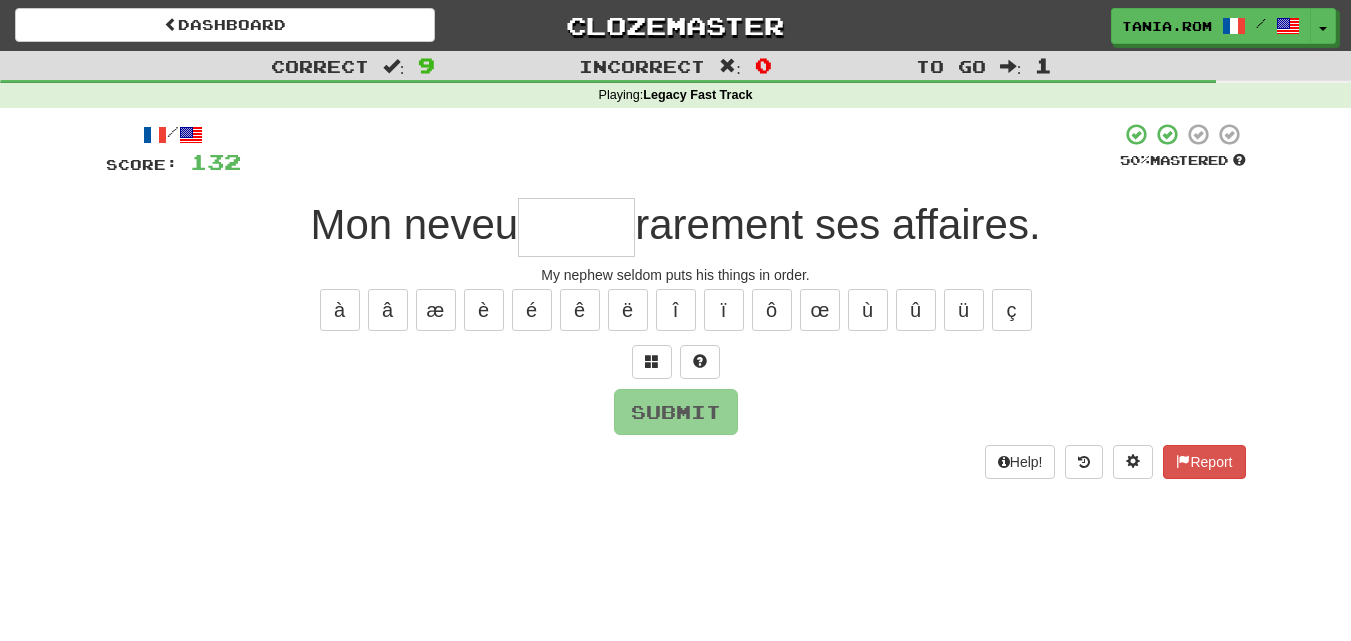 type on "*" 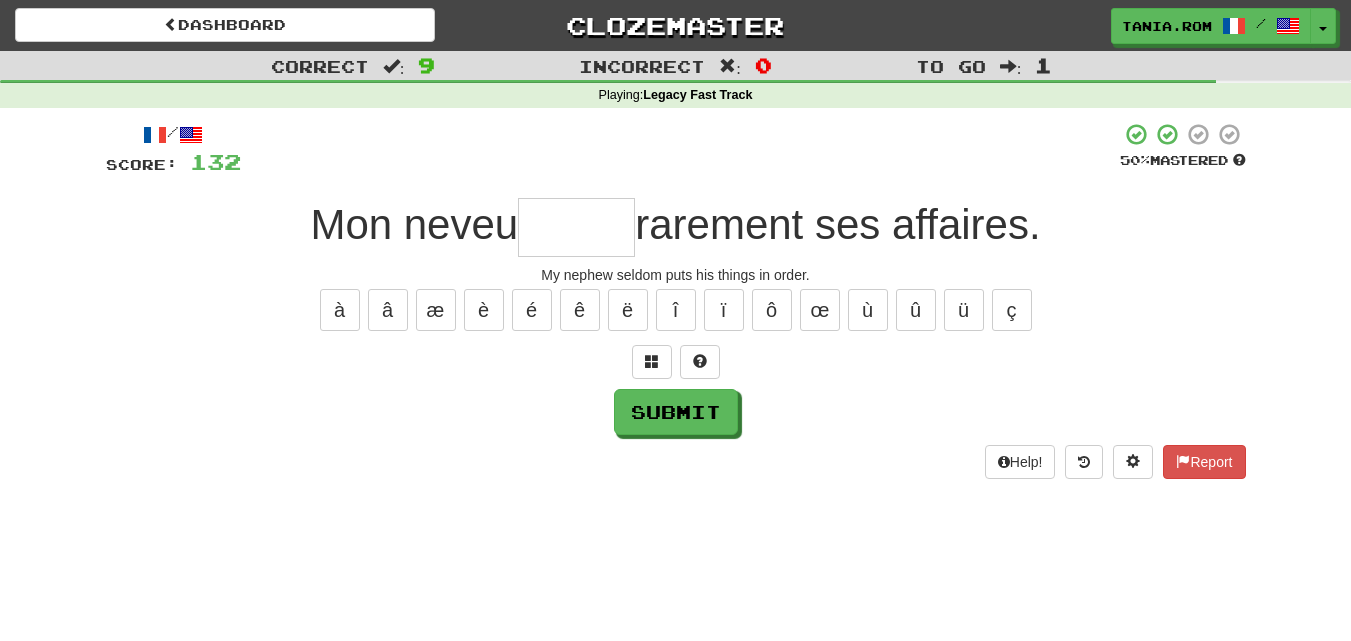 type on "*" 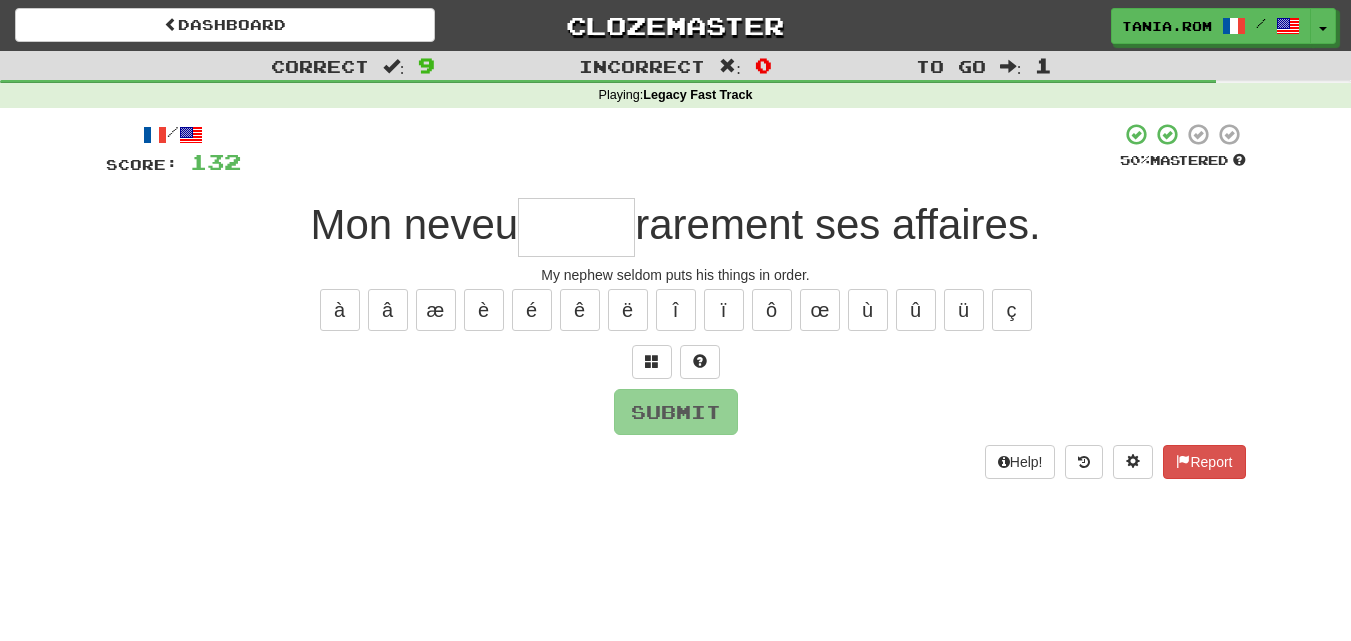 type on "*" 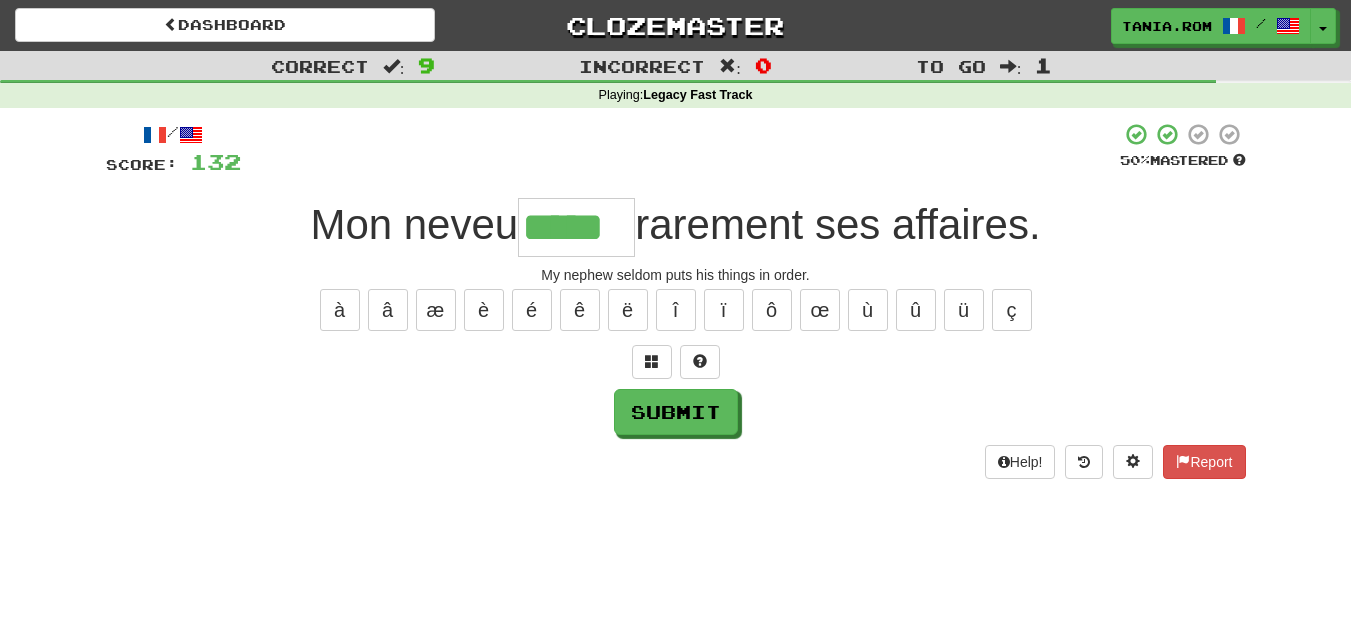 type on "*****" 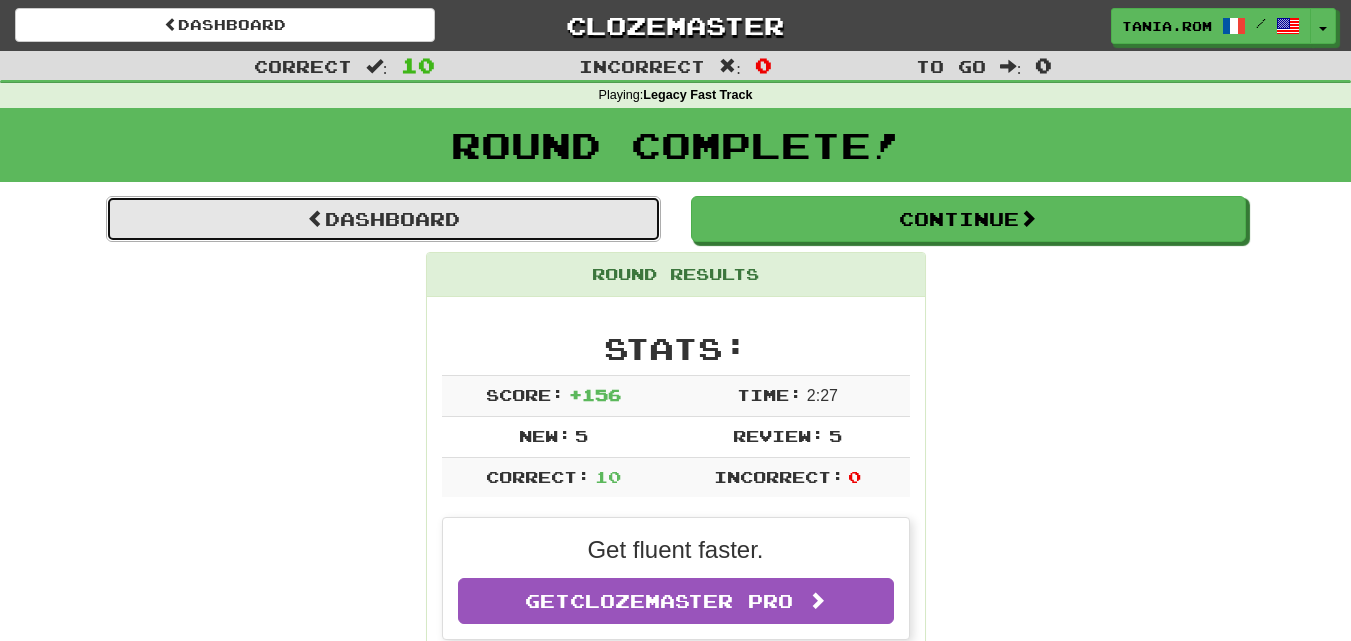 click on "Dashboard" at bounding box center [383, 219] 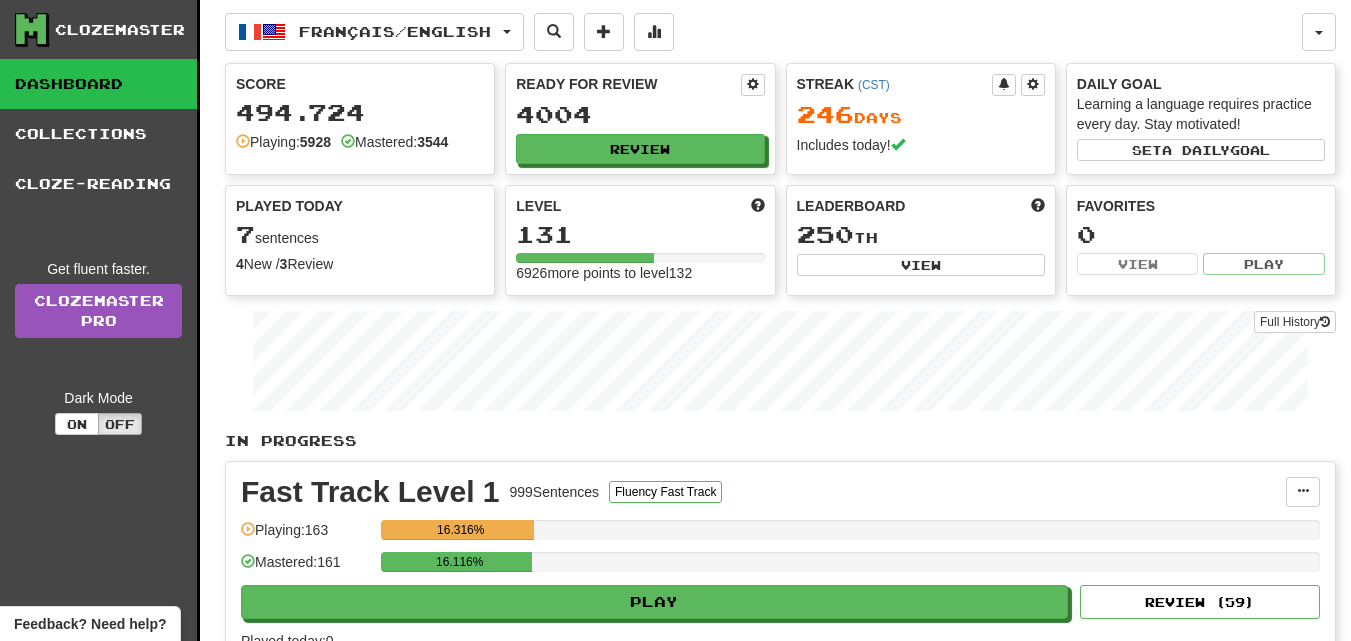 scroll, scrollTop: 0, scrollLeft: 0, axis: both 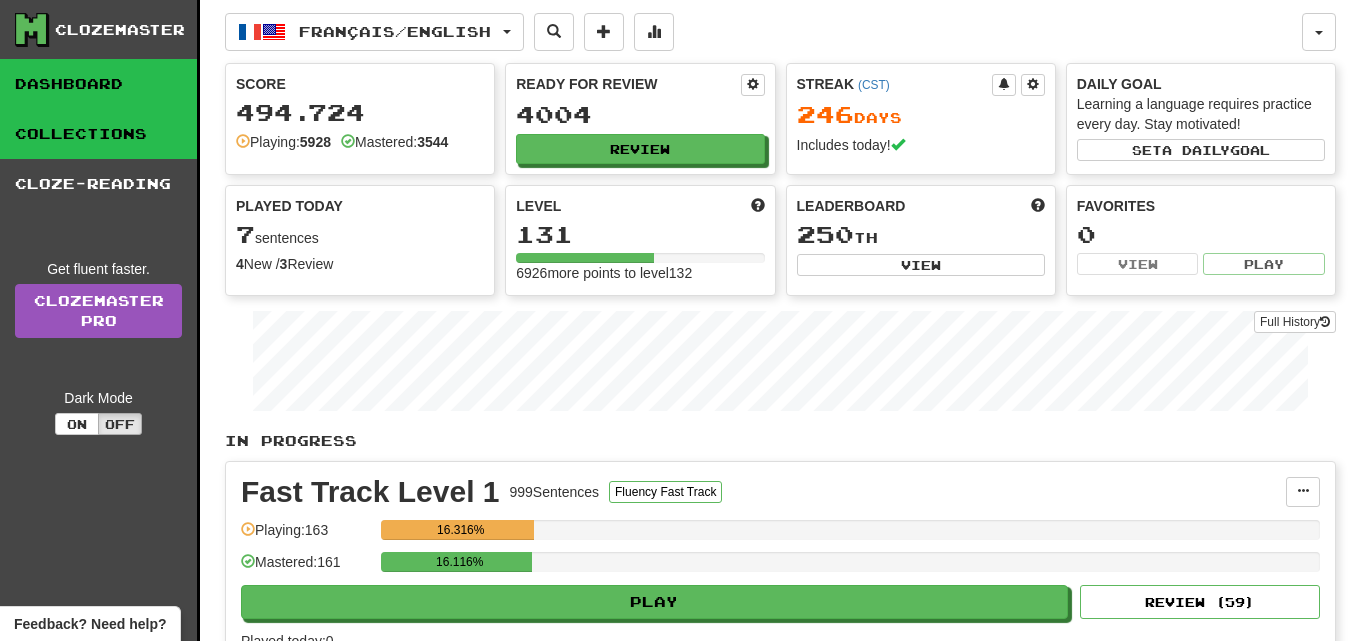 click on "Collections" at bounding box center (98, 134) 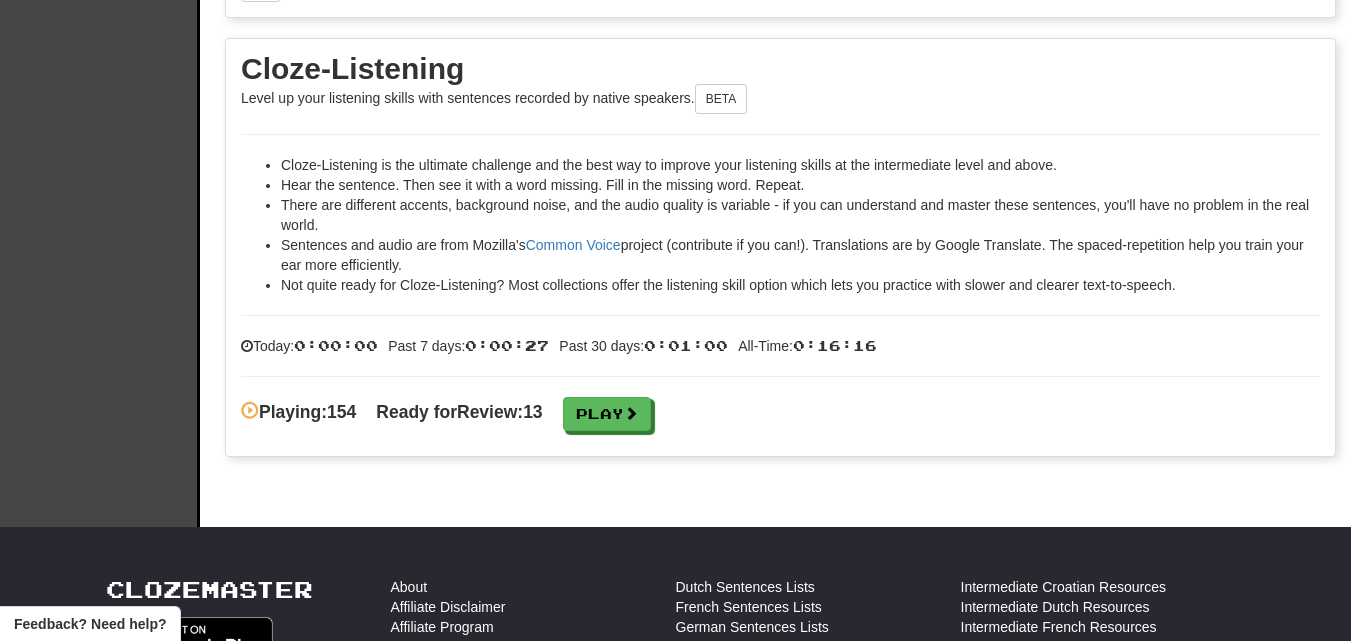 scroll, scrollTop: 3188, scrollLeft: 0, axis: vertical 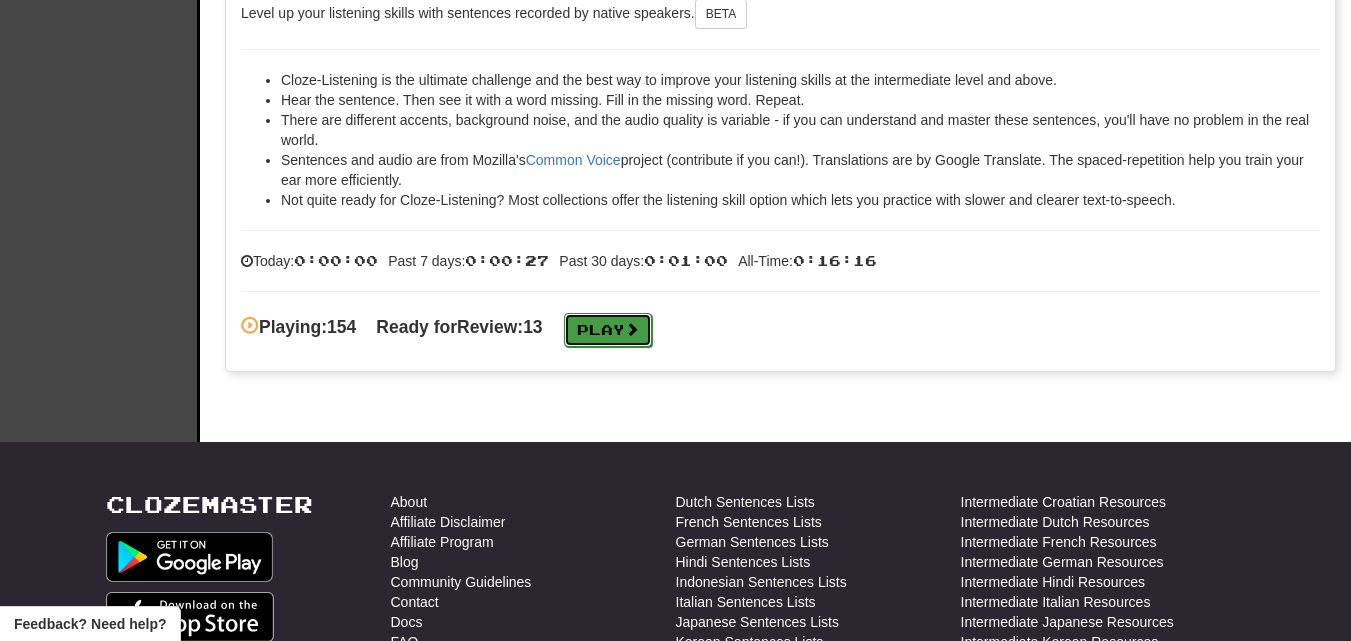 click on "Play" at bounding box center [608, 330] 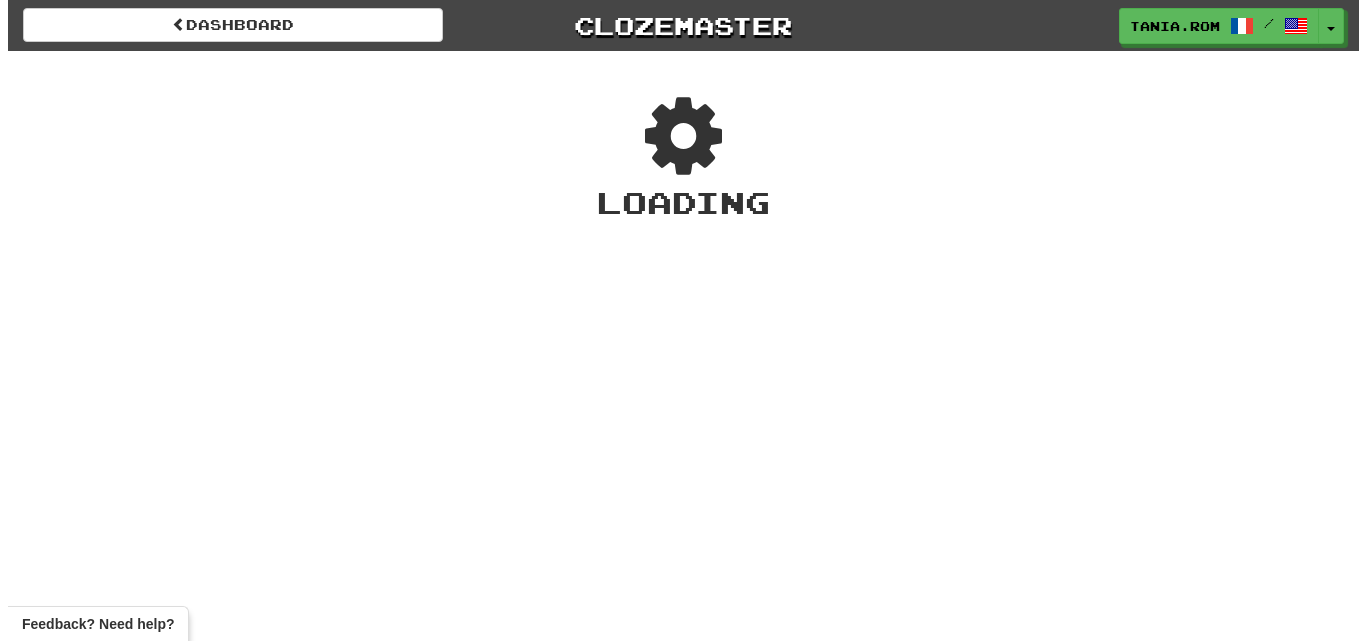 scroll, scrollTop: 0, scrollLeft: 0, axis: both 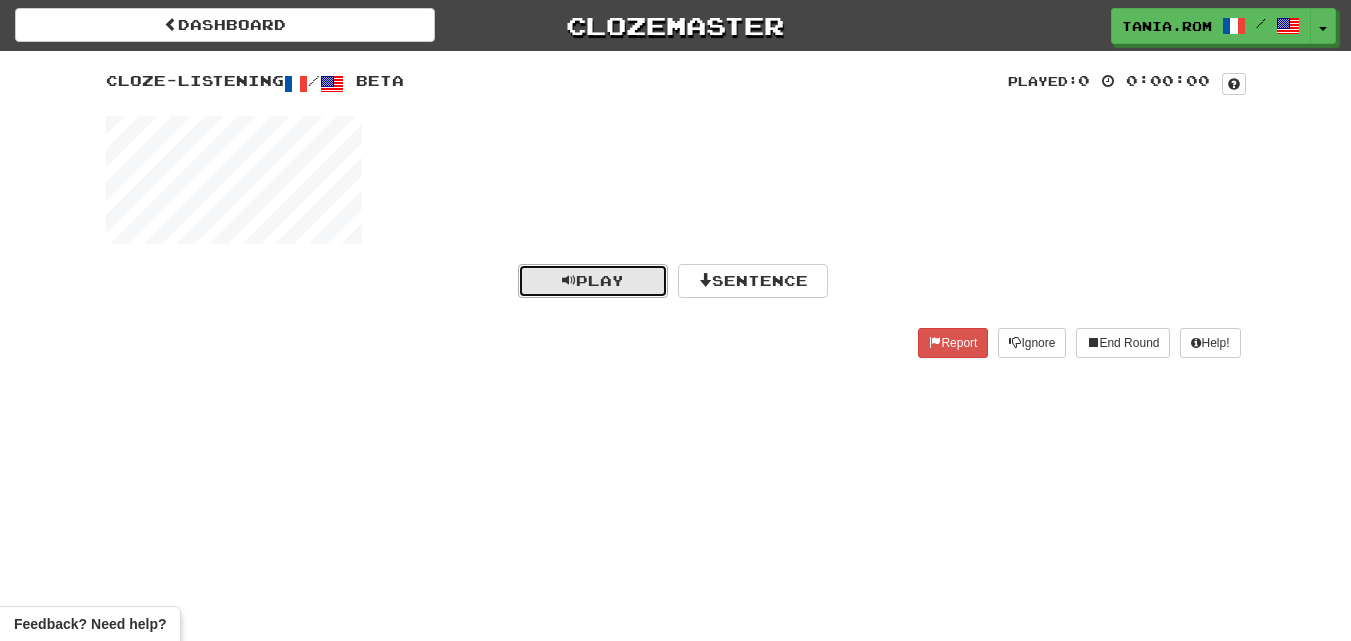 click on "Play" at bounding box center (593, 280) 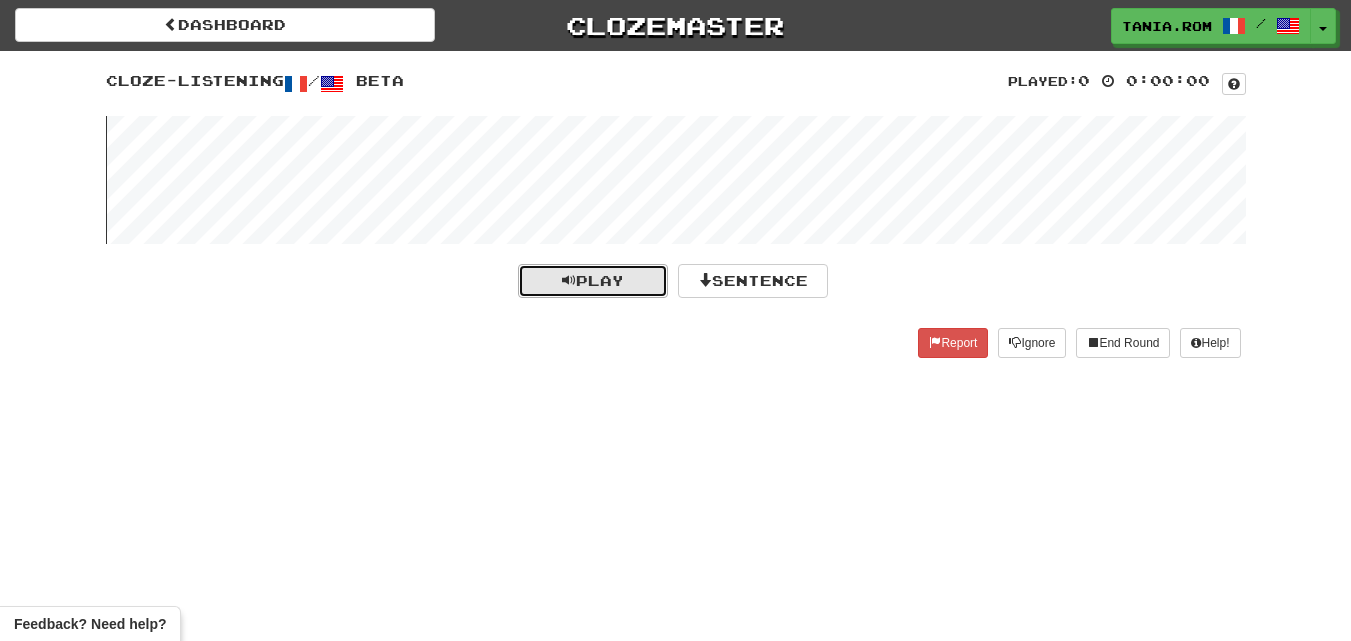 click on "Play" at bounding box center [593, 280] 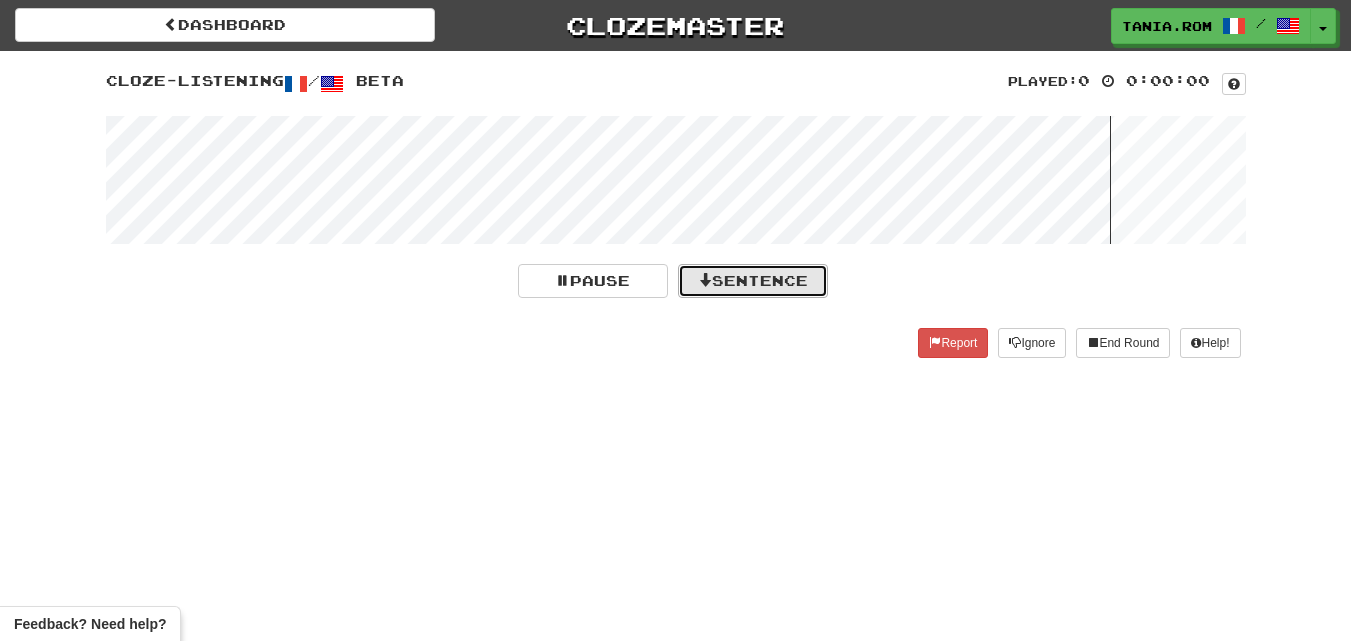 click on "Sentence" at bounding box center (753, 281) 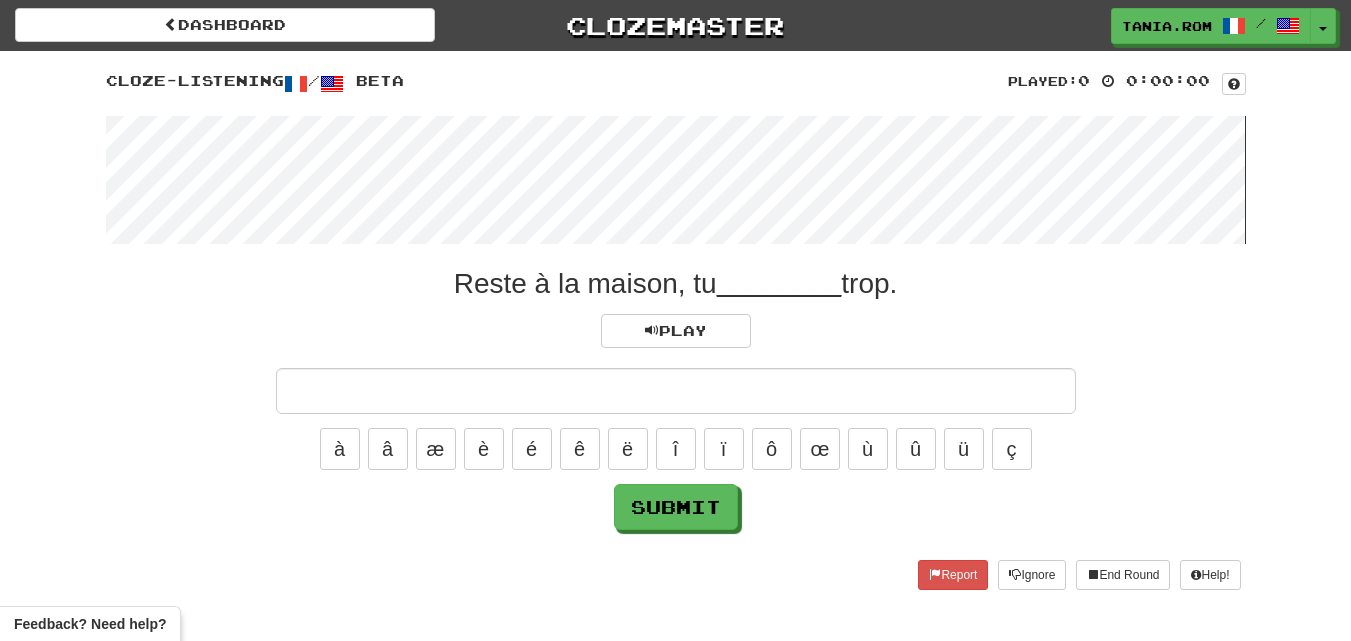 click at bounding box center [676, 180] 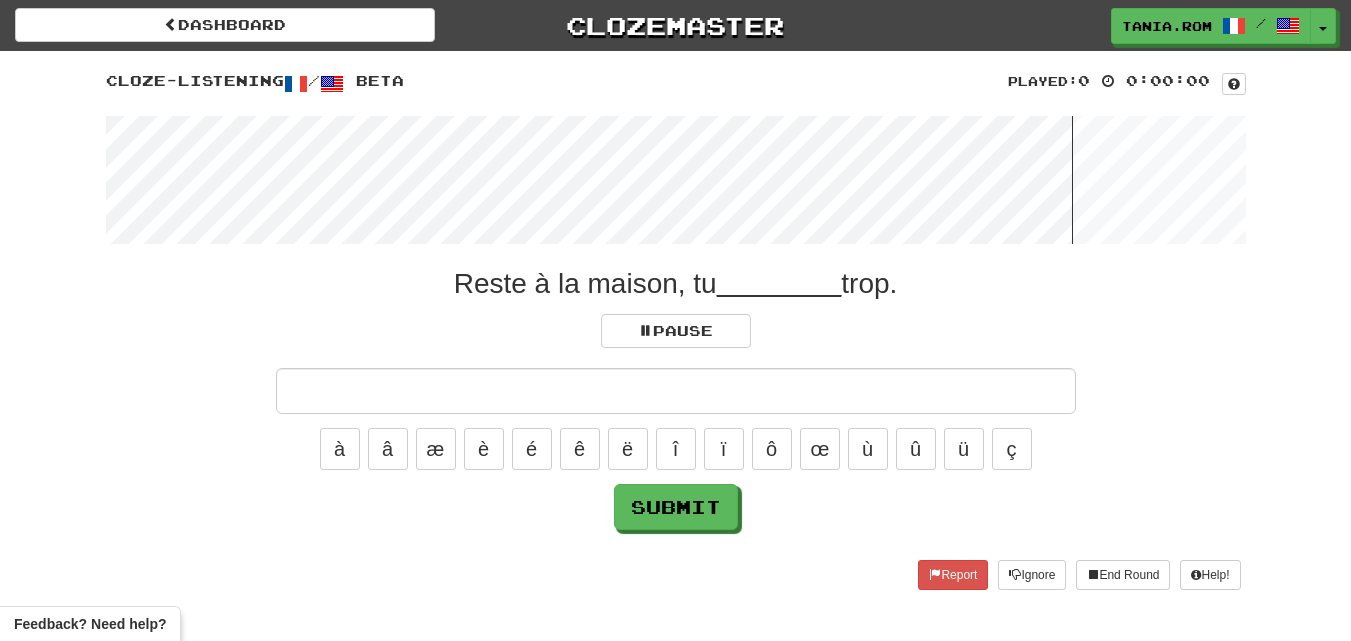 click at bounding box center (676, 180) 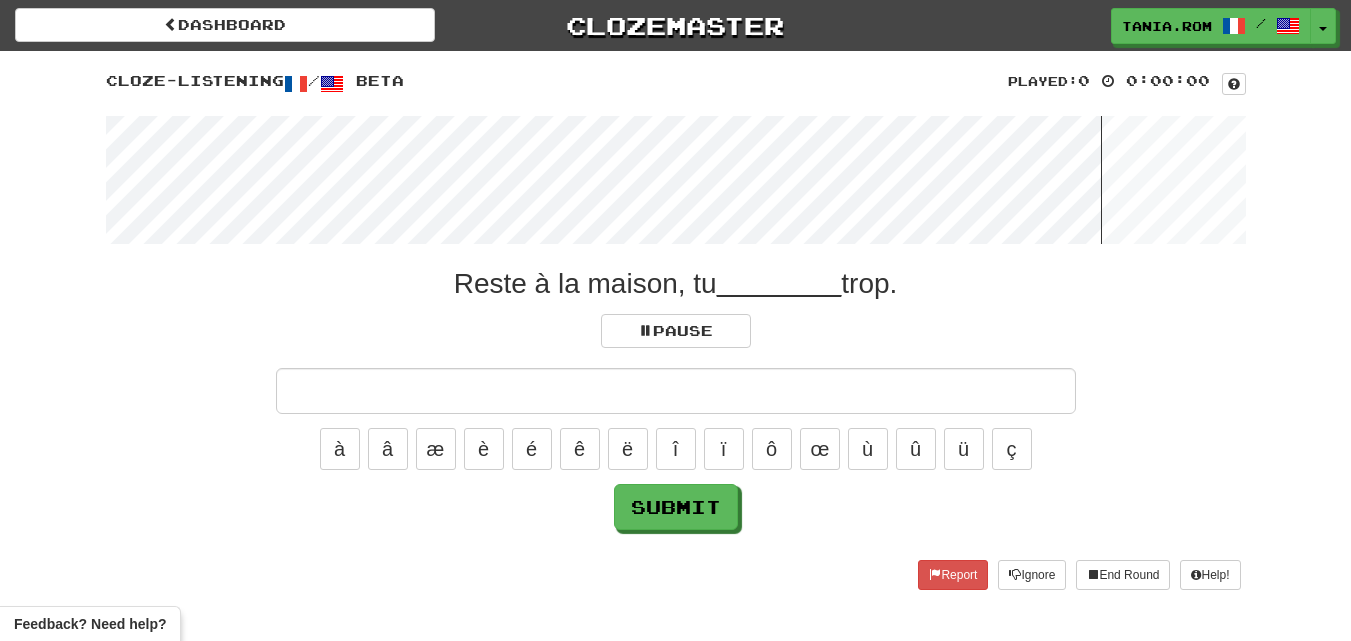 click at bounding box center (676, 180) 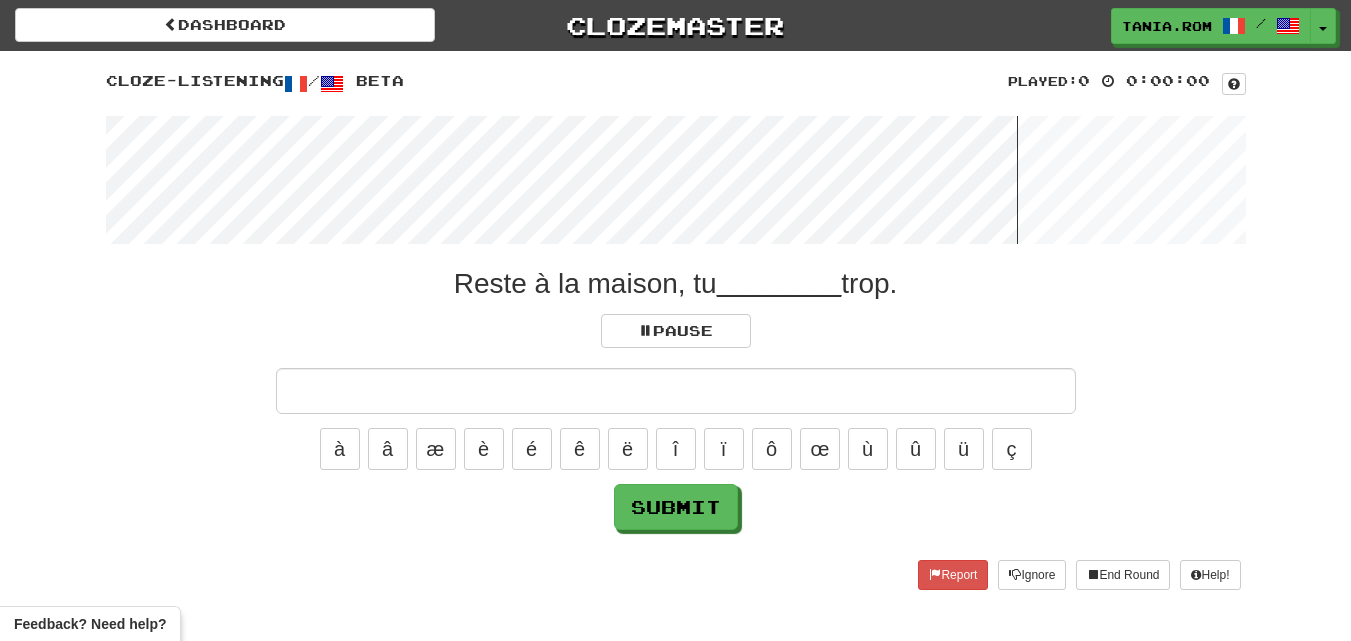 click at bounding box center [676, 180] 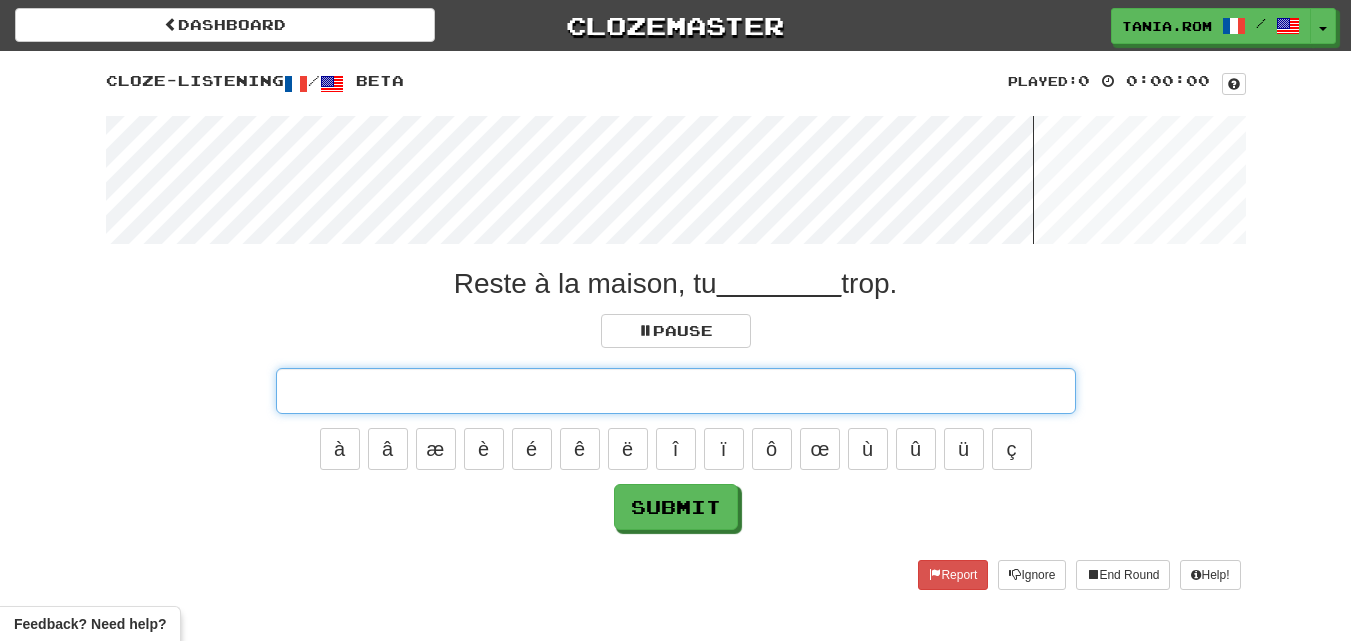 click at bounding box center (676, 391) 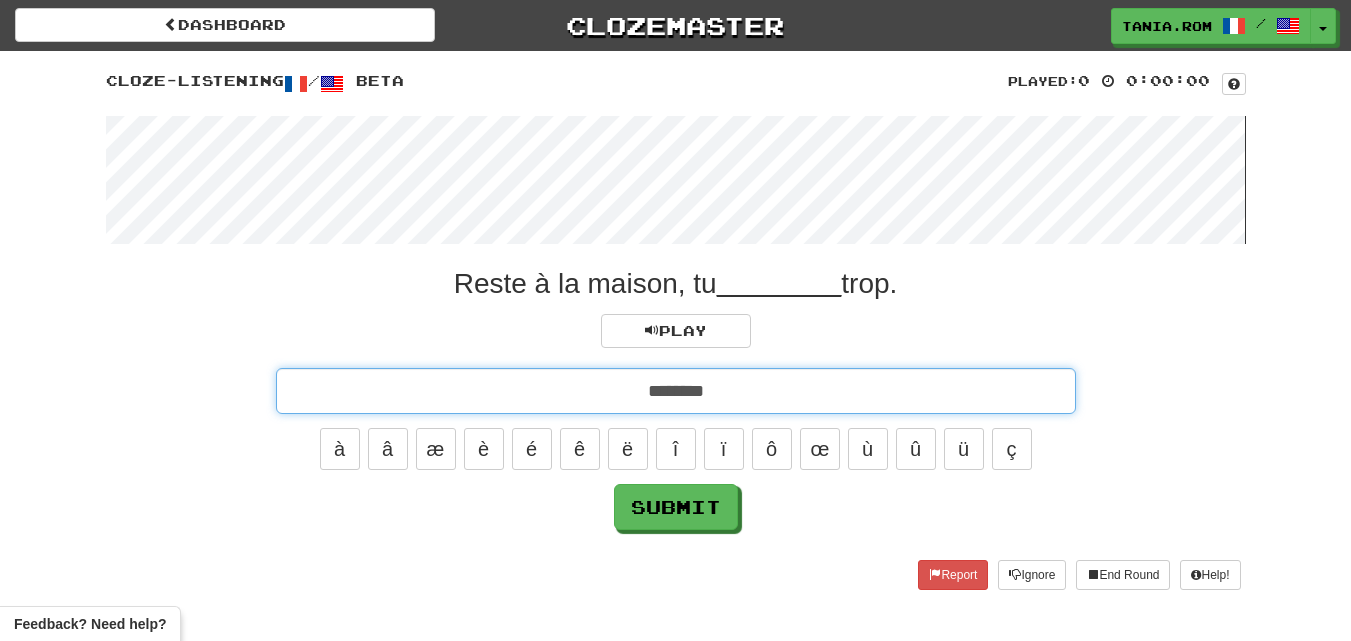 type on "********" 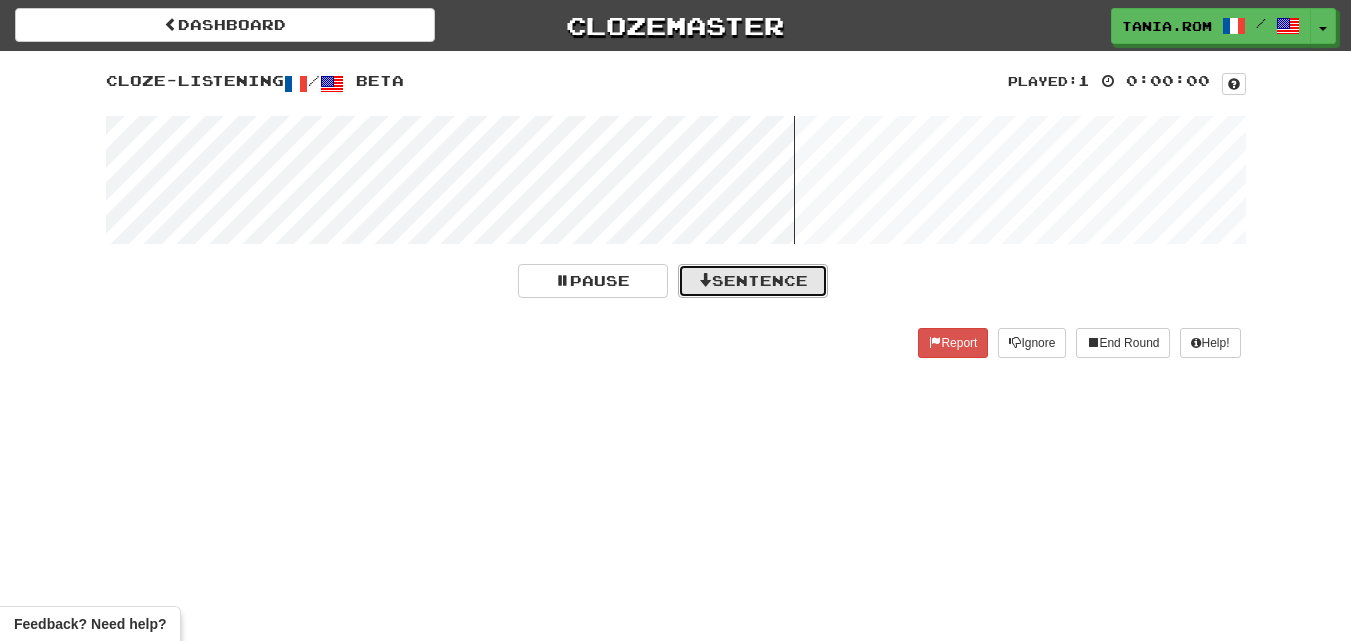 click on "Sentence" at bounding box center [753, 281] 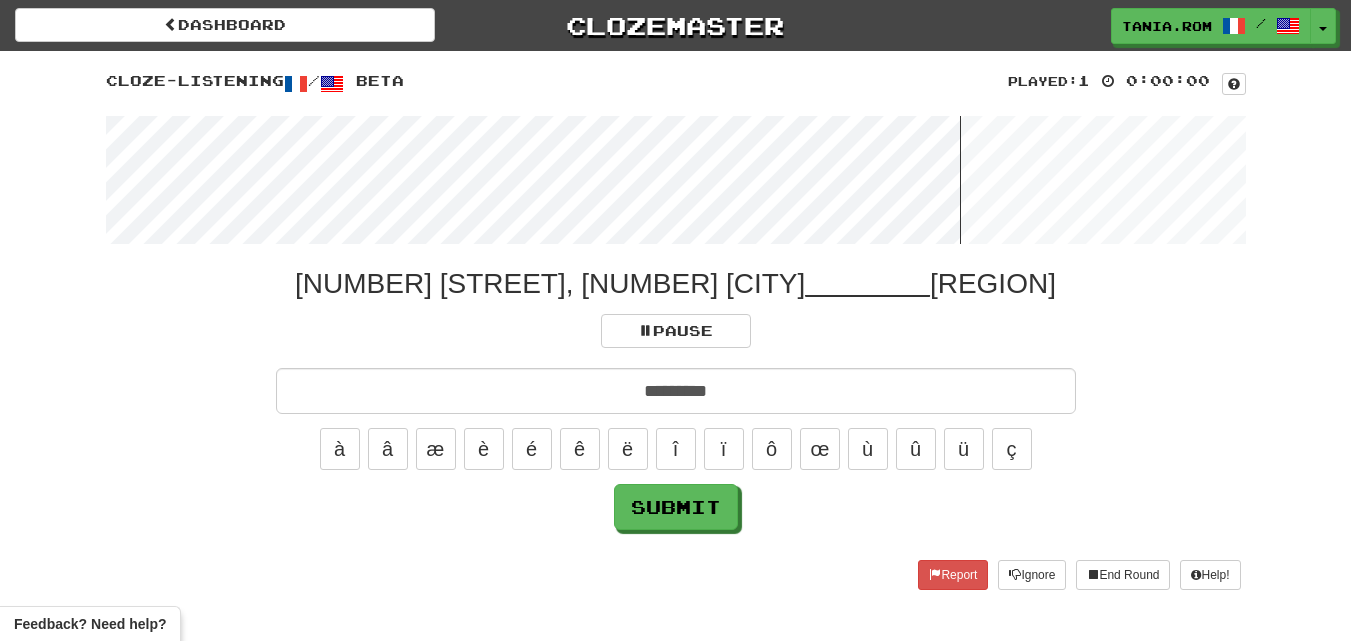 type on "*********" 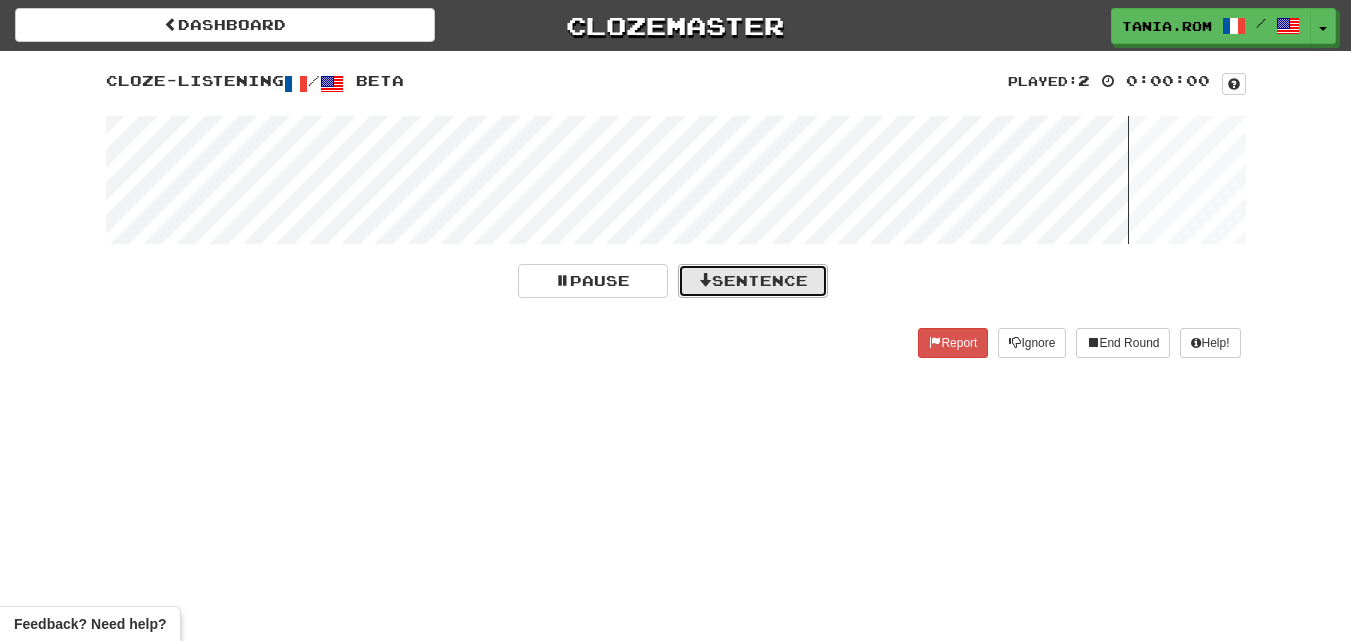 click on "Sentence" at bounding box center [753, 281] 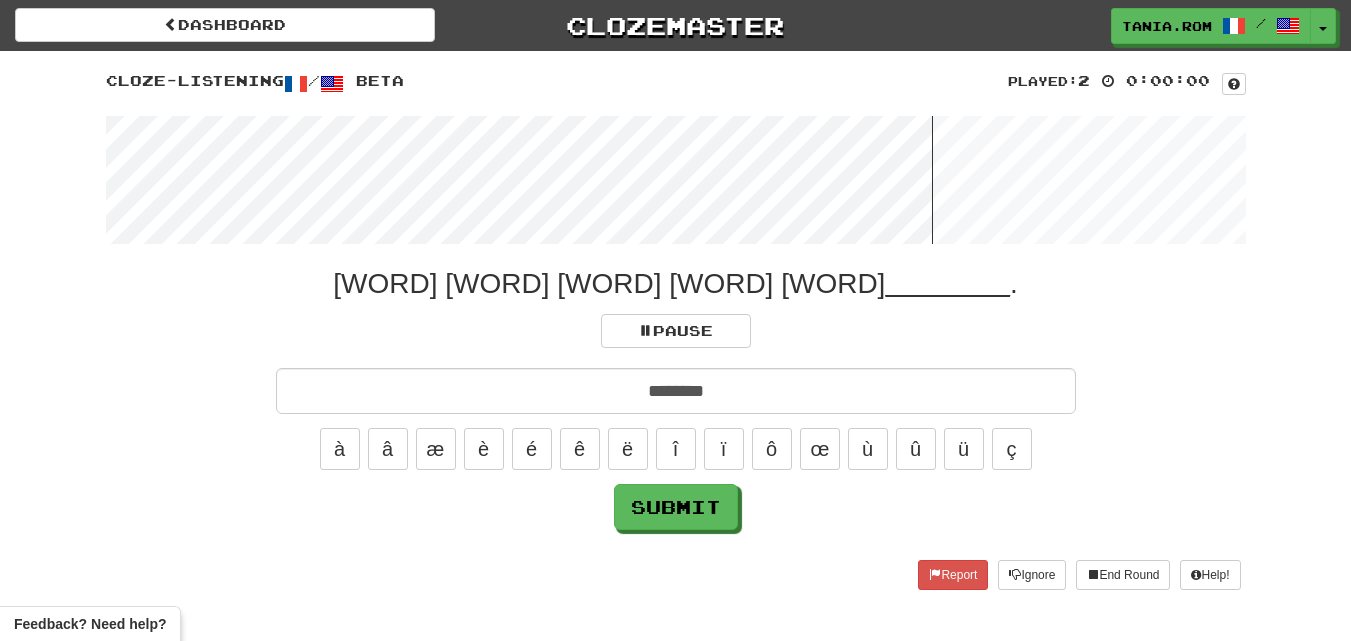 type on "********" 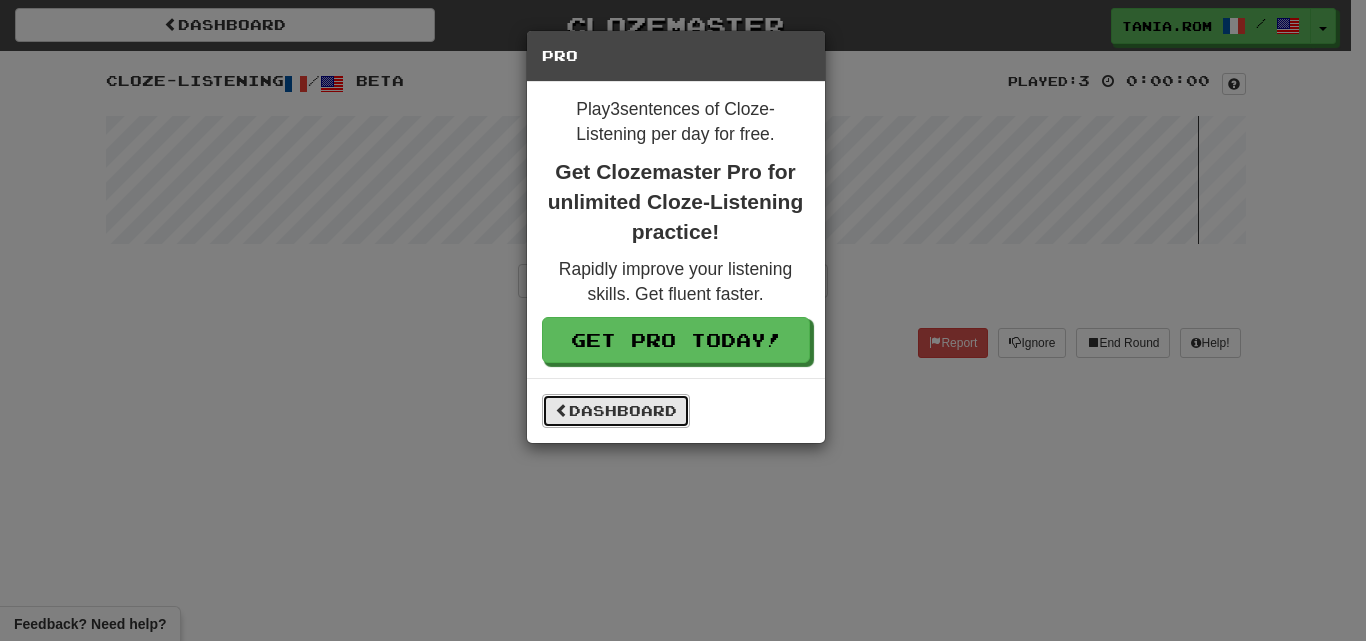 click on "Dashboard" at bounding box center [616, 411] 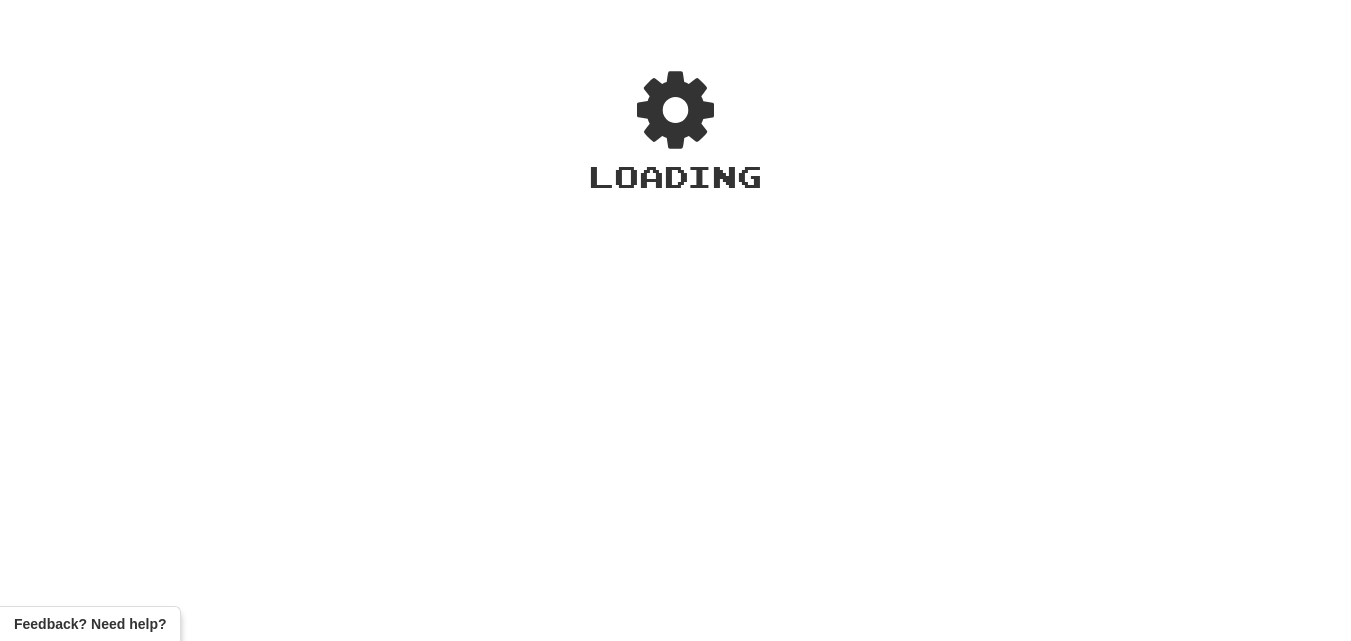 scroll, scrollTop: 0, scrollLeft: 0, axis: both 